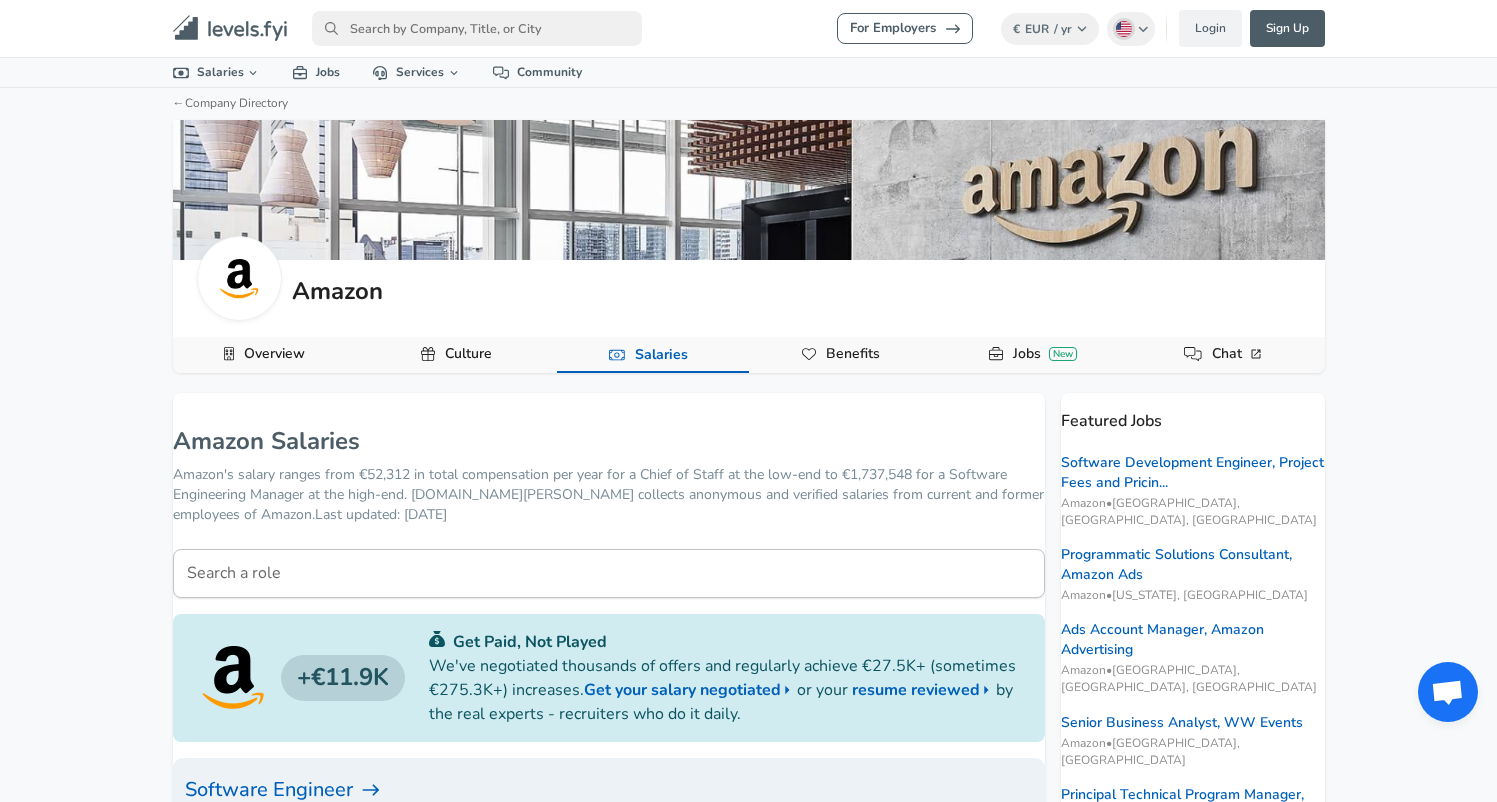 scroll, scrollTop: 643, scrollLeft: 0, axis: vertical 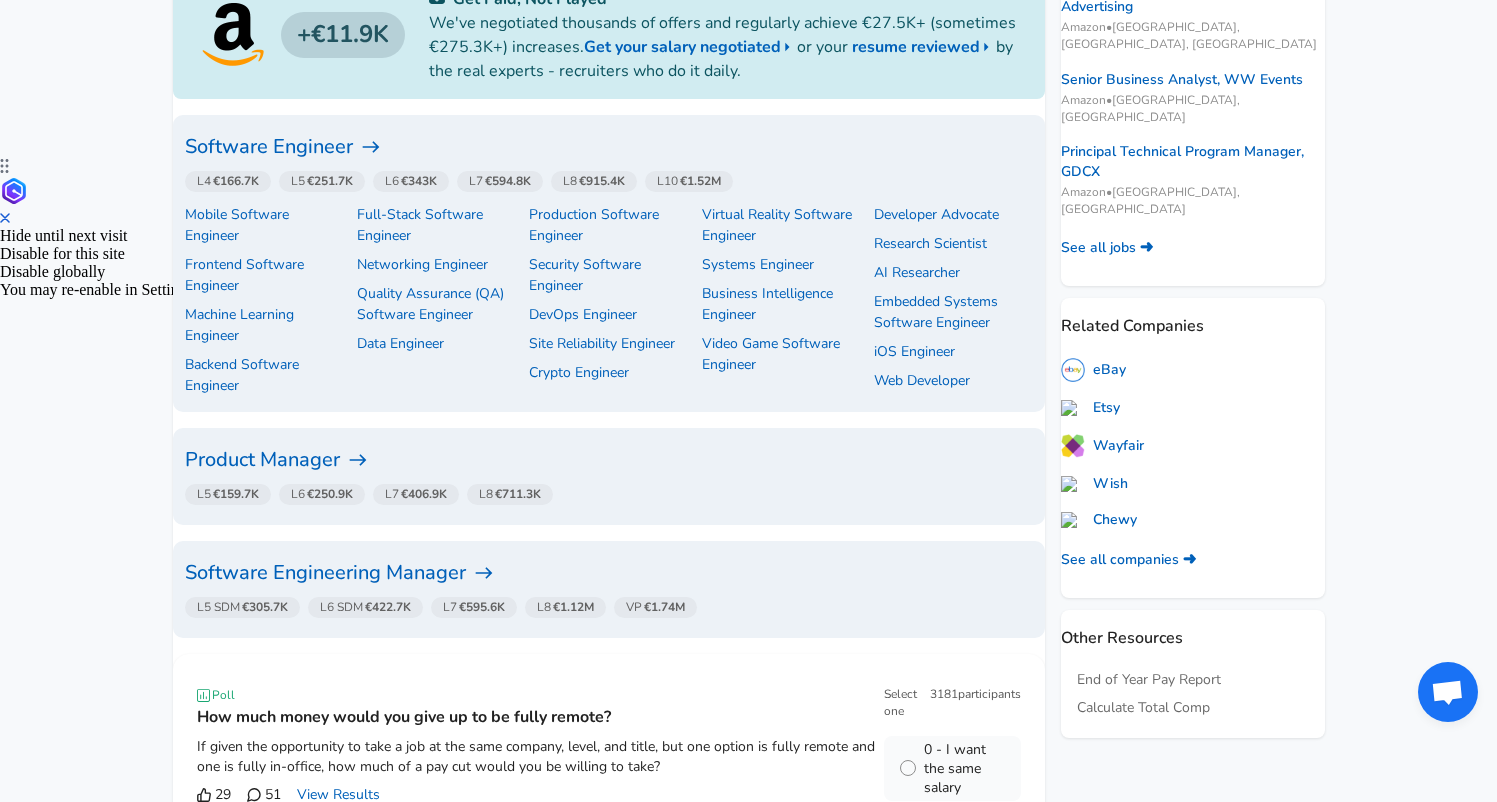 click on "Software Engineer" at bounding box center (609, 147) 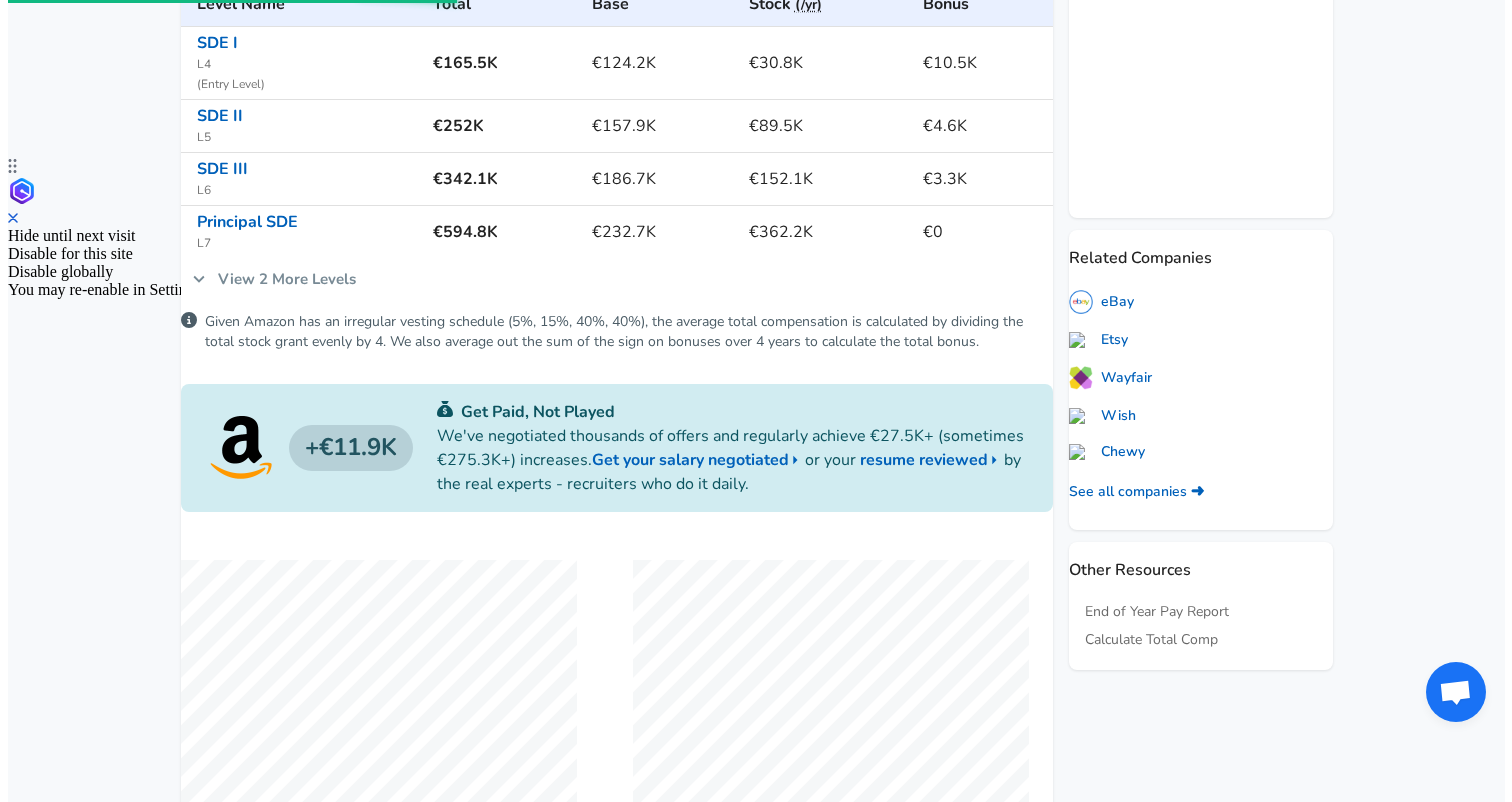 scroll, scrollTop: 0, scrollLeft: 0, axis: both 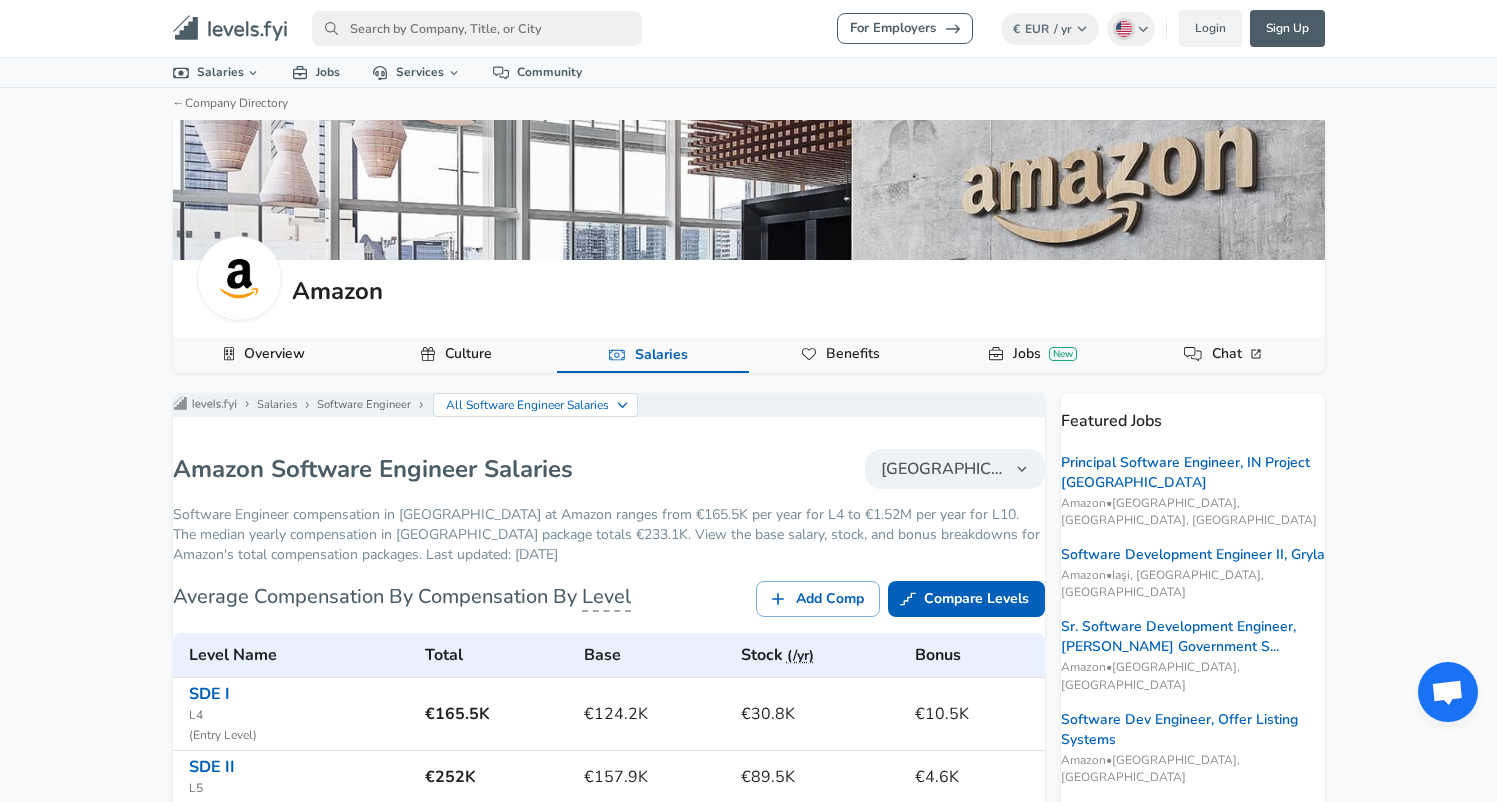 click on "[GEOGRAPHIC_DATA]" at bounding box center (943, 469) 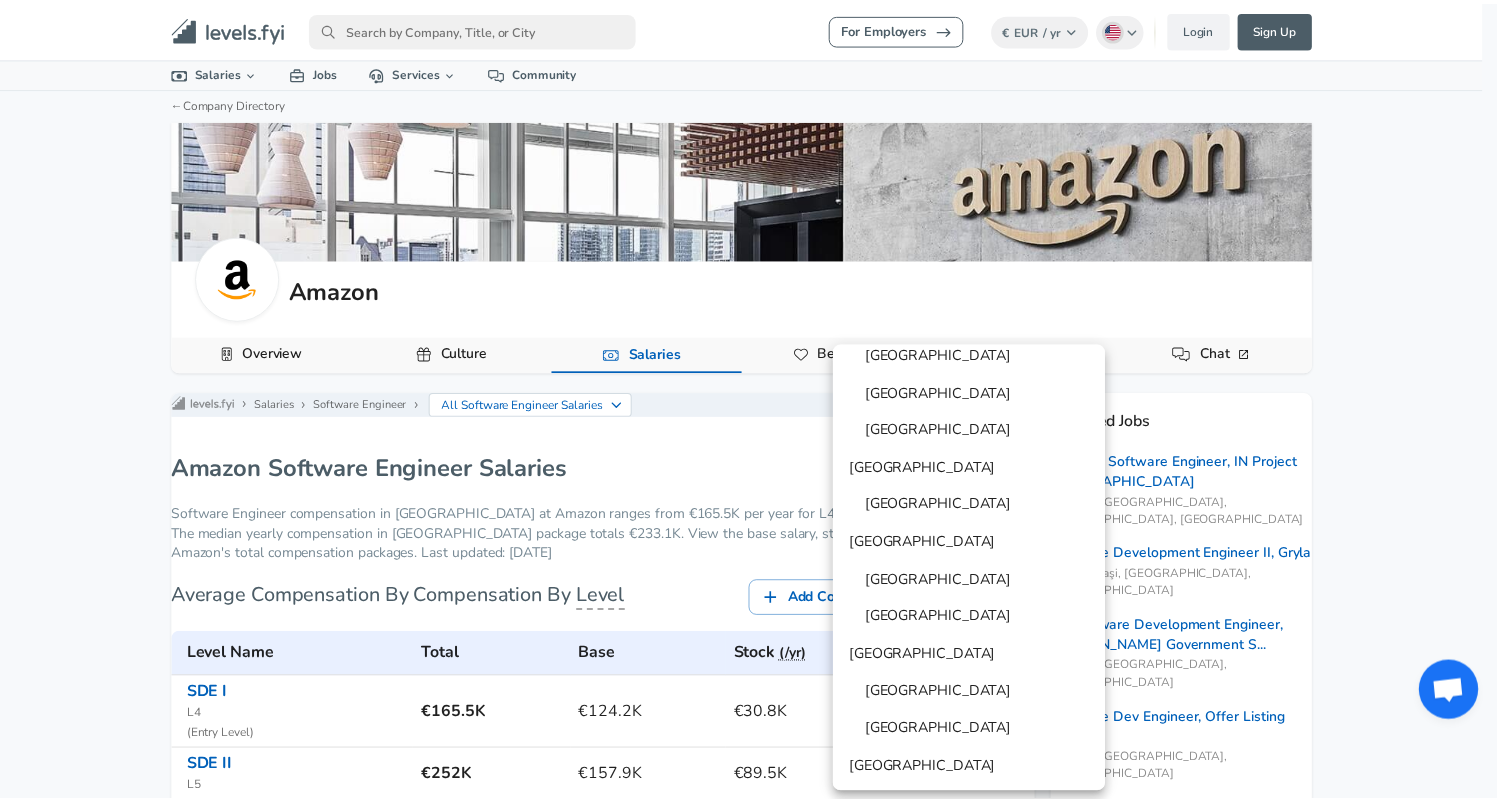 scroll, scrollTop: 696, scrollLeft: 0, axis: vertical 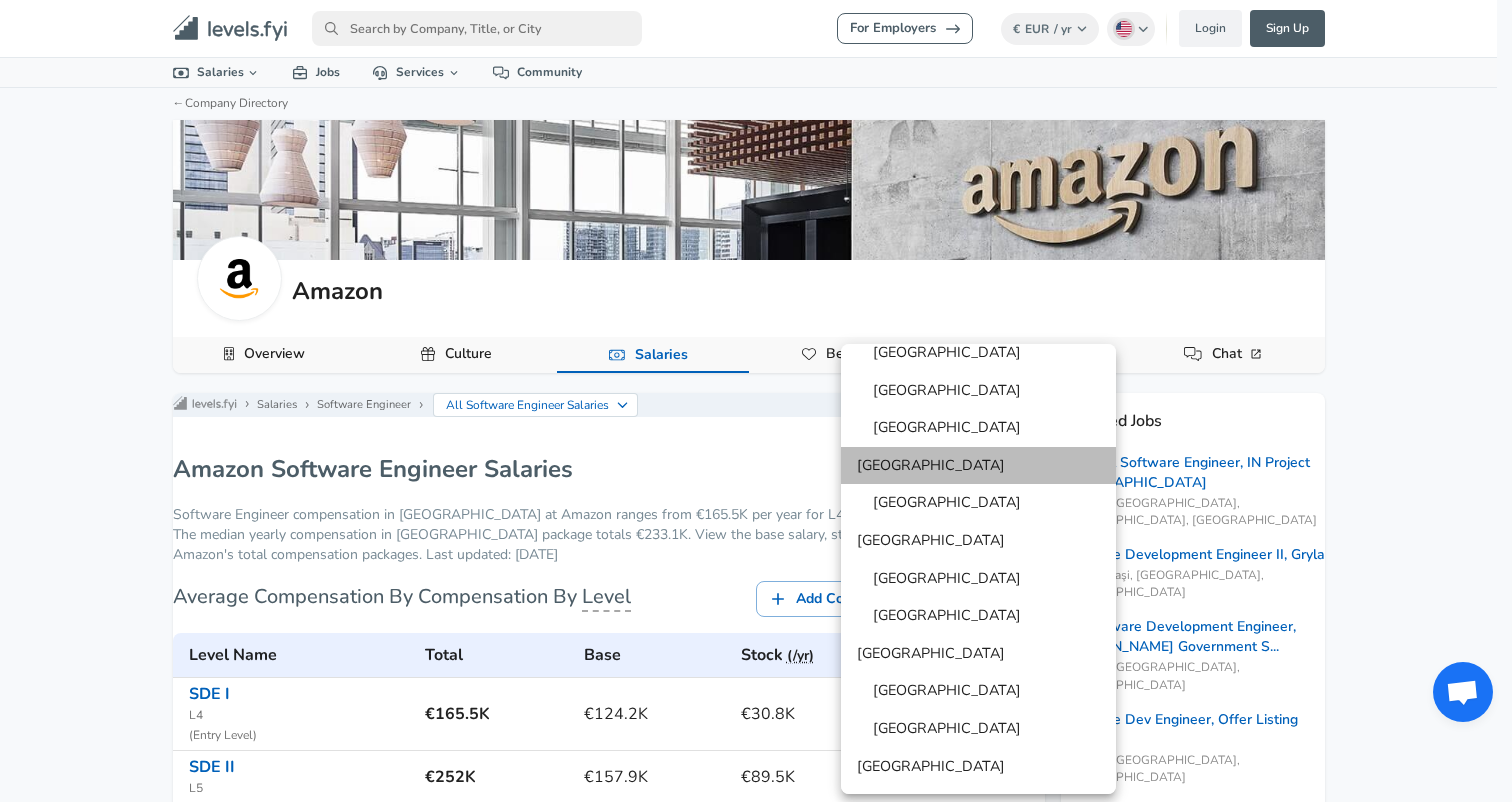 click on "[GEOGRAPHIC_DATA]" at bounding box center [978, 466] 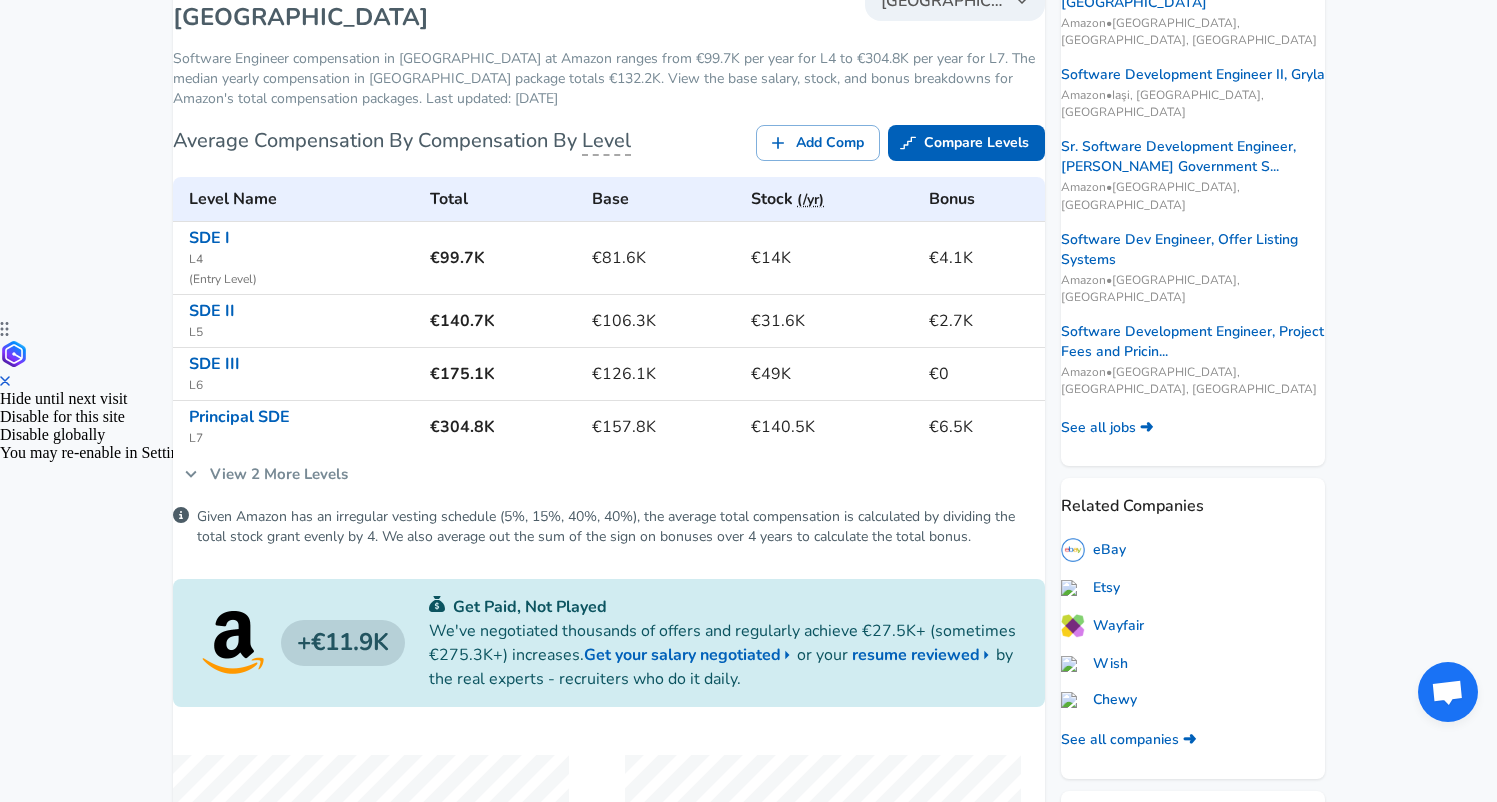 scroll, scrollTop: 498, scrollLeft: 0, axis: vertical 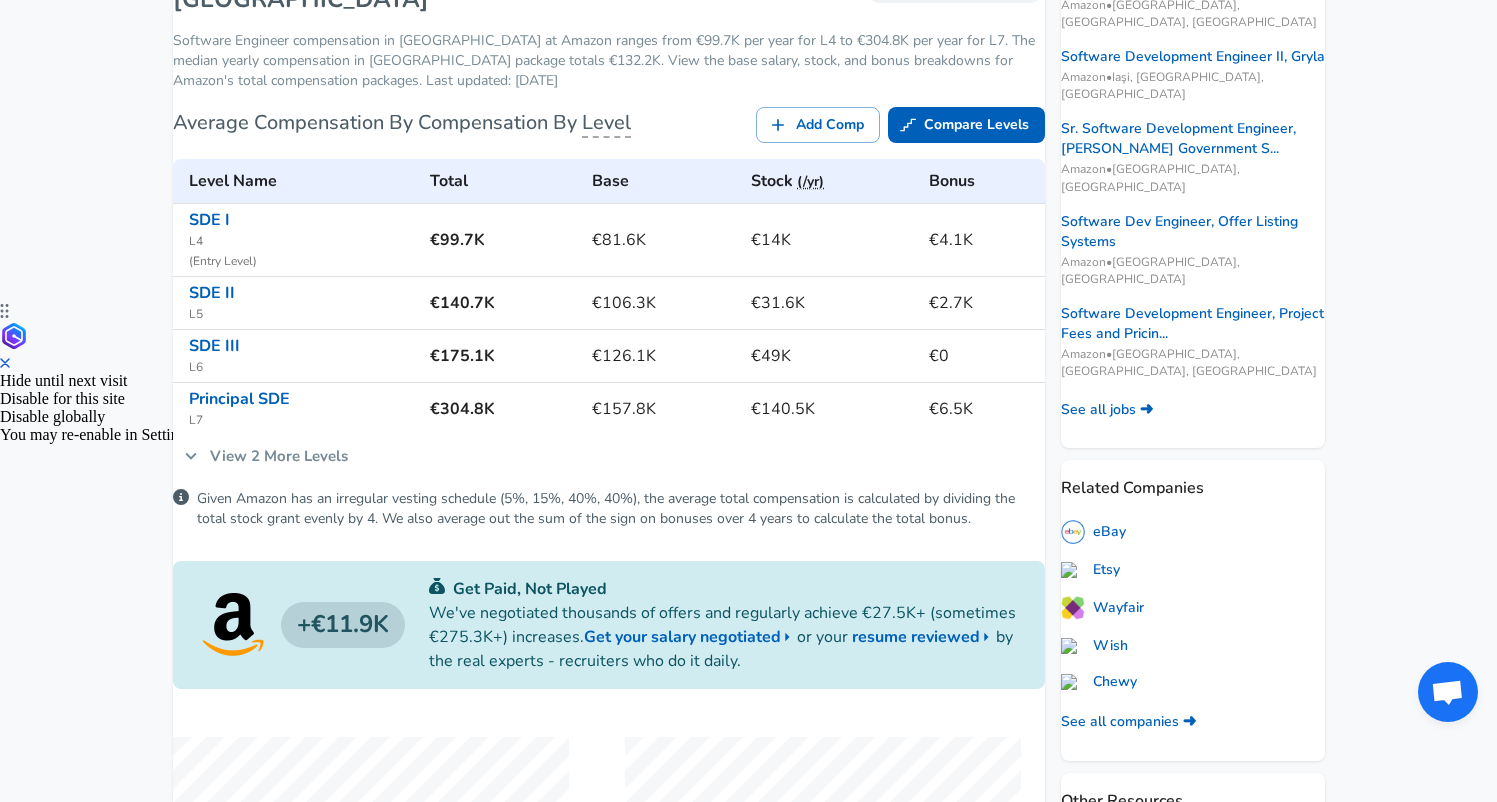 click on "View   2   More Levels" at bounding box center (266, 456) 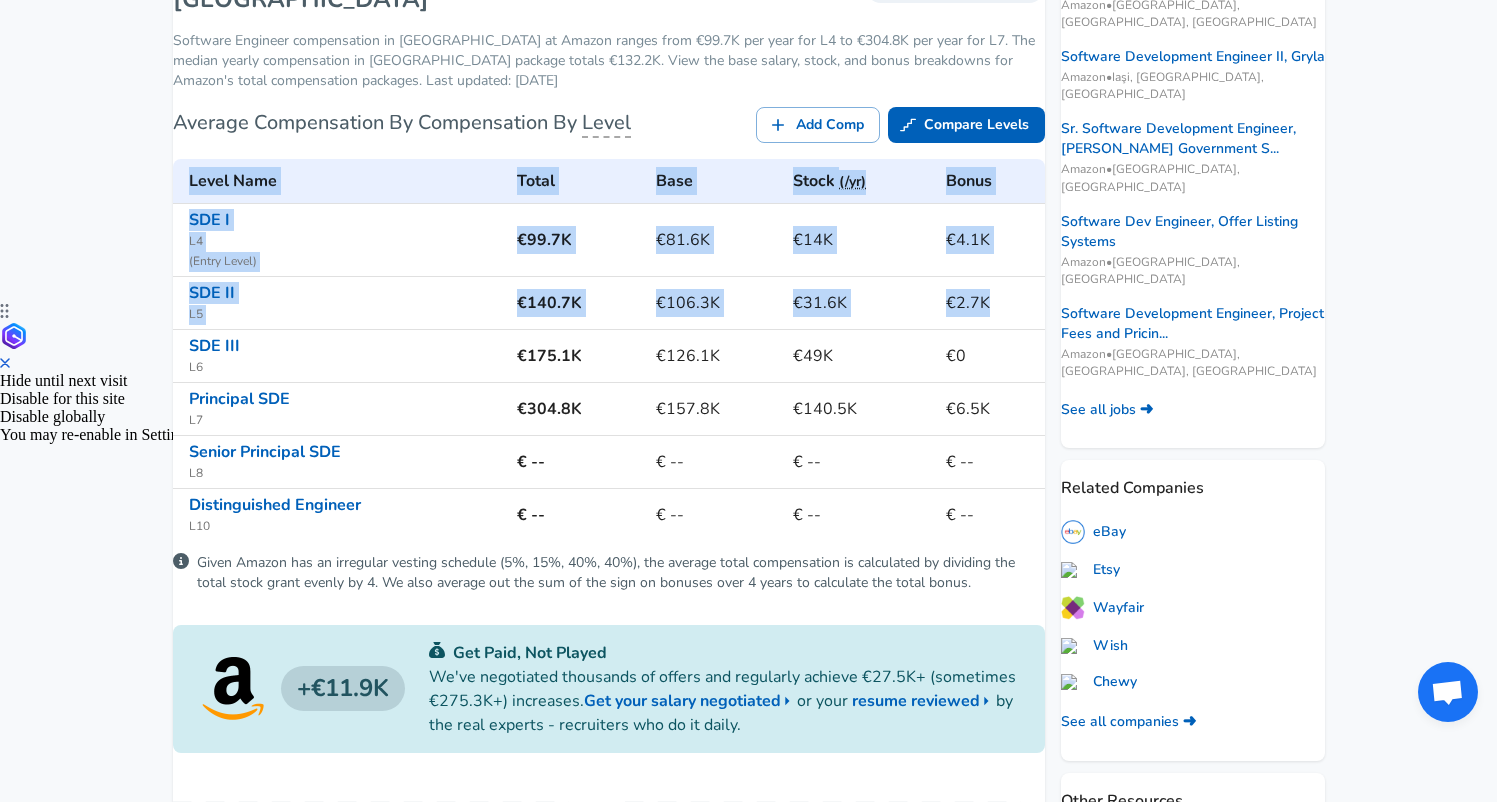 drag, startPoint x: 188, startPoint y: 278, endPoint x: 986, endPoint y: 315, distance: 798.8573 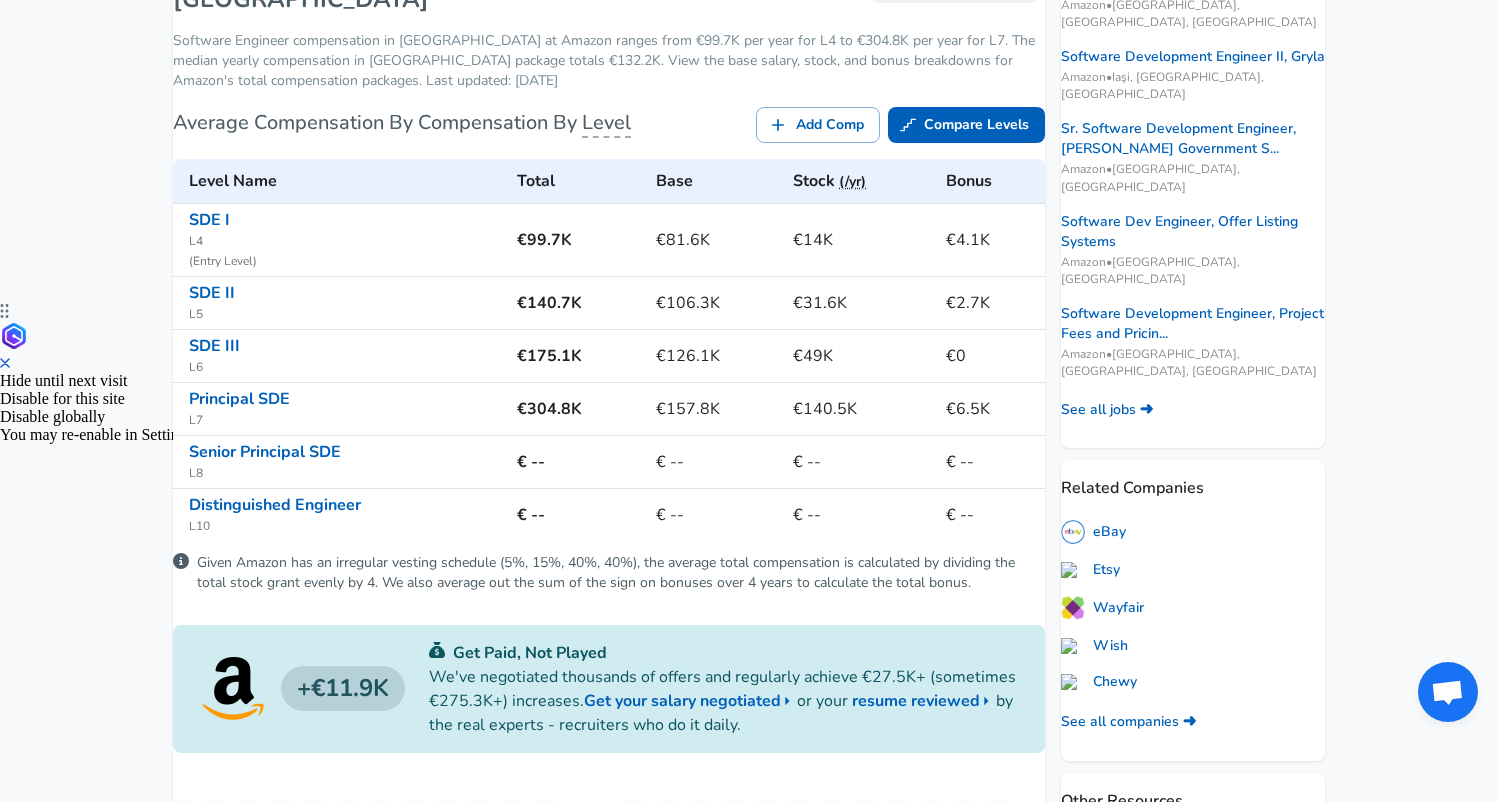 click on "Levels FYI Logo Salaries Software Engineer All Software Engineer Salaries [GEOGRAPHIC_DATA] Amazon   Software Engineer   Salaries   in [GEOGRAPHIC_DATA]  [GEOGRAPHIC_DATA] Software Engineer compensation in [GEOGRAPHIC_DATA] at Amazon ranges from €99.7K per year for L4 to €304.8K per year for L7. The median yearly compensation in [GEOGRAPHIC_DATA] package totals €132.2K. View the base salary, stock, and bonus breakdowns for Amazon's total compensation packages. Last updated: [DATE] Average Compensation By   Compensation By   Level Add Comp Compare Levels Level Name Total   Base   Stock   (/yr) Bonus   SDE I L4 ( Entry Level ) €99.7K €81.6K €14K €4.1K SDE II L5 €140.7K €106.3K €31.6K €2.7K SDE III L6 €175.1K €126.1K €49K €0 Principal SDE L7 €304.8K €157.8K €140.5K €6.5K Senior Principal SDE L8 € -- € -- € -- € -- Distinguished Engineer L10 € -- € -- € -- € -- Add Comp Compare Levels €11.9K Get Paid, Not Played Get your salary negotiated    or your   resume reviewed   Latest Salary Submissions ​ Add" at bounding box center (609, 1567) 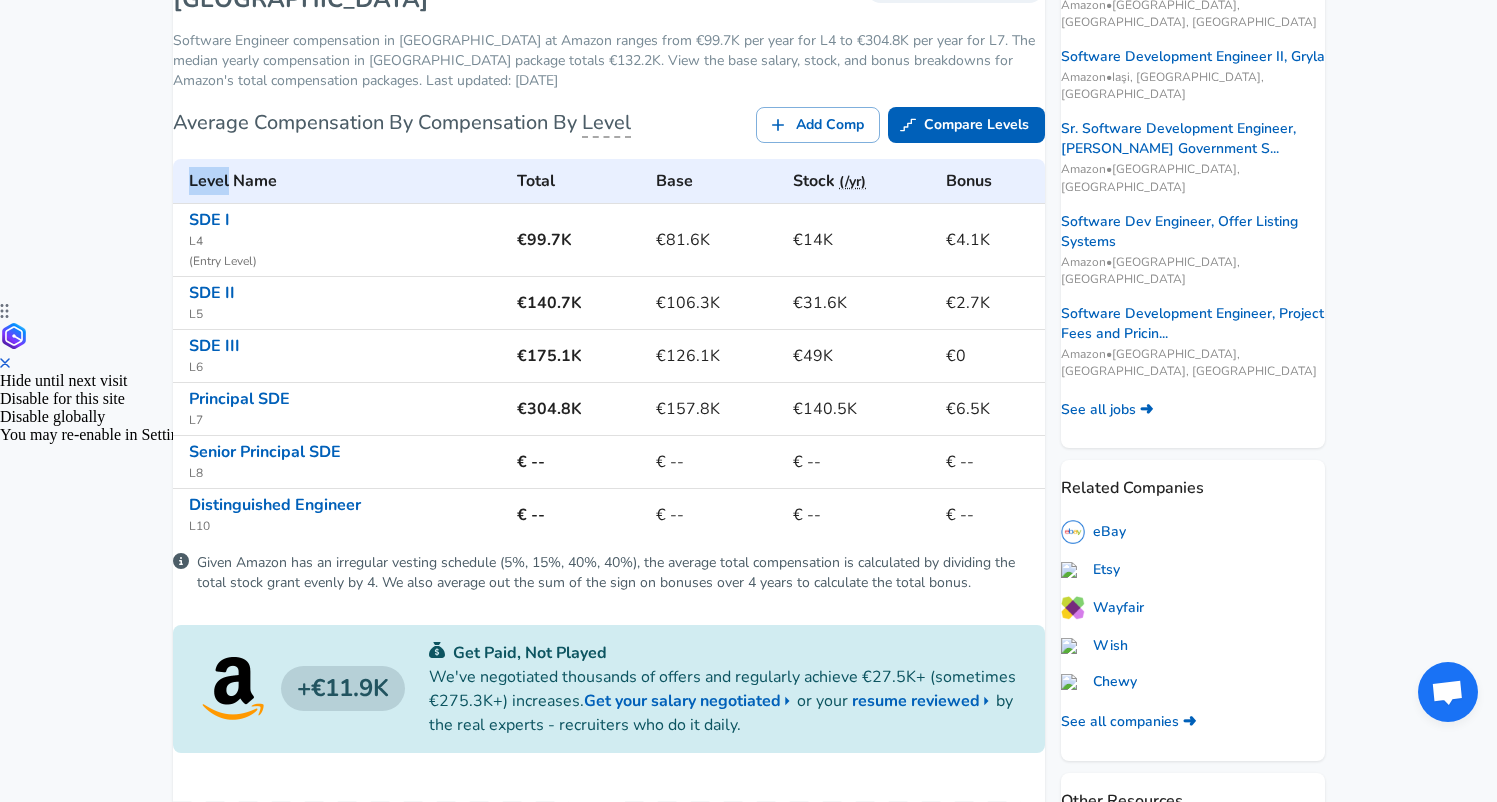 click on "Levels FYI Logo Salaries Software Engineer All Software Engineer Salaries [GEOGRAPHIC_DATA] Amazon   Software Engineer   Salaries   in [GEOGRAPHIC_DATA]  [GEOGRAPHIC_DATA] Software Engineer compensation in [GEOGRAPHIC_DATA] at Amazon ranges from €99.7K per year for L4 to €304.8K per year for L7. The median yearly compensation in [GEOGRAPHIC_DATA] package totals €132.2K. View the base salary, stock, and bonus breakdowns for Amazon's total compensation packages. Last updated: [DATE] Average Compensation By   Compensation By   Level Add Comp Compare Levels Level Name Total   Base   Stock   (/yr) Bonus   SDE I L4 ( Entry Level ) €99.7K €81.6K €14K €4.1K SDE II L5 €140.7K €106.3K €31.6K €2.7K SDE III L6 €175.1K €126.1K €49K €0 Principal SDE L7 €304.8K €157.8K €140.5K €6.5K Senior Principal SDE L8 € -- € -- € -- € -- Distinguished Engineer L10 € -- € -- € -- € -- Add Comp Compare Levels €11.9K Get Paid, Not Played Get your salary negotiated    or your   resume reviewed   Latest Salary Submissions ​ Add" at bounding box center (609, 1567) 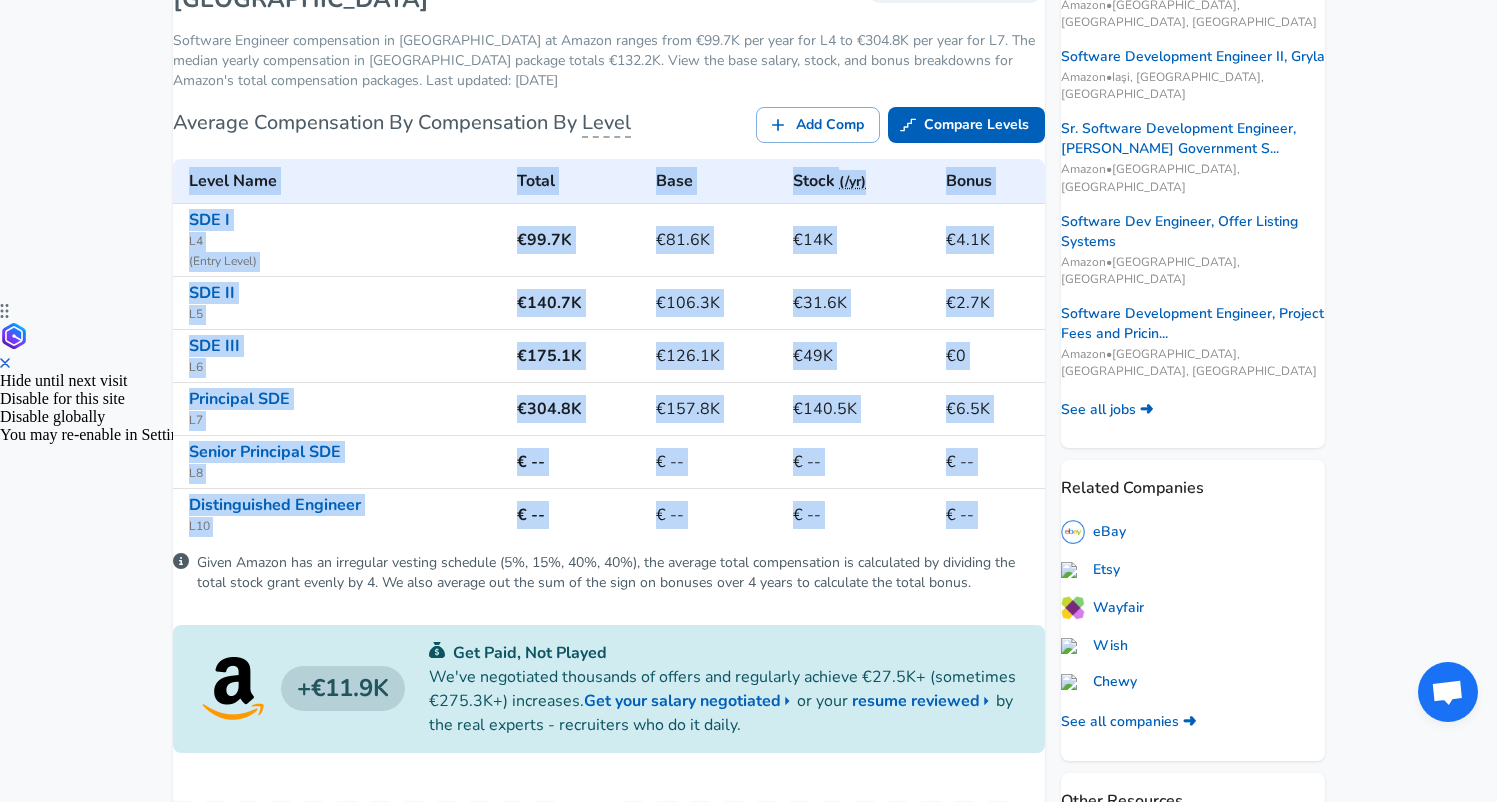click on "Levels FYI Logo Salaries Software Engineer All Software Engineer Salaries [GEOGRAPHIC_DATA] Amazon   Software Engineer   Salaries   in [GEOGRAPHIC_DATA]  [GEOGRAPHIC_DATA] Software Engineer compensation in [GEOGRAPHIC_DATA] at Amazon ranges from €99.7K per year for L4 to €304.8K per year for L7. The median yearly compensation in [GEOGRAPHIC_DATA] package totals €132.2K. View the base salary, stock, and bonus breakdowns for Amazon's total compensation packages. Last updated: [DATE] Average Compensation By   Compensation By   Level Add Comp Compare Levels Level Name Total   Base   Stock   (/yr) Bonus   SDE I L4 ( Entry Level ) €99.7K €81.6K €14K €4.1K SDE II L5 €140.7K €106.3K €31.6K €2.7K SDE III L6 €175.1K €126.1K €49K €0 Principal SDE L7 €304.8K €157.8K €140.5K €6.5K Senior Principal SDE L8 € -- € -- € -- € -- Distinguished Engineer L10 € -- € -- € -- € -- Add Comp Compare Levels €11.9K Get Paid, Not Played Get your salary negotiated    or your   resume reviewed   Latest Salary Submissions ​ Add" at bounding box center (609, 1567) 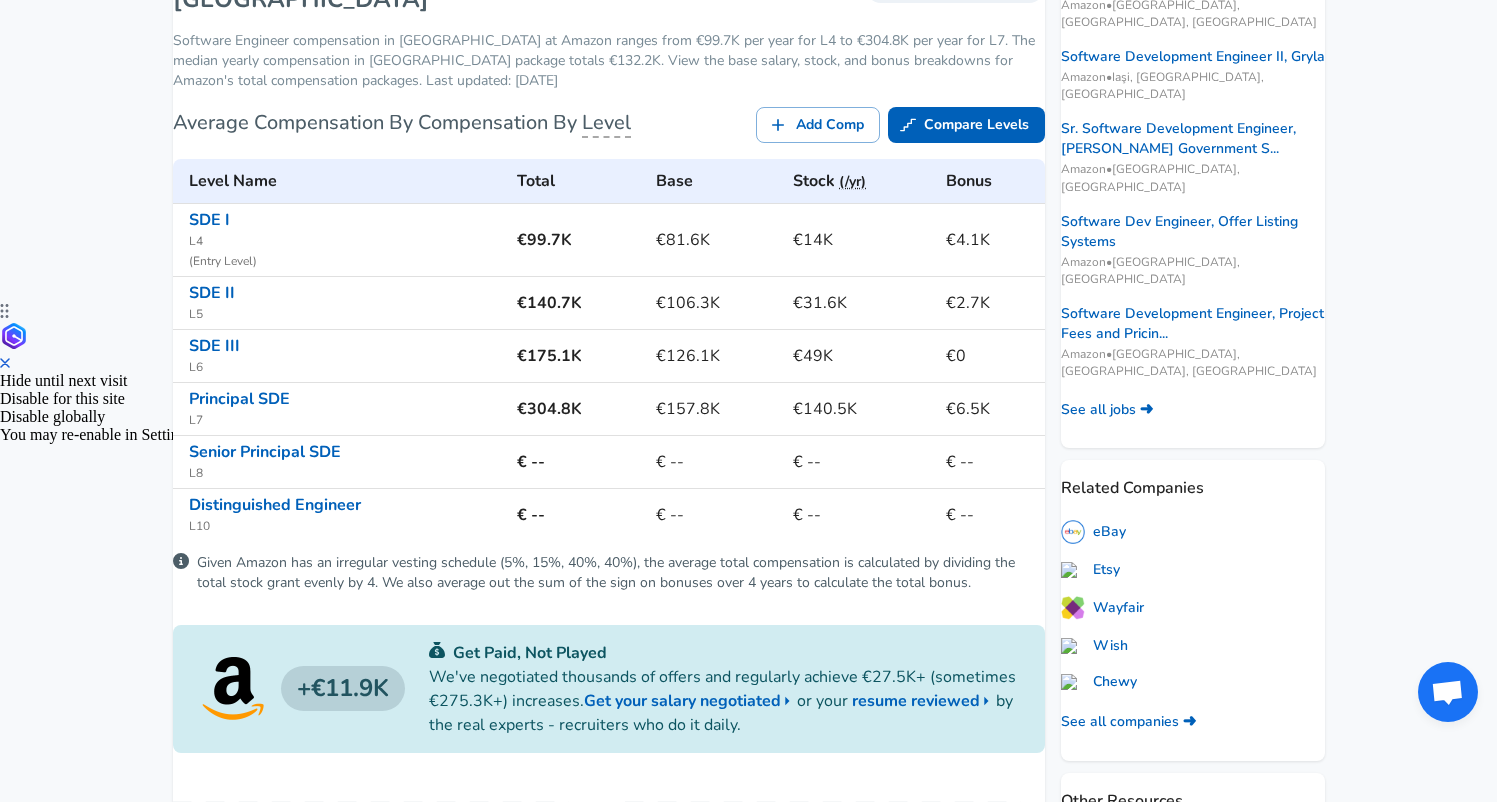 click on "We value your privacy We use cookies to enhance your browsing experience, serve personalized ads or content, and analyze our traffic. By clicking "Accept All", you consent to our use of cookies. Customize    Accept All   Customize Consent Preferences   We use cookies to help you navigate efficiently and perform certain functions. You will find detailed information about all cookies under each consent category below. The cookies that are categorized as "Necessary" are stored on your browser as they are essential for enabling the basic functionalities of the site. ...  Show more Necessary Always Active Necessary cookies are required to enable the basic features of this site, such as providing secure log-in or adjusting your consent preferences. These cookies do not store any personally identifiable data. Cookie _GRECAPTCHA Duration 5 months 27 days Description Google Recaptcha service sets this cookie to identify bots to protect the website against malicious spam attacks. Cookie __stripe_mid Duration 1 year MR" at bounding box center (748, -97) 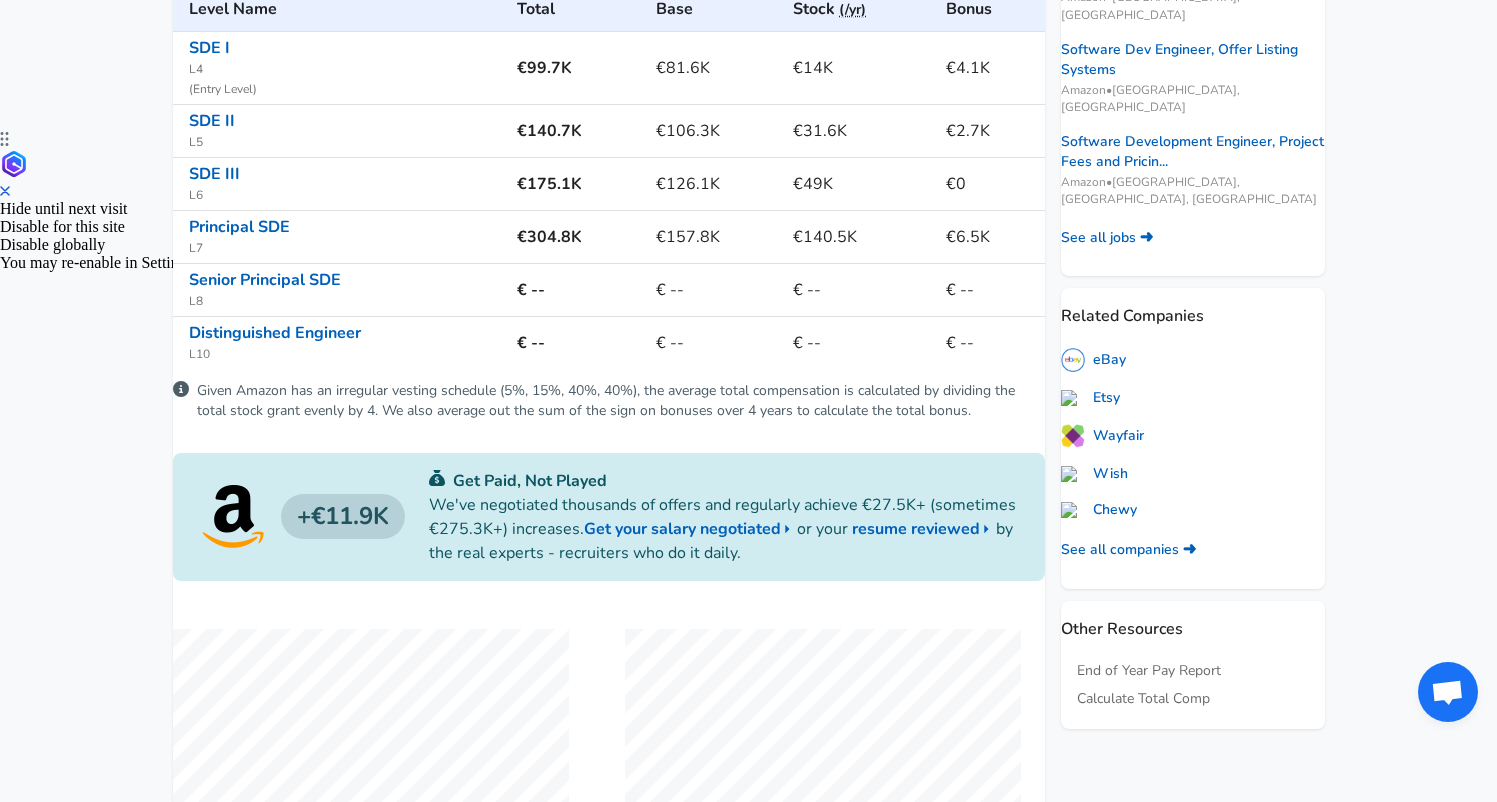 scroll, scrollTop: 668, scrollLeft: 0, axis: vertical 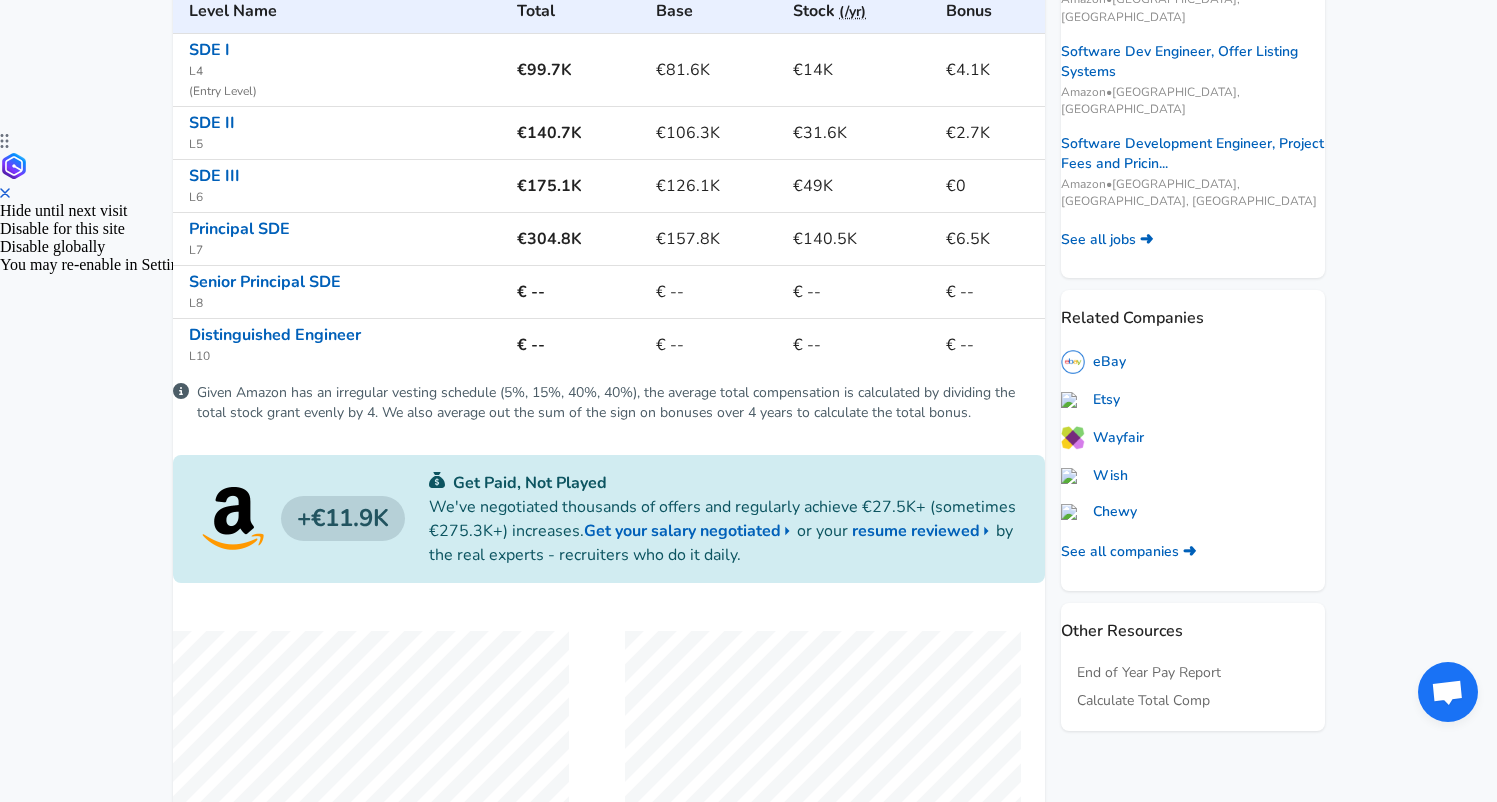 click on "€140.7K" at bounding box center [578, 133] 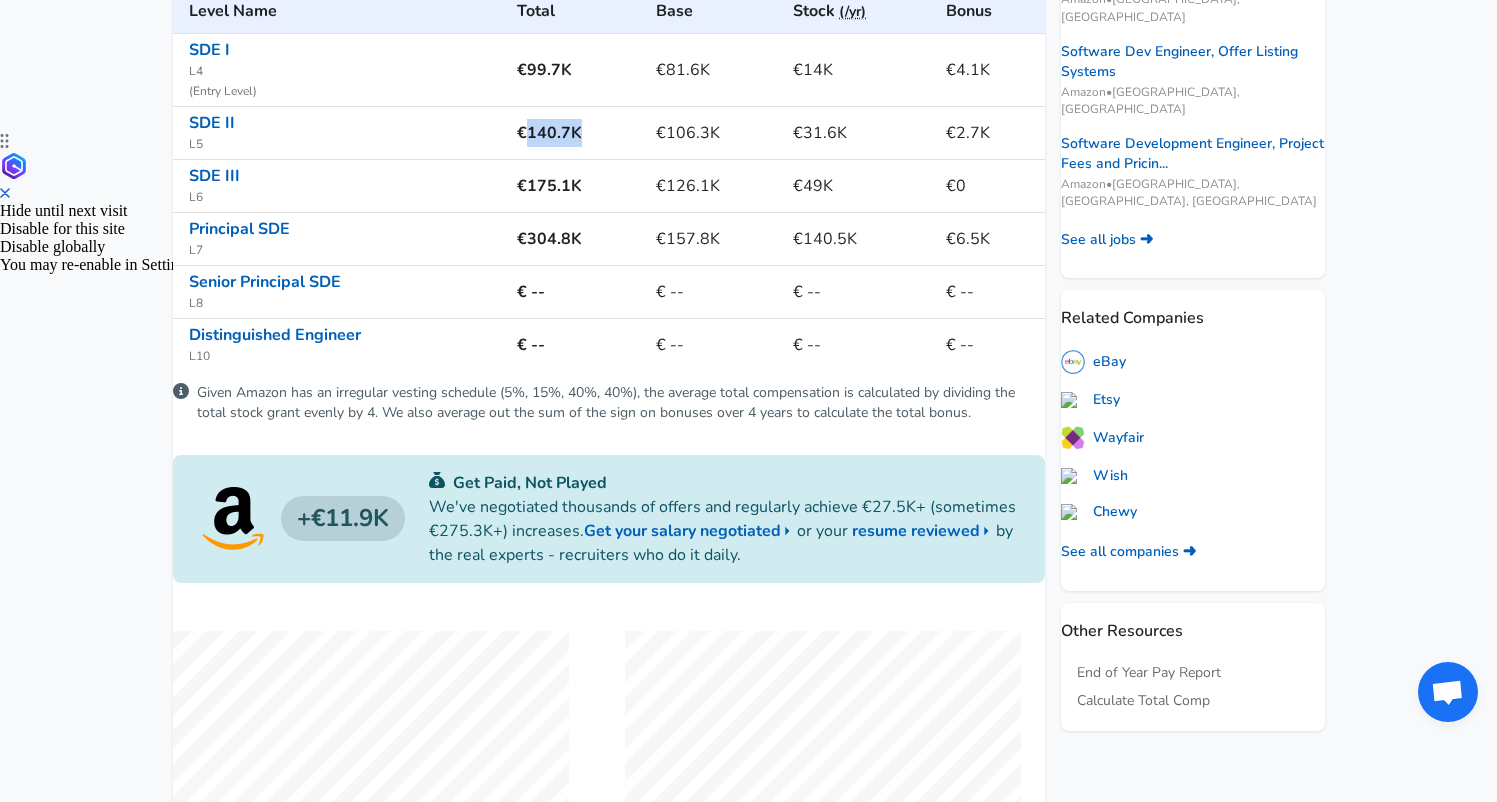 click on "€140.7K" at bounding box center [578, 133] 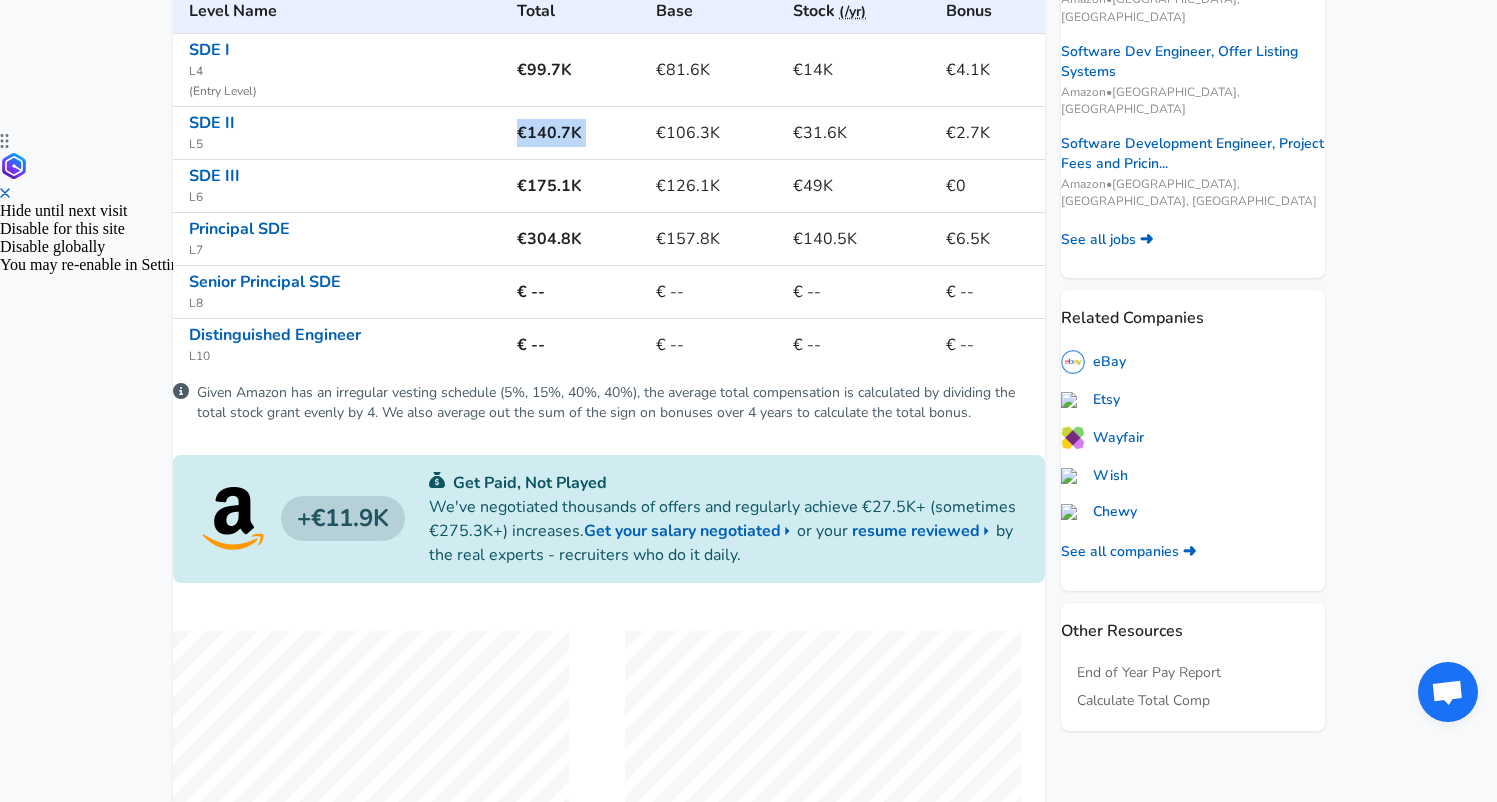 click on "€140.7K" at bounding box center [578, 133] 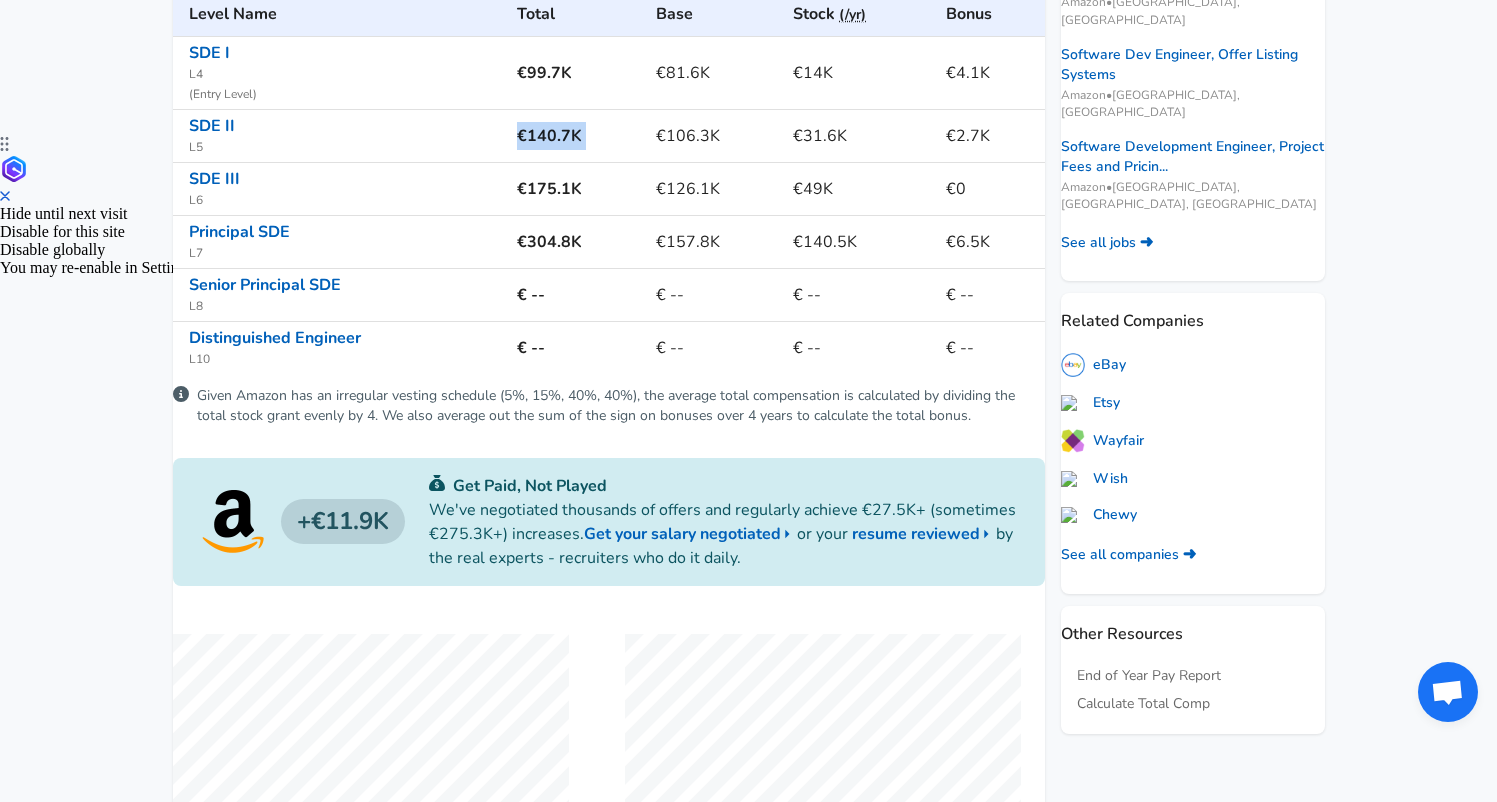 scroll, scrollTop: 411, scrollLeft: 0, axis: vertical 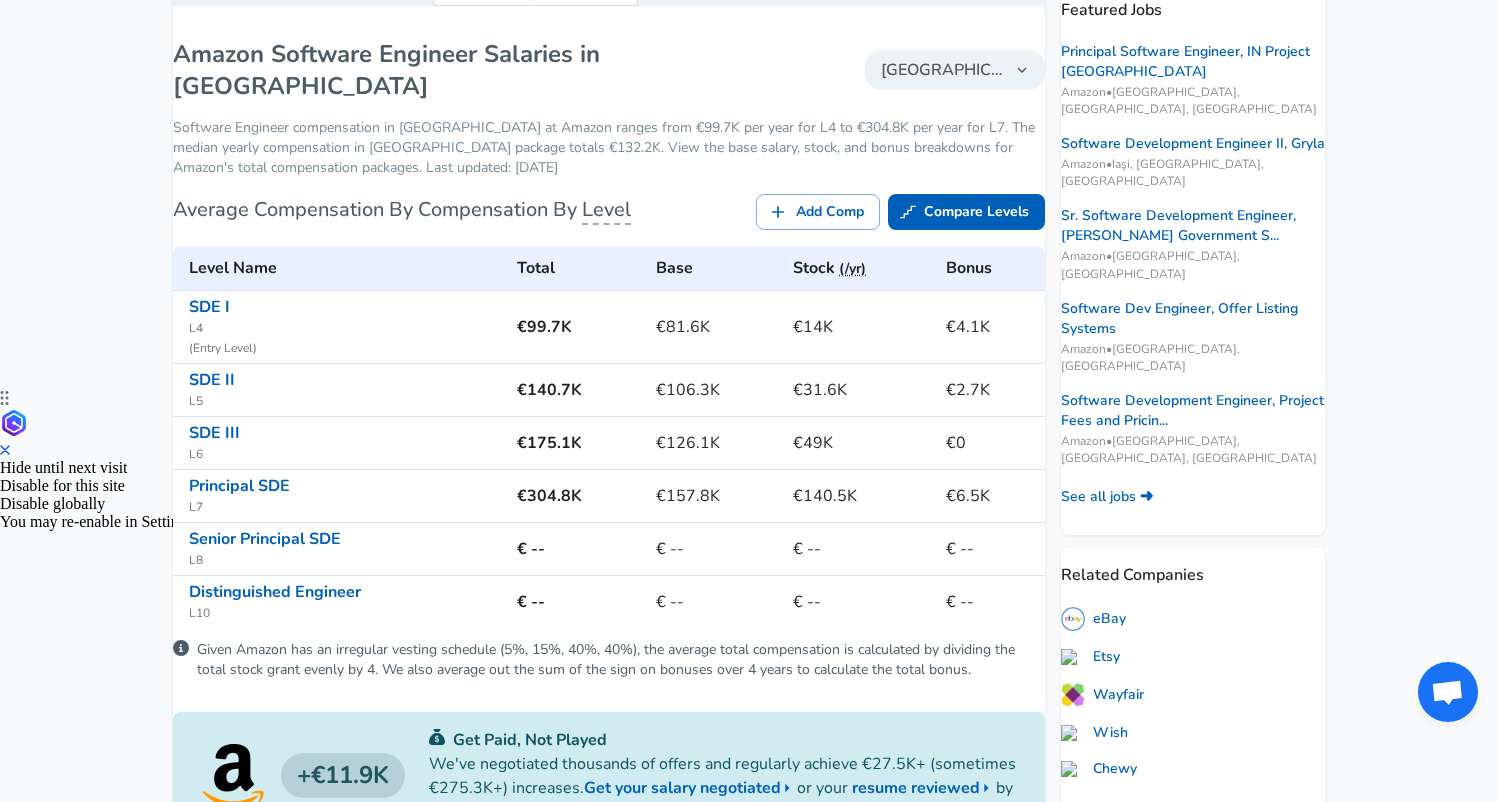 click on "For Employers € EUR / yr Change English ([GEOGRAPHIC_DATA]) Change Login Sign Up All Data By Location By Company By Title Salary Calculator Chart Visualizations Verified Salaries Internships Negotiation Support Compare Benefits Who's Hiring 2024 Pay Report Top Paying Companies Integrate Blog Press Google Software Engineer Product Manager [US_STATE][GEOGRAPHIC_DATA] Area Data Scientist View Individual Data Points   Levels FYI Logo Salaries 📂   All Data 🌎   By Location 🏢   By Company 🖋    By Title 🏭️    By Industry 📍   Salary Heatmap 📈   Chart Visualizations 🔥   Real-time Percentiles 🎓   Internships ❣️   Compare Benefits 🎬   2024 Pay Report 🏆   Top Paying Companies 💸   Calculate Meeting Cost #️⃣   Salary Calculator Contribute Add Salary Add Company Benefits Add Level Mapping Jobs Services Candidate Services 💵  Negotiation Coaching 📄  Resume Review 🎁  Gift a Resume Review For Employers Interactive Offers Real-time Percentiles  🔥 Compensation Benchmarking For Academic Research" at bounding box center [748, -10] 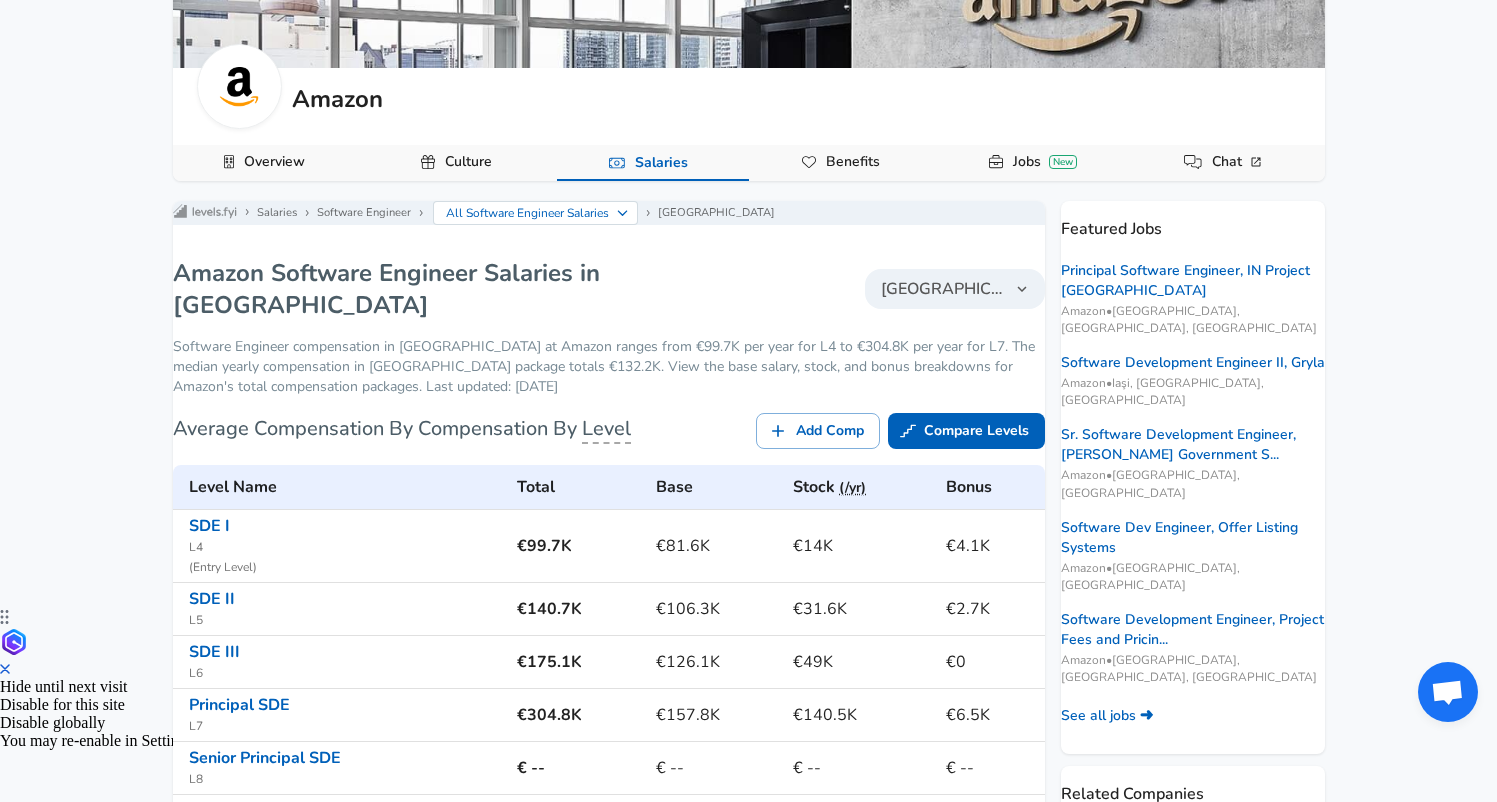 scroll, scrollTop: 0, scrollLeft: 0, axis: both 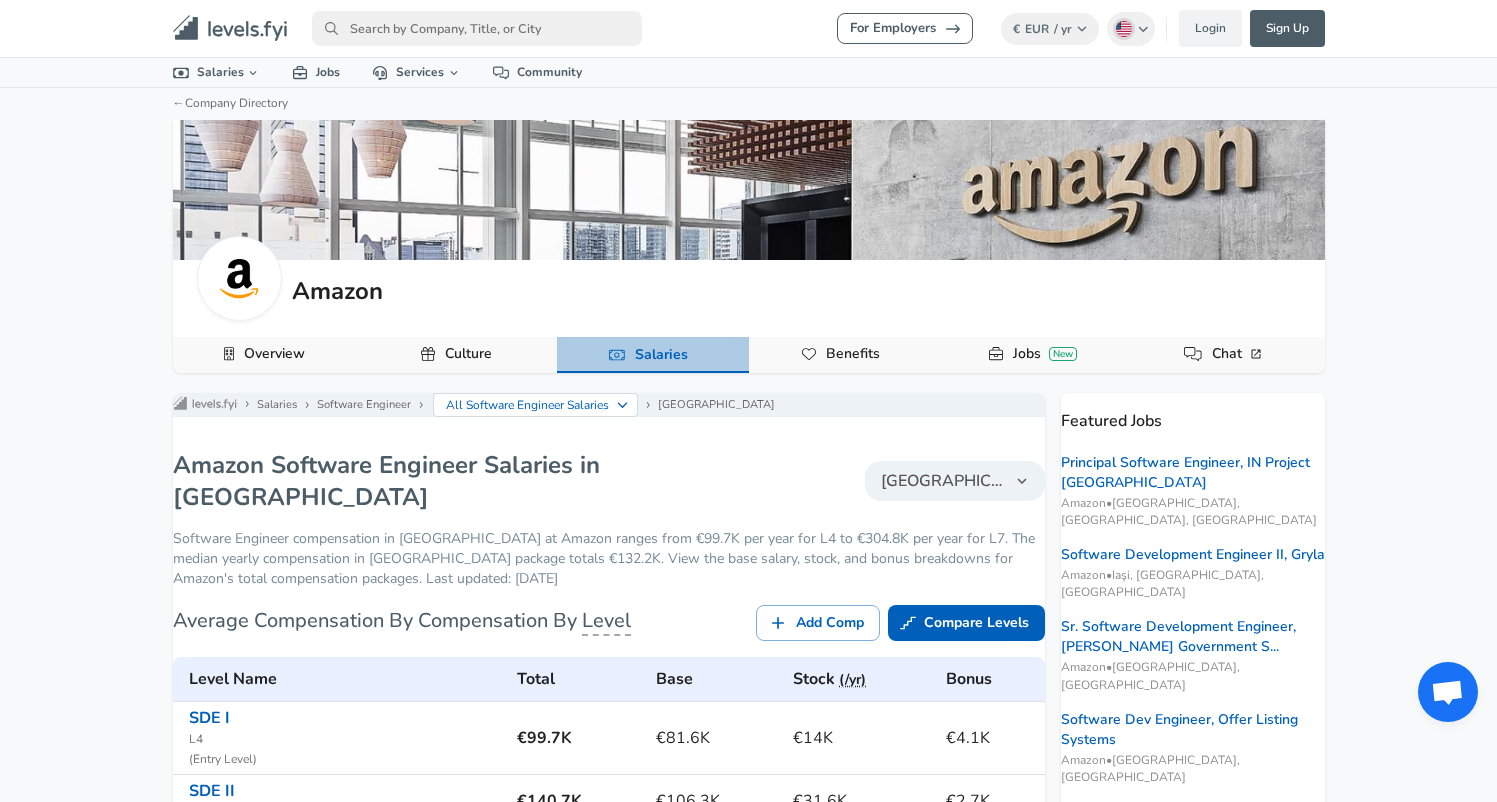 click on "Salaries" at bounding box center (661, 355) 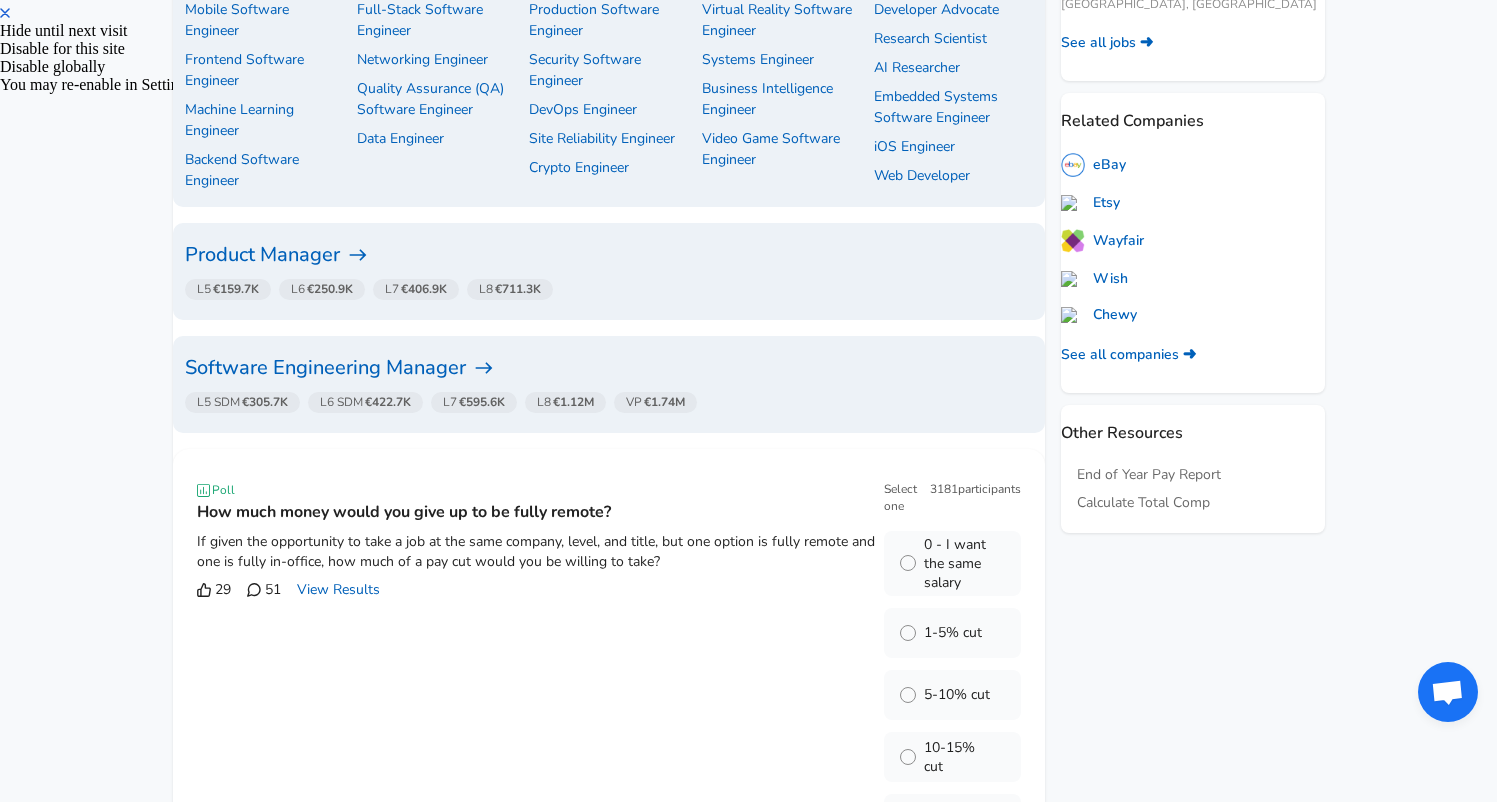 scroll, scrollTop: 788, scrollLeft: 0, axis: vertical 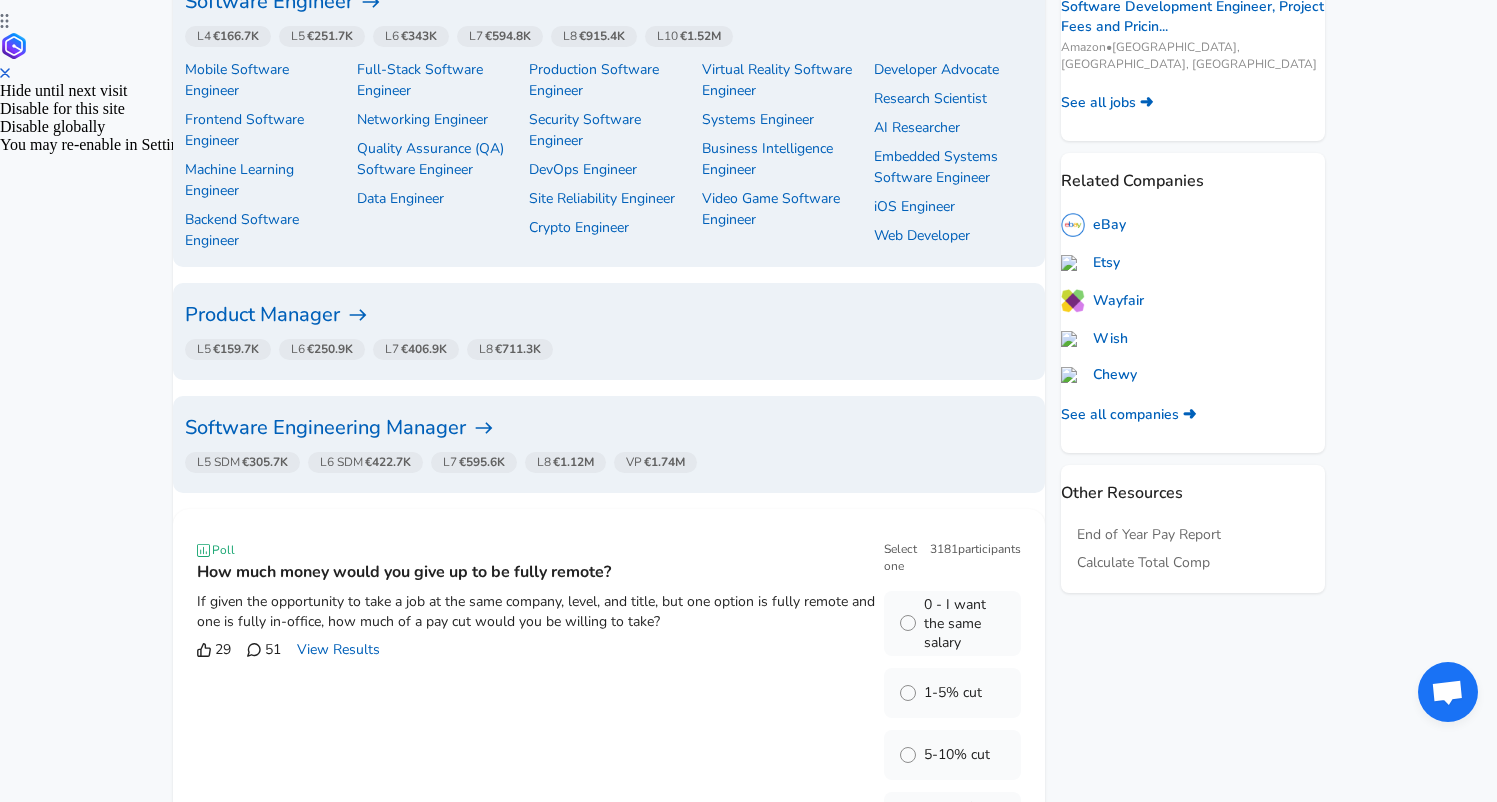 click on "Product Manager" at bounding box center (609, 315) 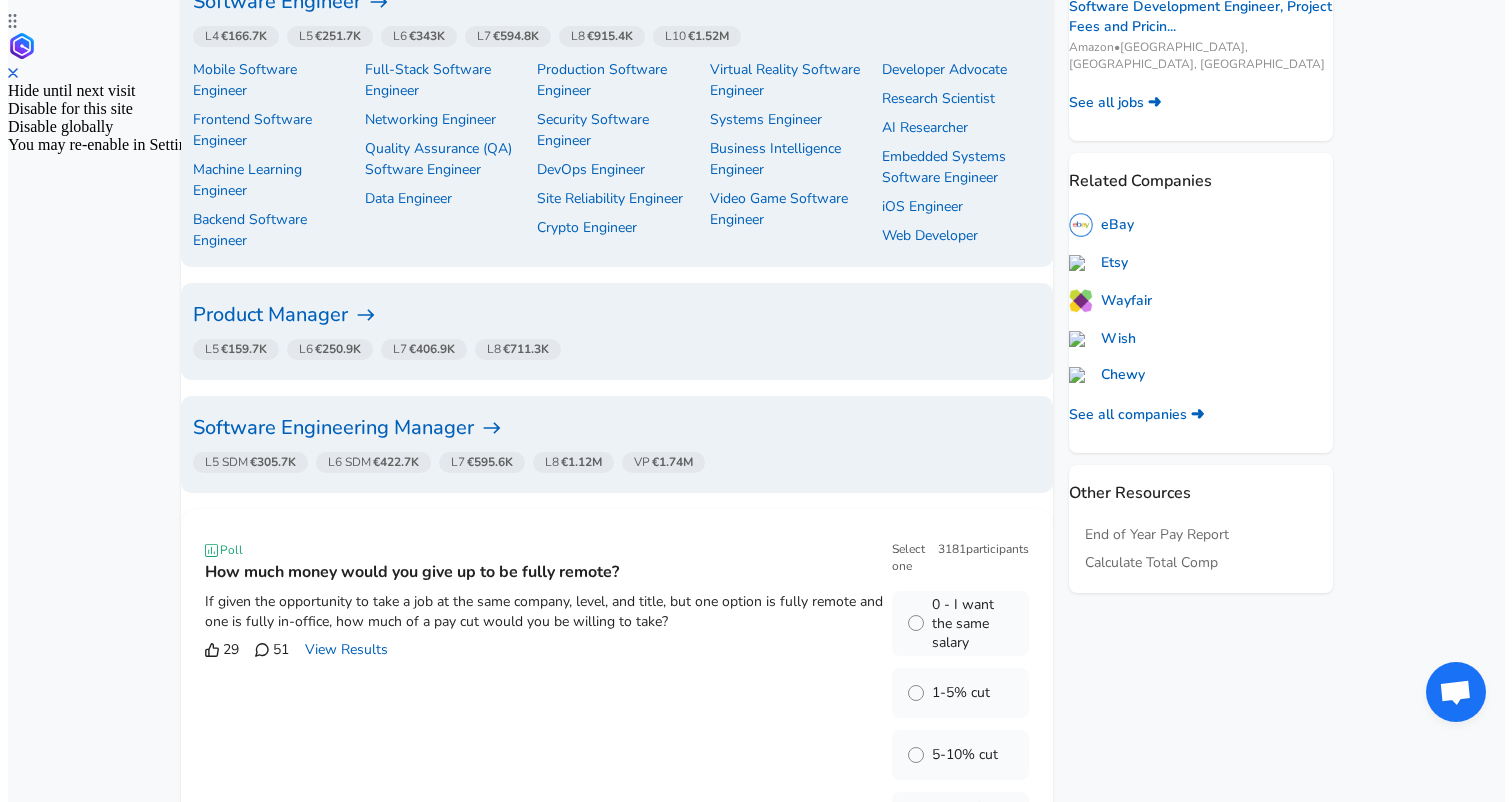 scroll, scrollTop: 0, scrollLeft: 0, axis: both 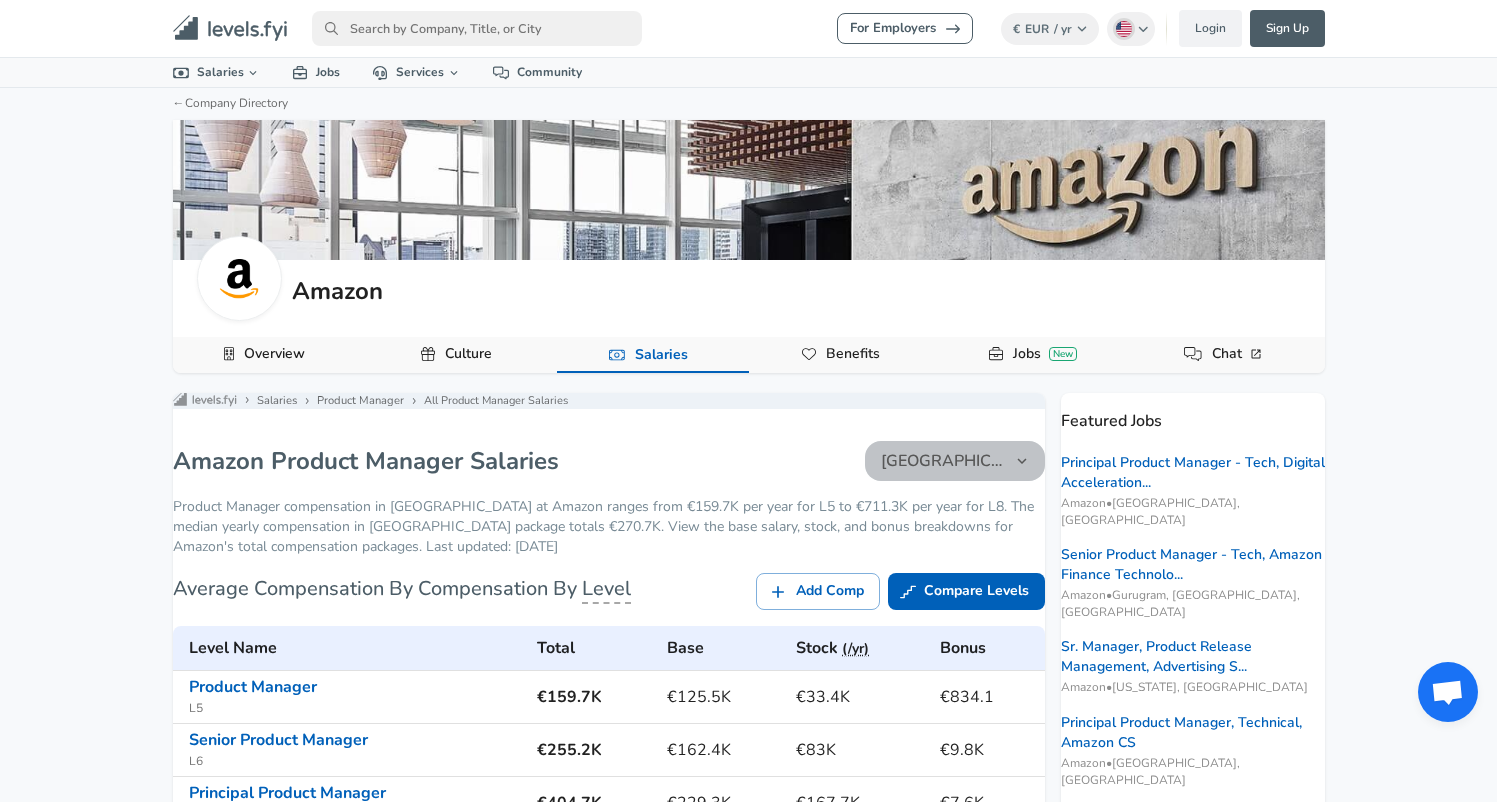 click on "[GEOGRAPHIC_DATA]" at bounding box center (943, 461) 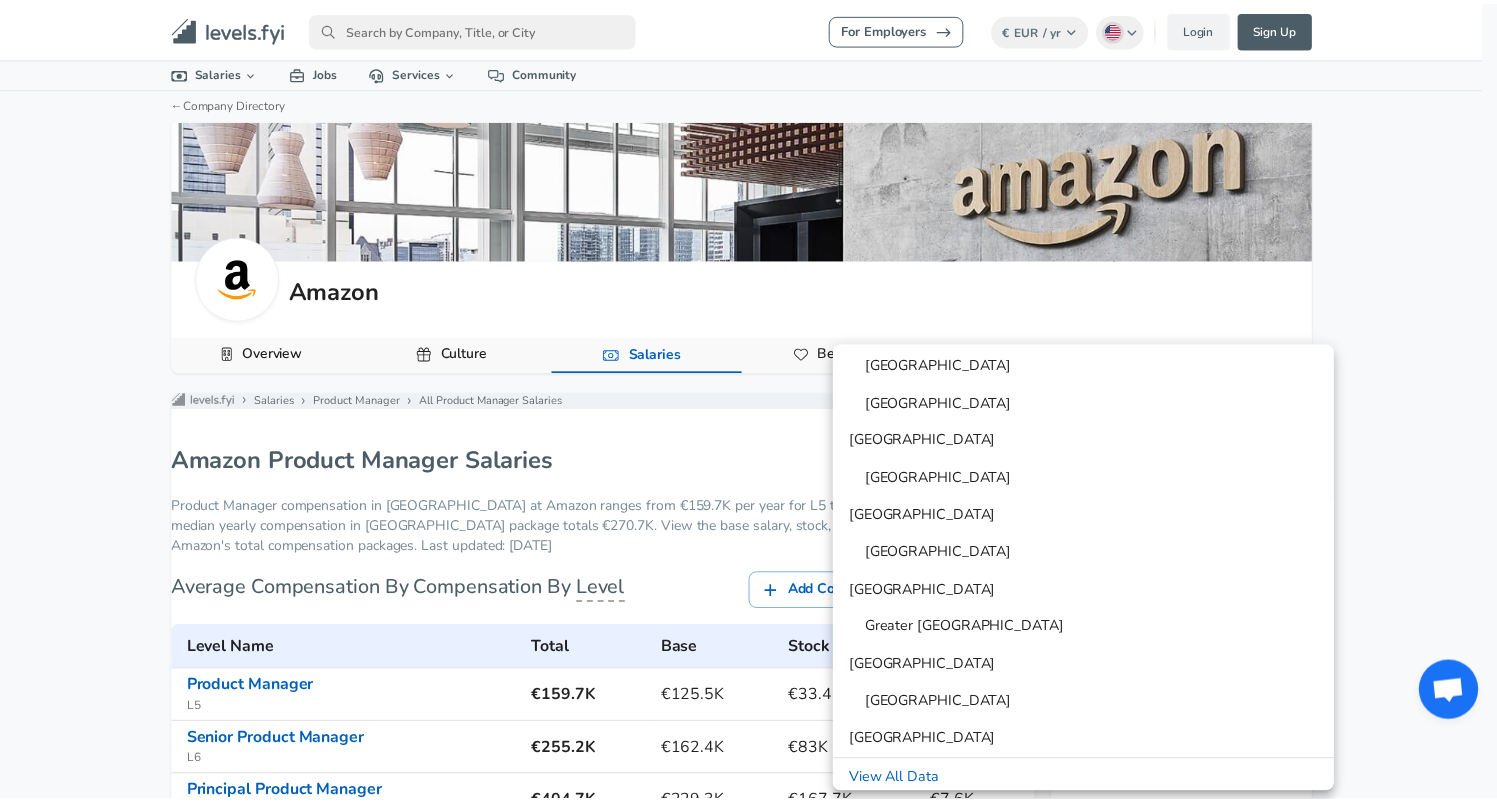scroll, scrollTop: 876, scrollLeft: 0, axis: vertical 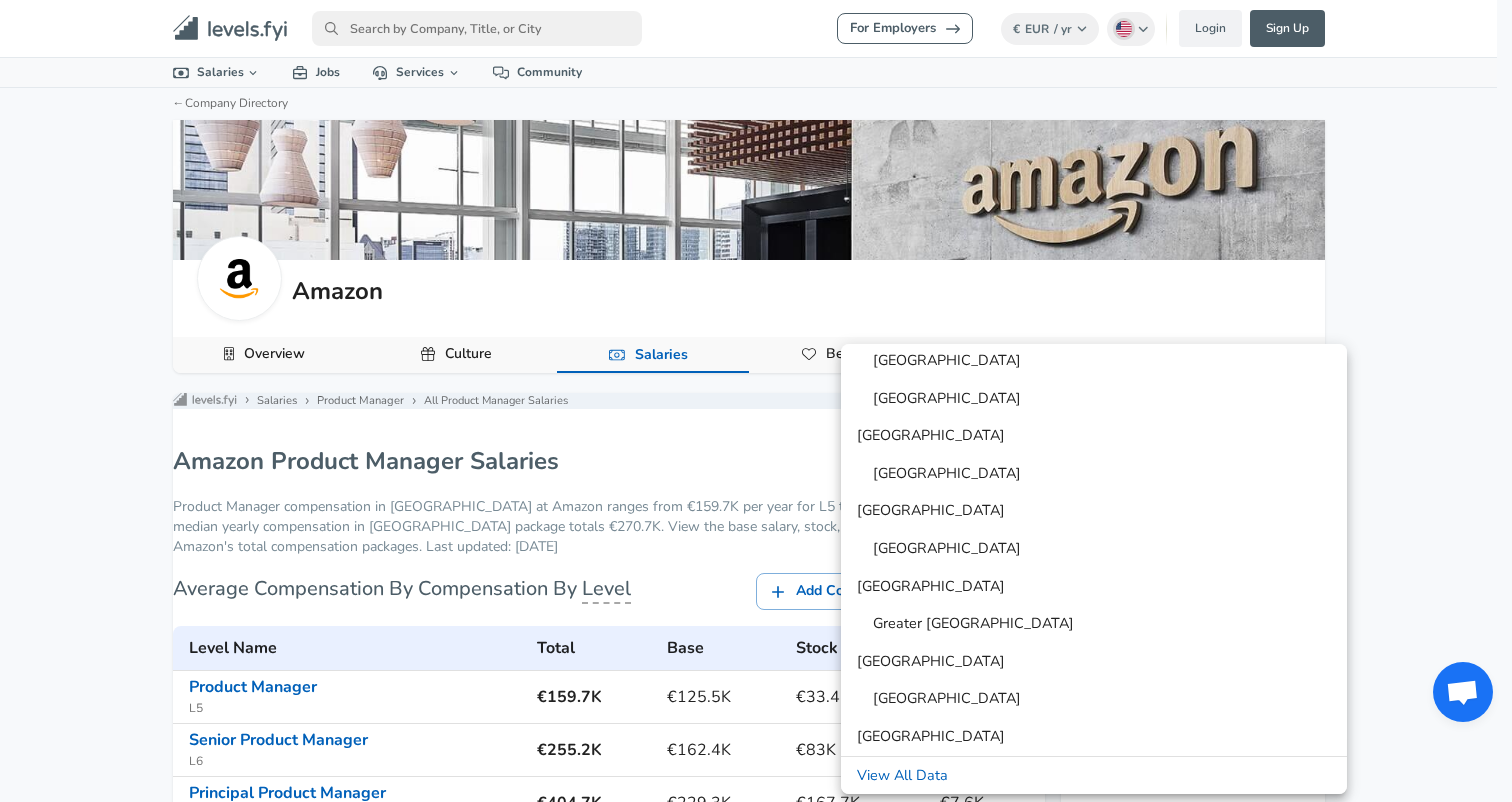 click on "View All Data" at bounding box center (1094, 776) 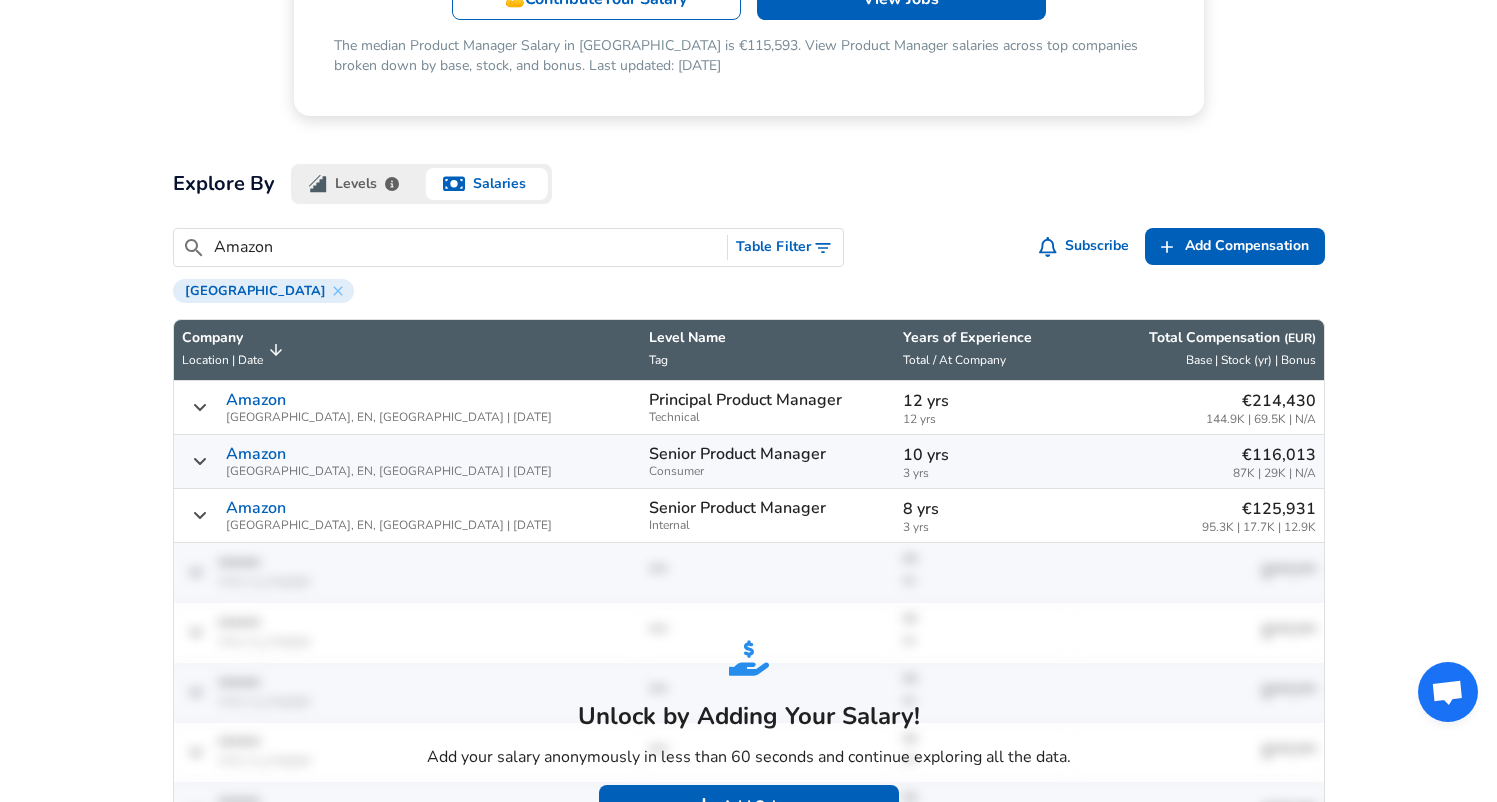 scroll, scrollTop: 454, scrollLeft: 0, axis: vertical 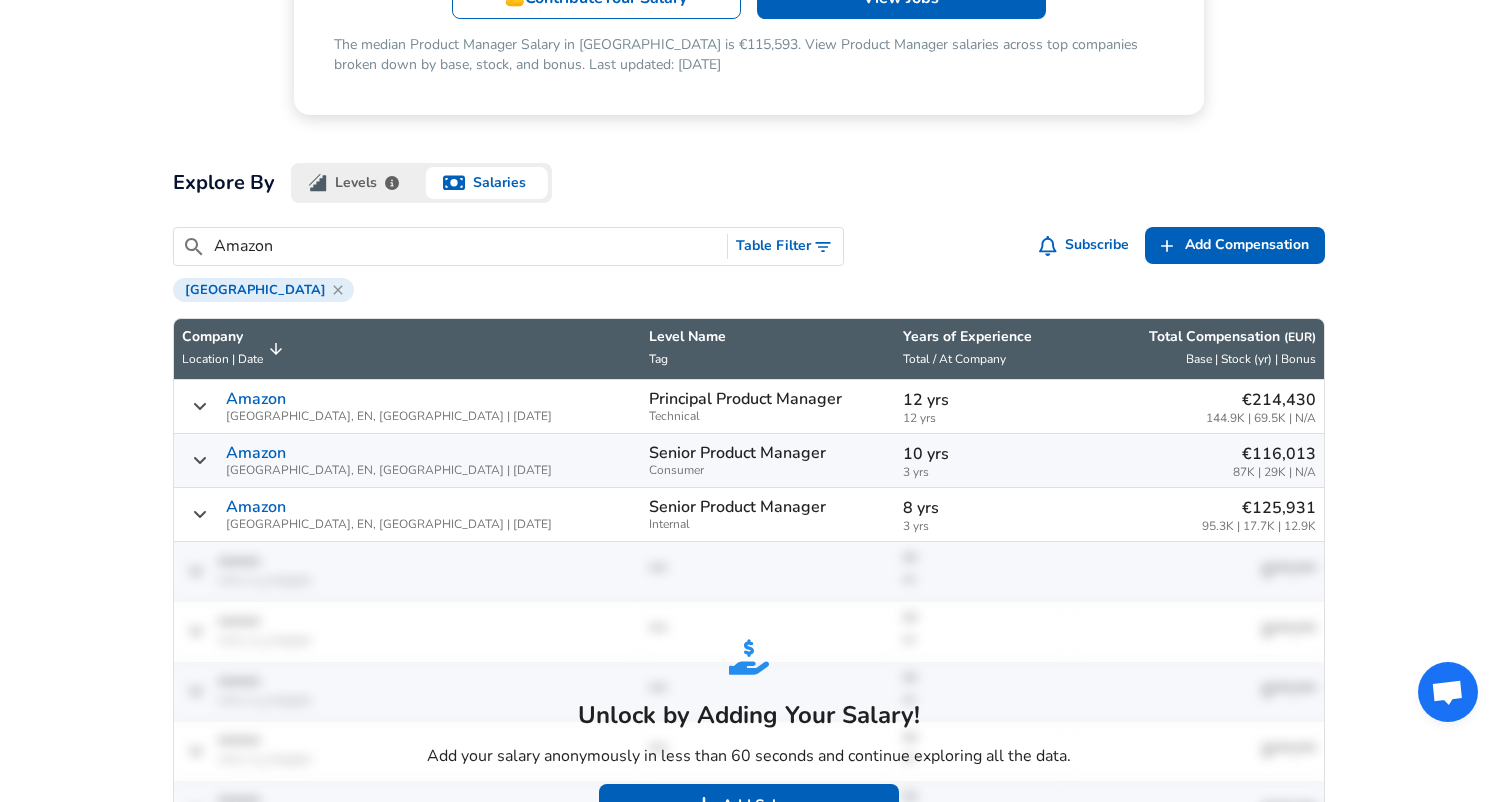 click 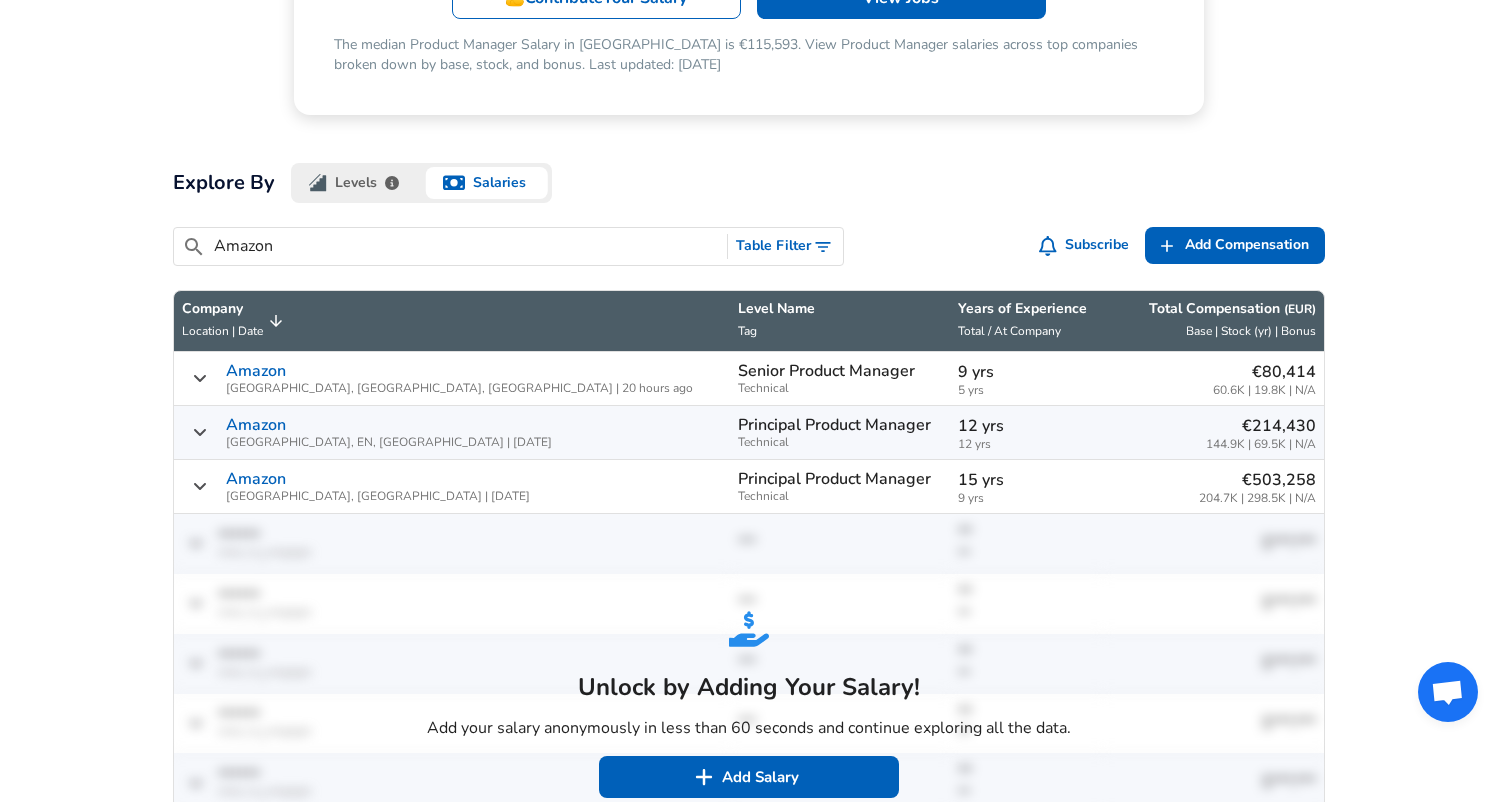 click on "Table Filter" at bounding box center [785, 246] 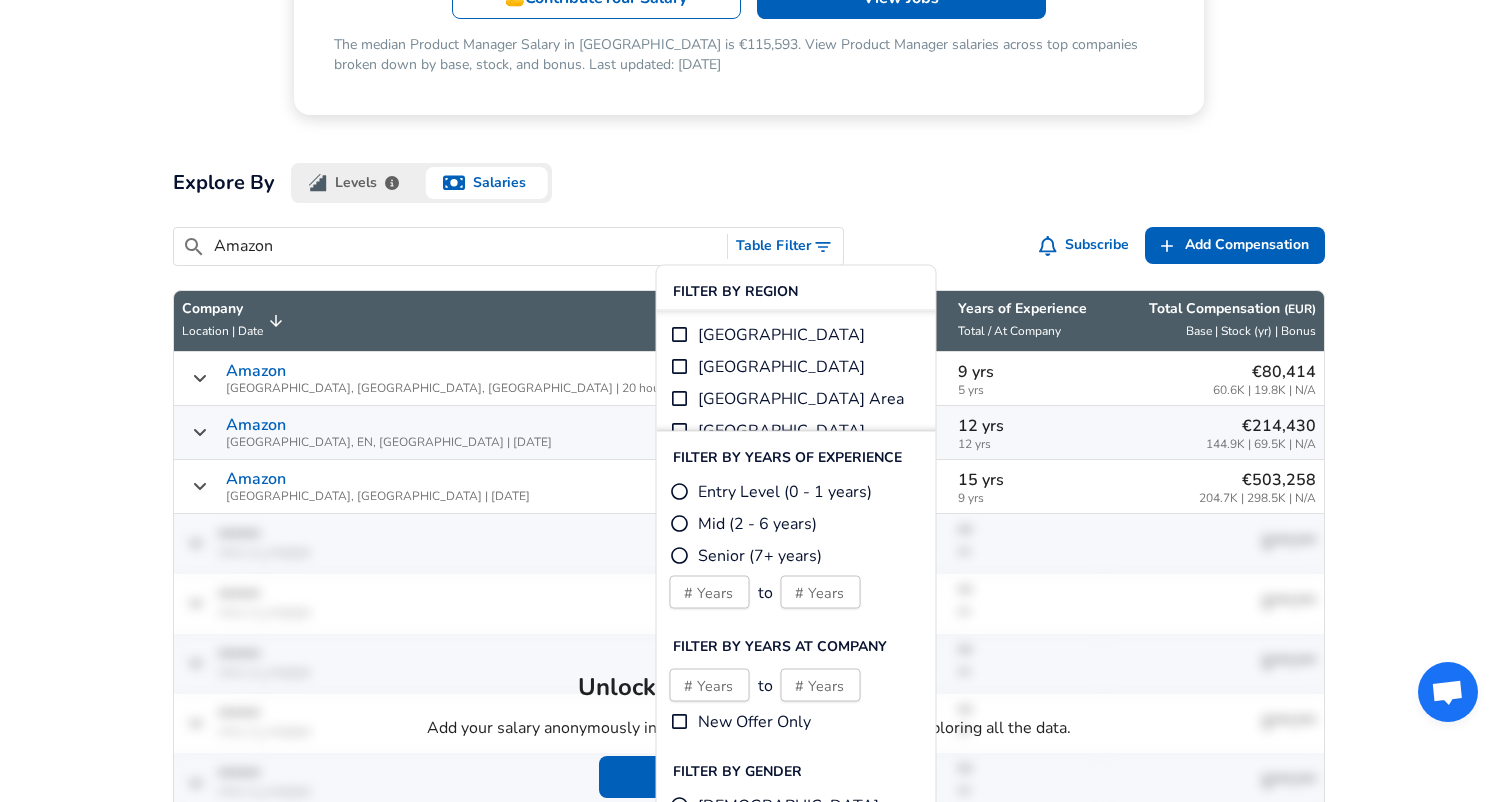 scroll, scrollTop: 4, scrollLeft: 0, axis: vertical 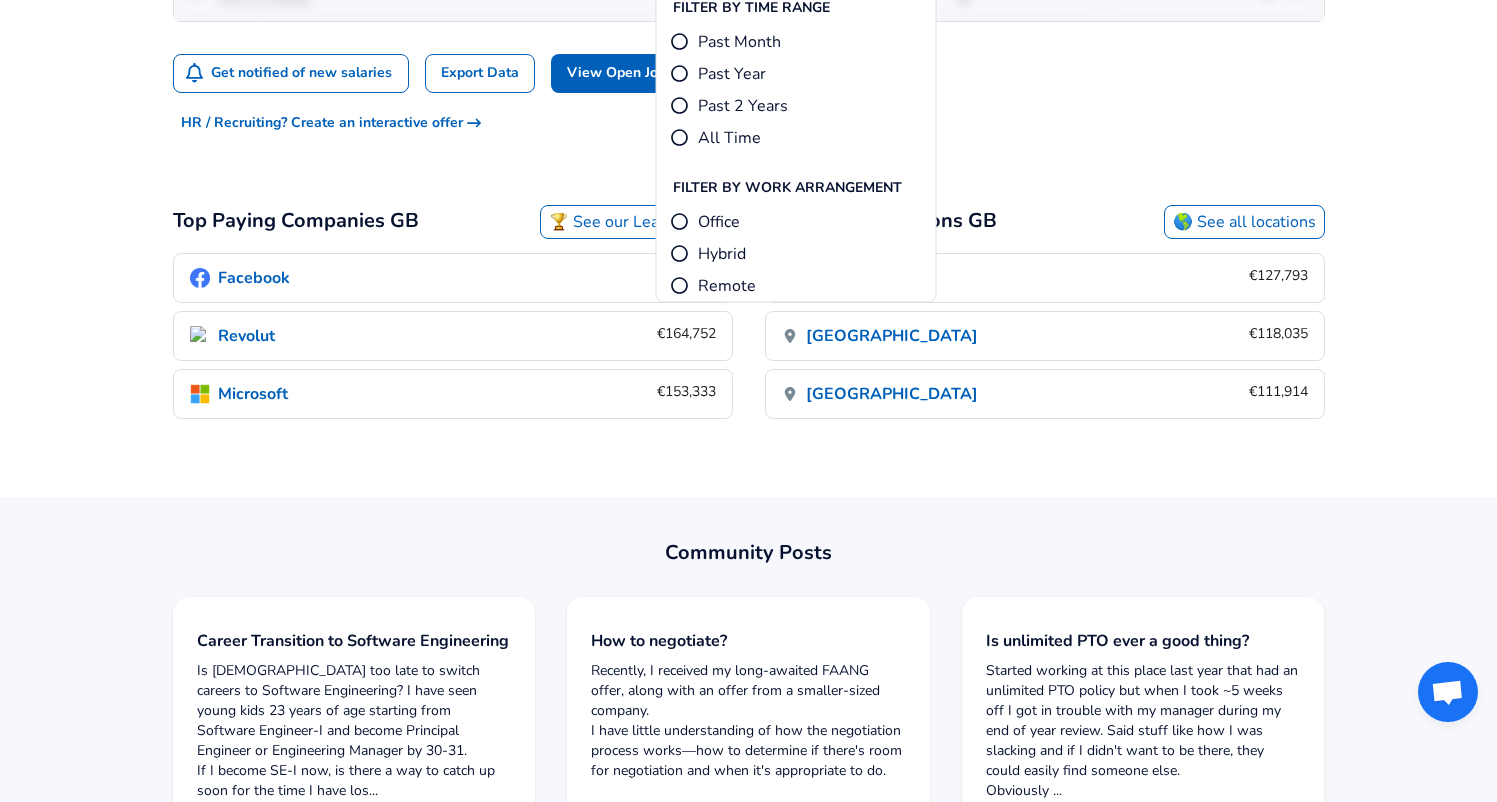 click on "Community Posts" at bounding box center [733, 555] 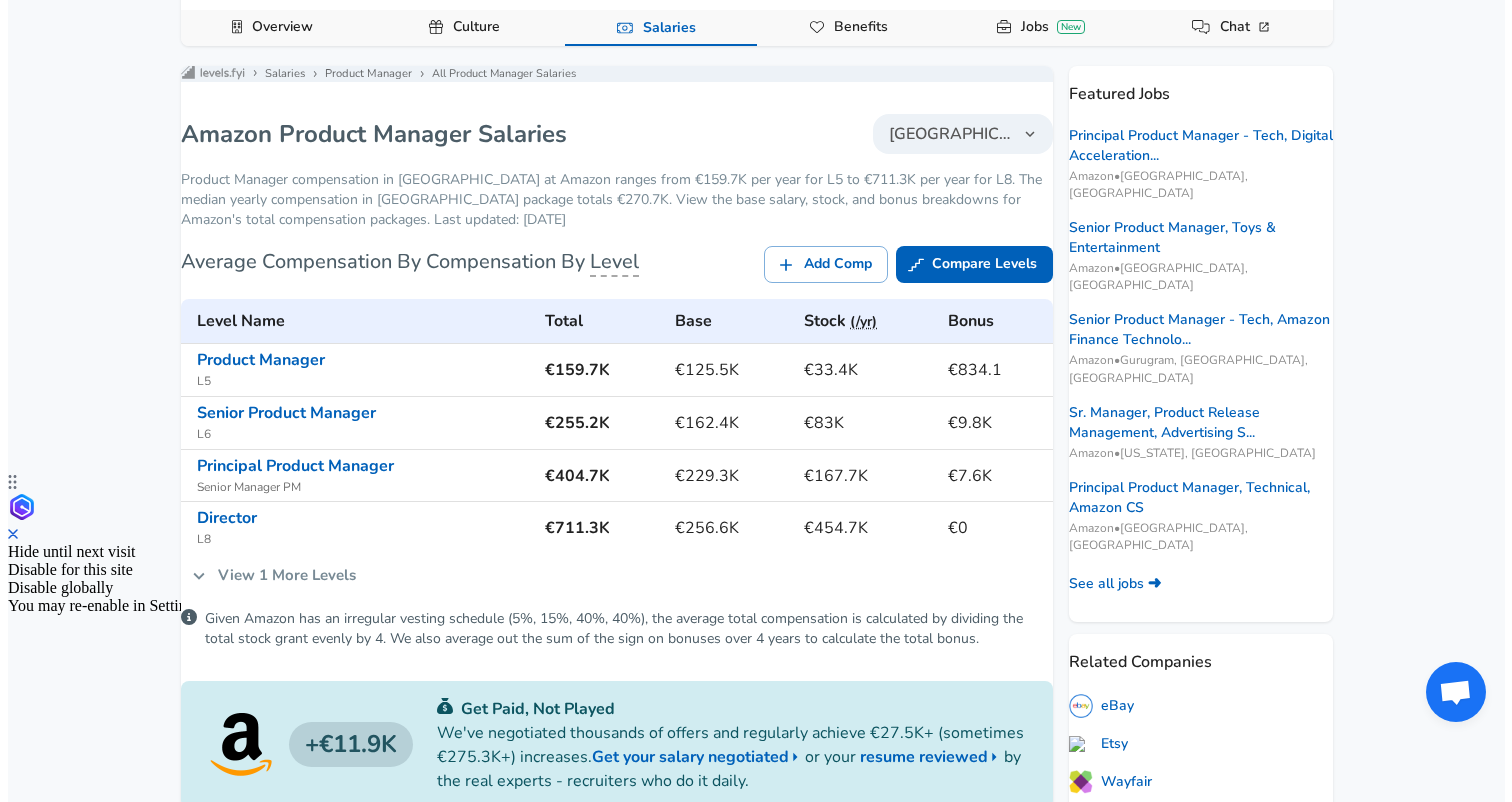 scroll, scrollTop: 355, scrollLeft: 0, axis: vertical 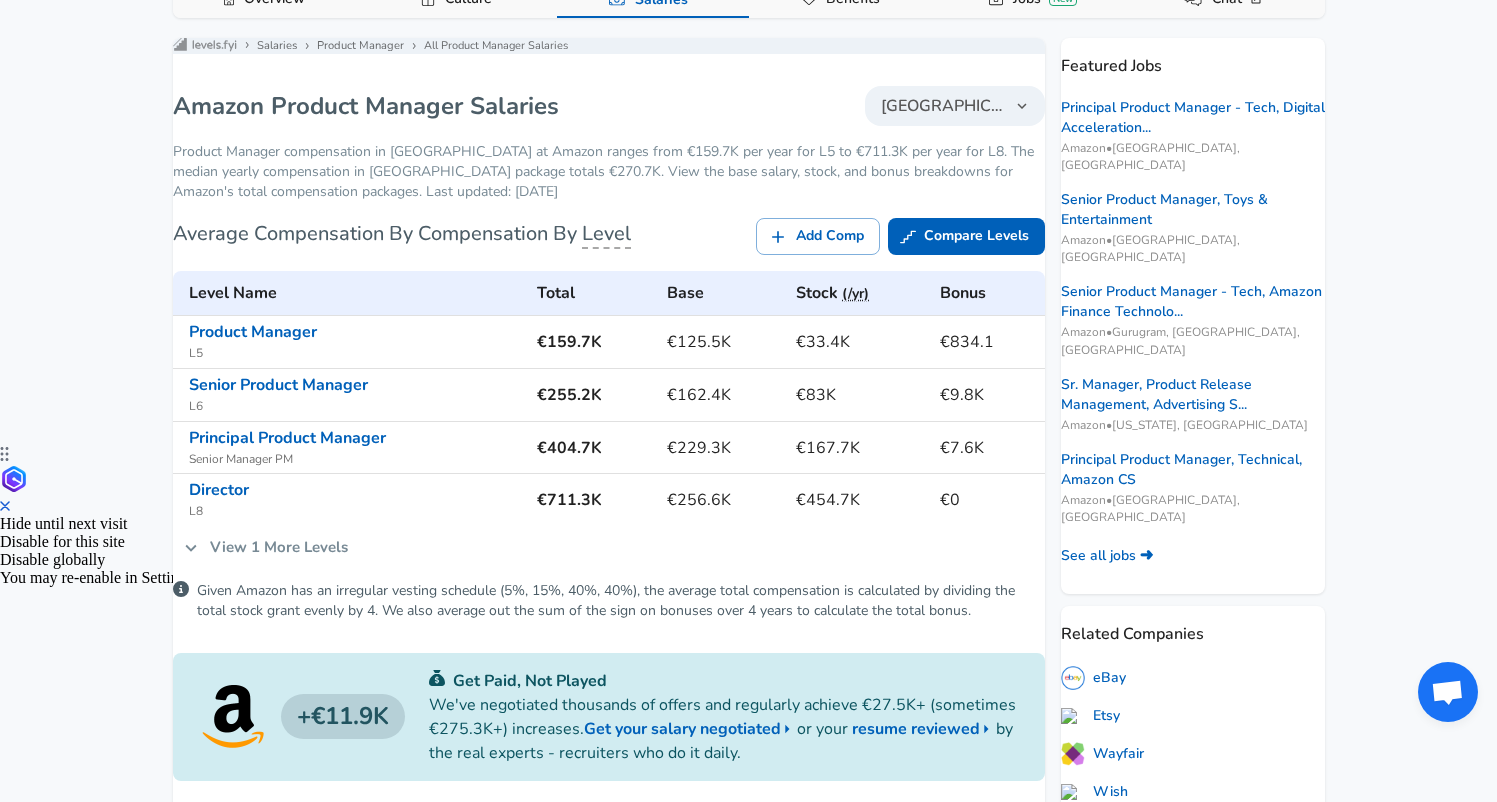 click on "[GEOGRAPHIC_DATA]" at bounding box center [943, 106] 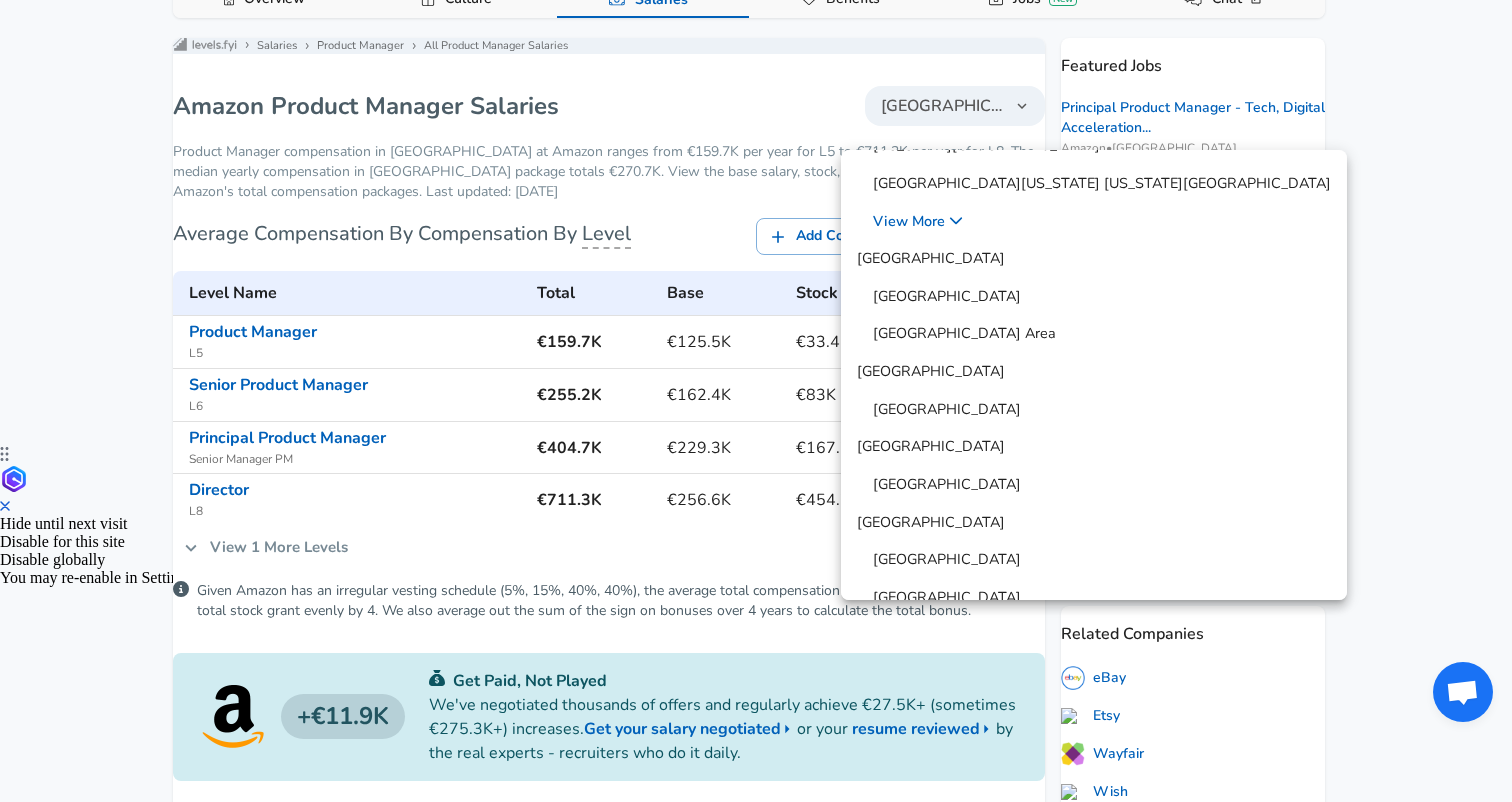 scroll, scrollTop: 0, scrollLeft: 0, axis: both 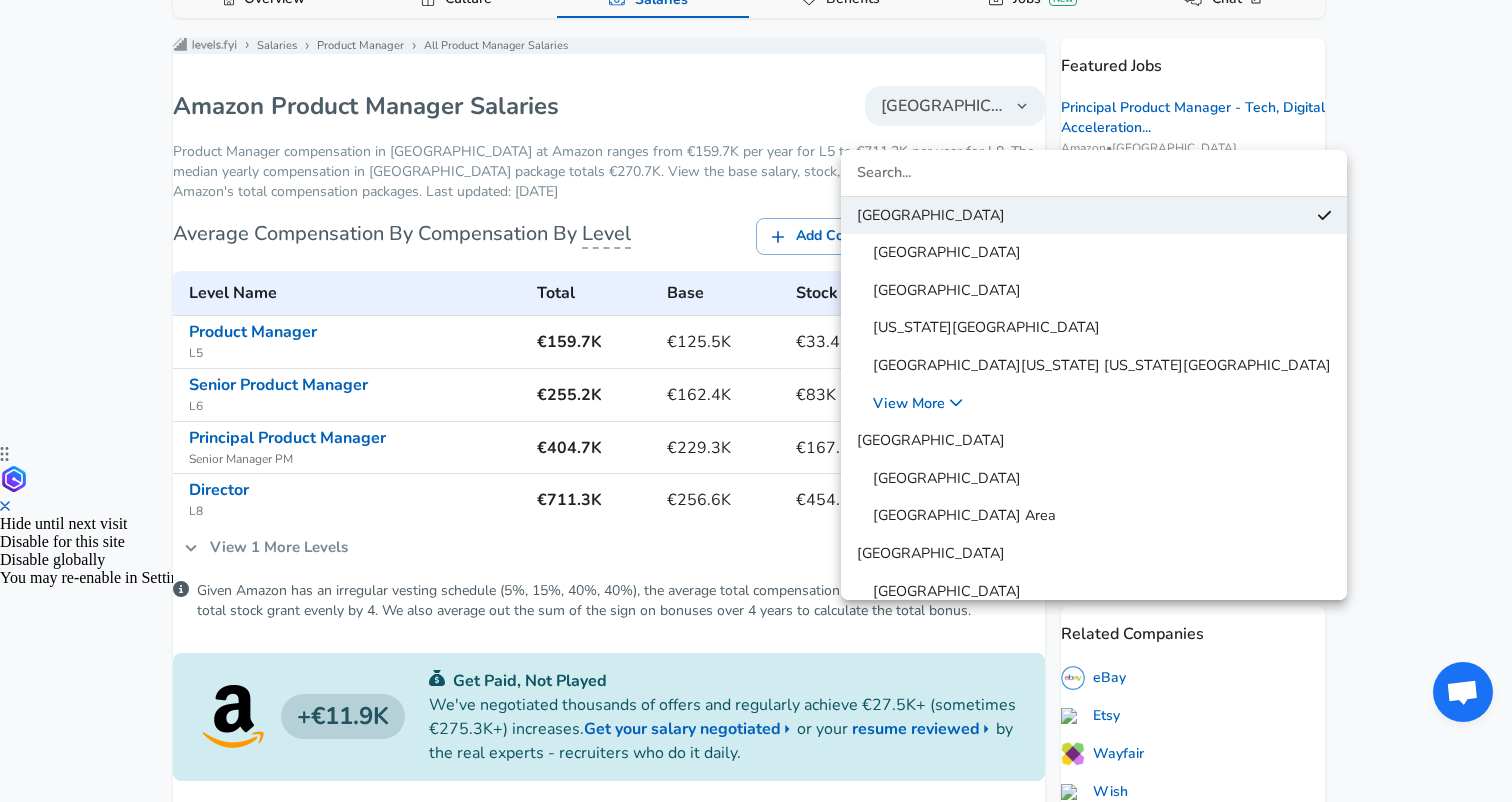 click at bounding box center (1094, 173) 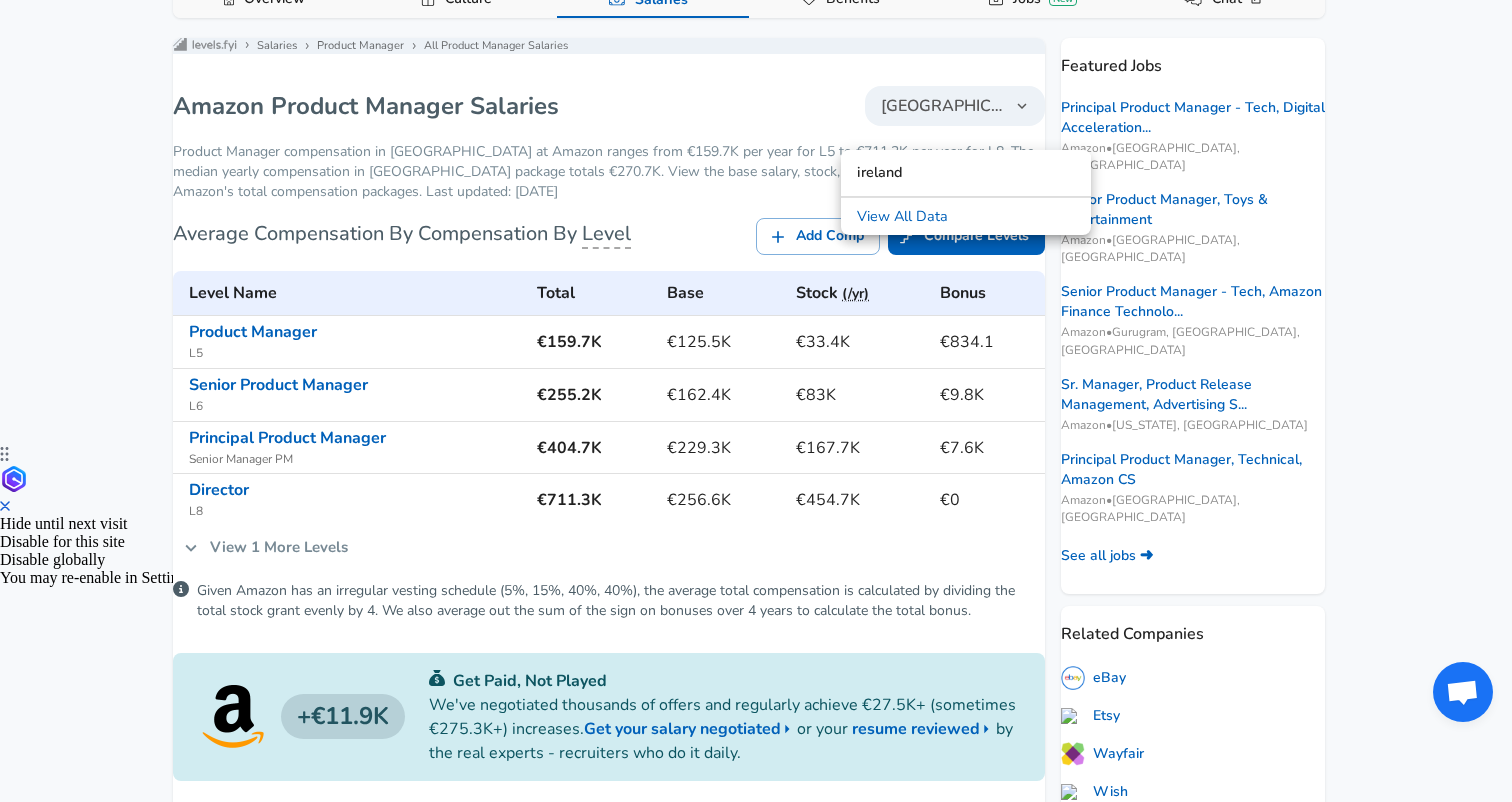 type on "ireland" 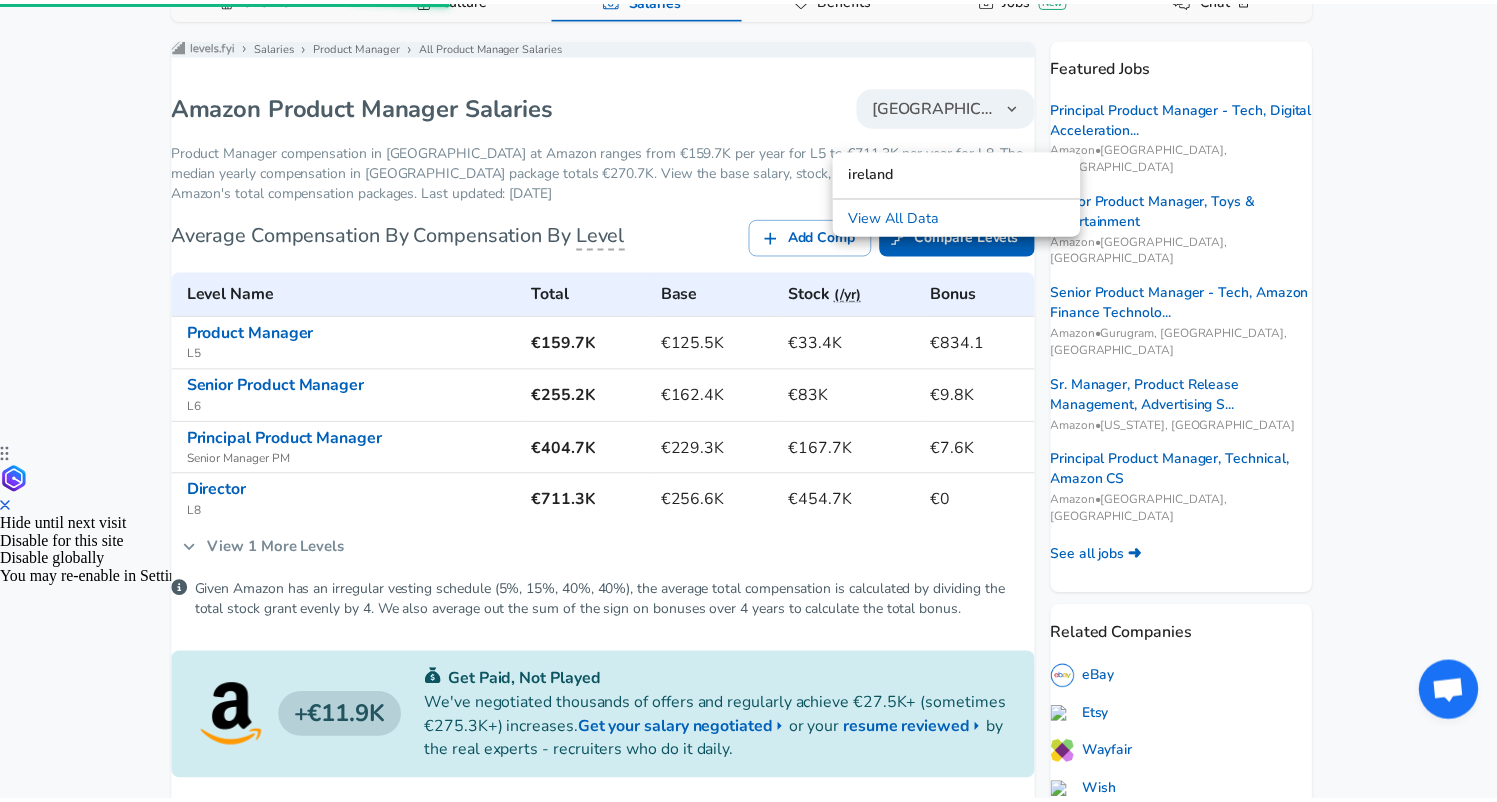 scroll, scrollTop: 0, scrollLeft: 0, axis: both 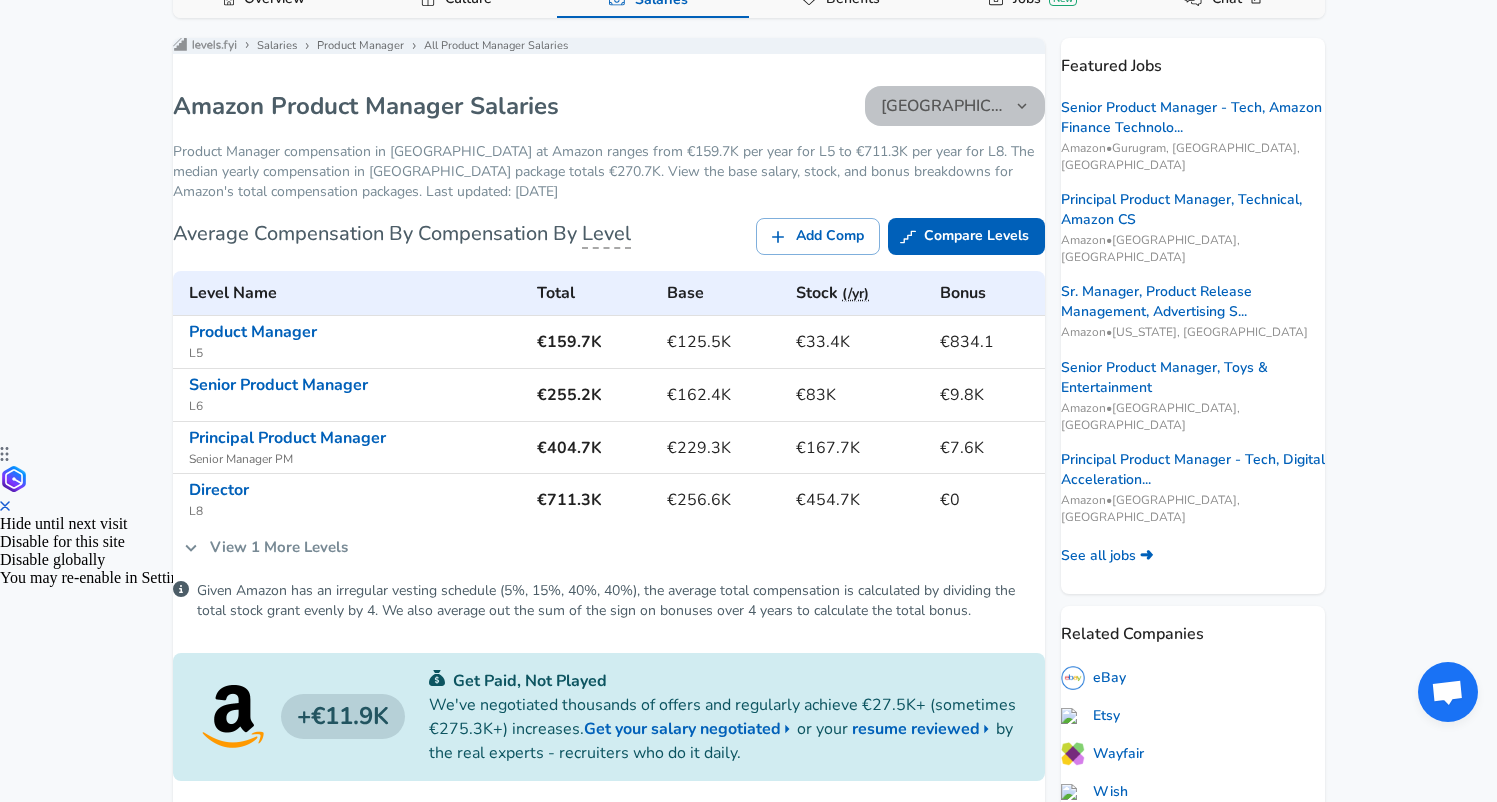 click on "[GEOGRAPHIC_DATA]" at bounding box center [943, 106] 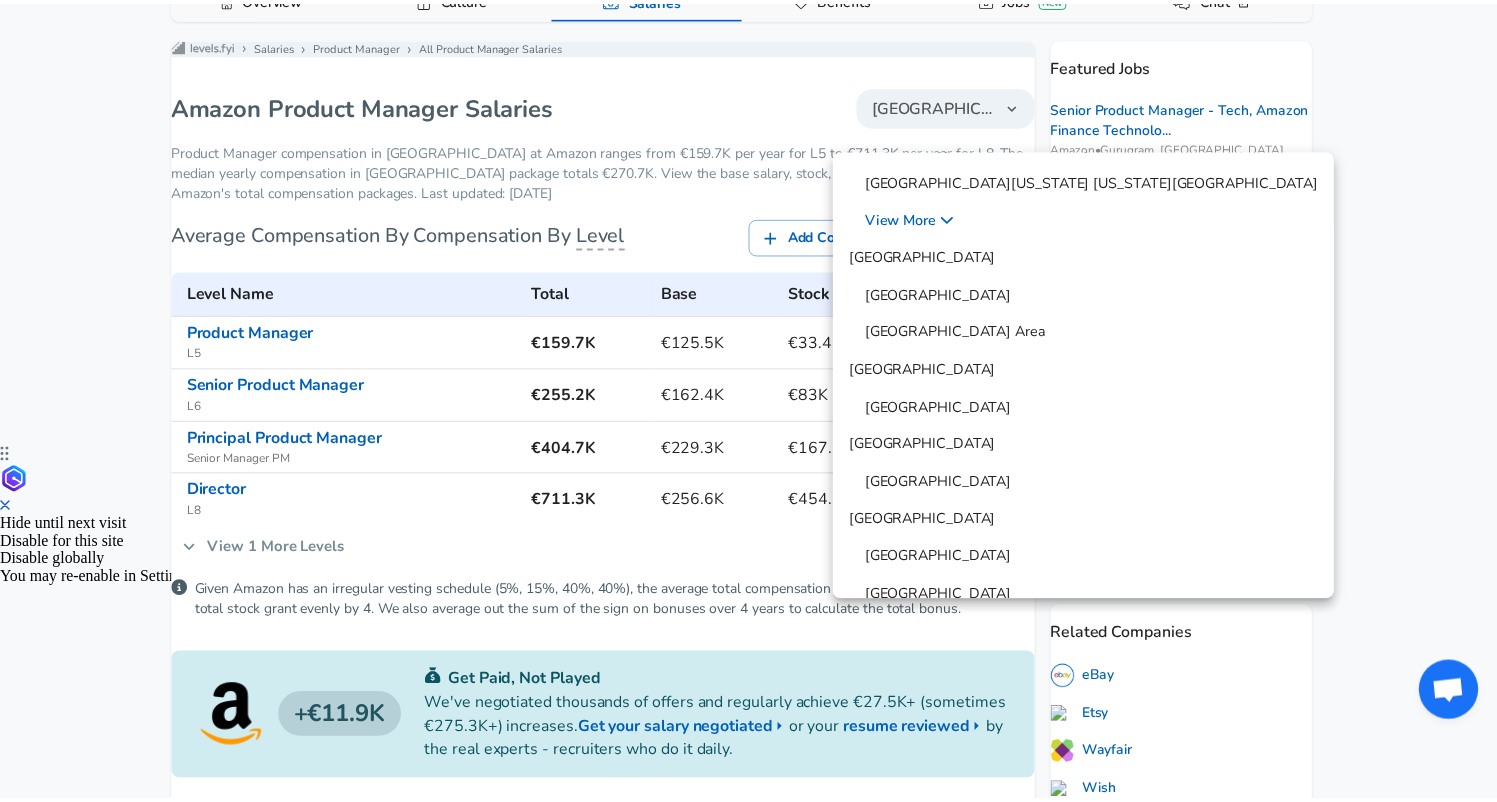 scroll, scrollTop: 212, scrollLeft: 0, axis: vertical 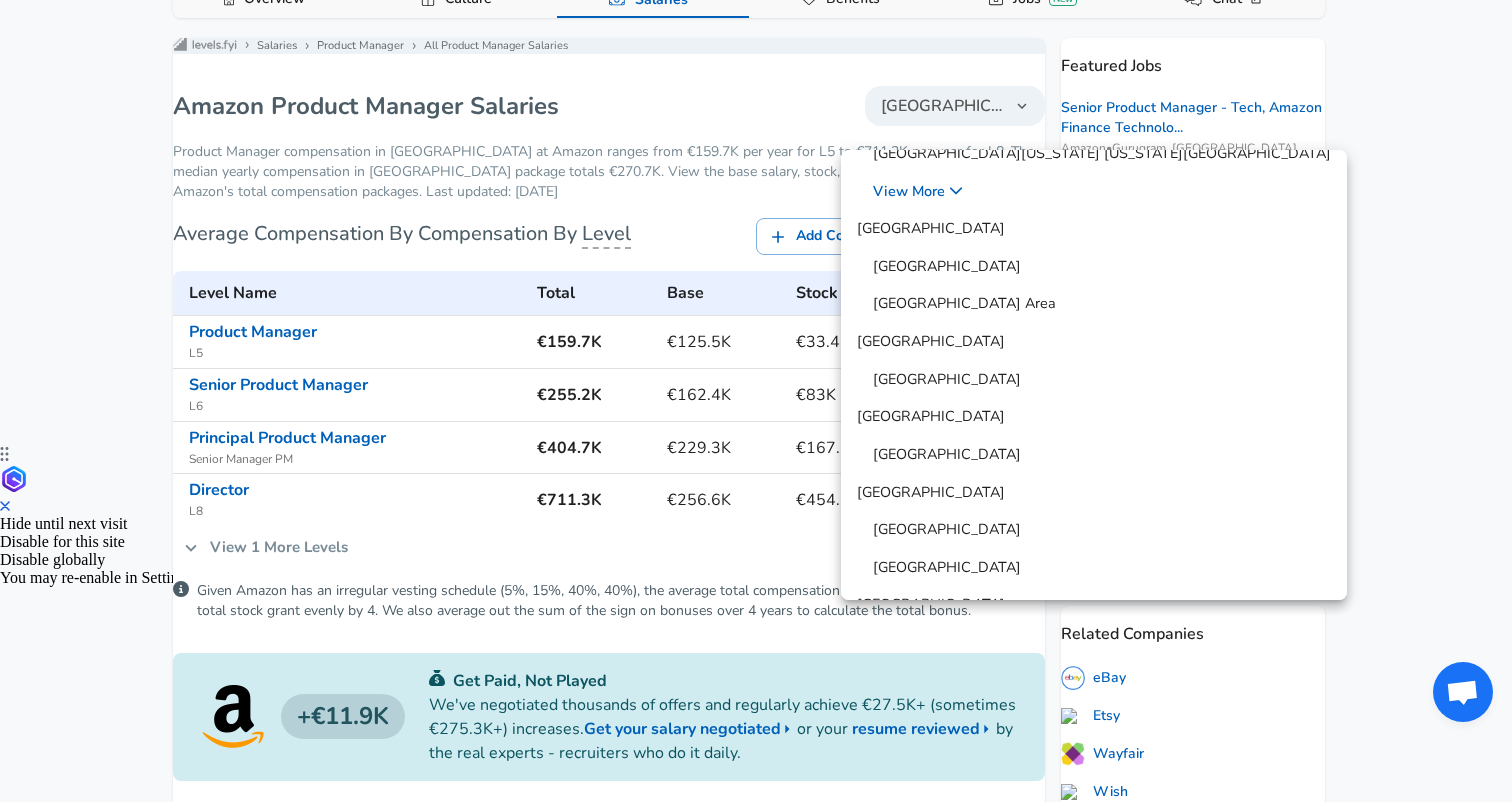 click on "[GEOGRAPHIC_DATA]" at bounding box center [1094, 342] 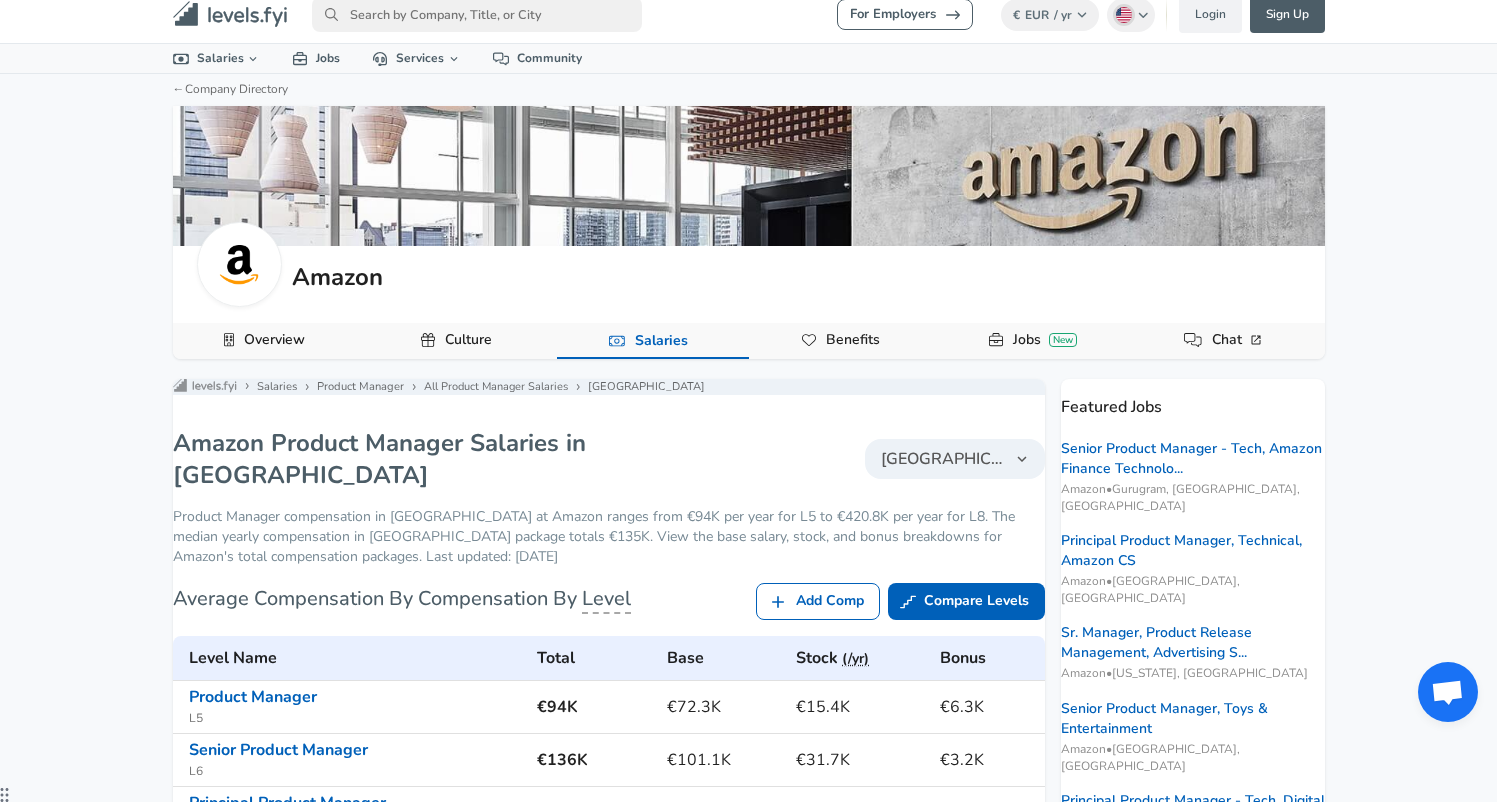 scroll, scrollTop: 344, scrollLeft: 0, axis: vertical 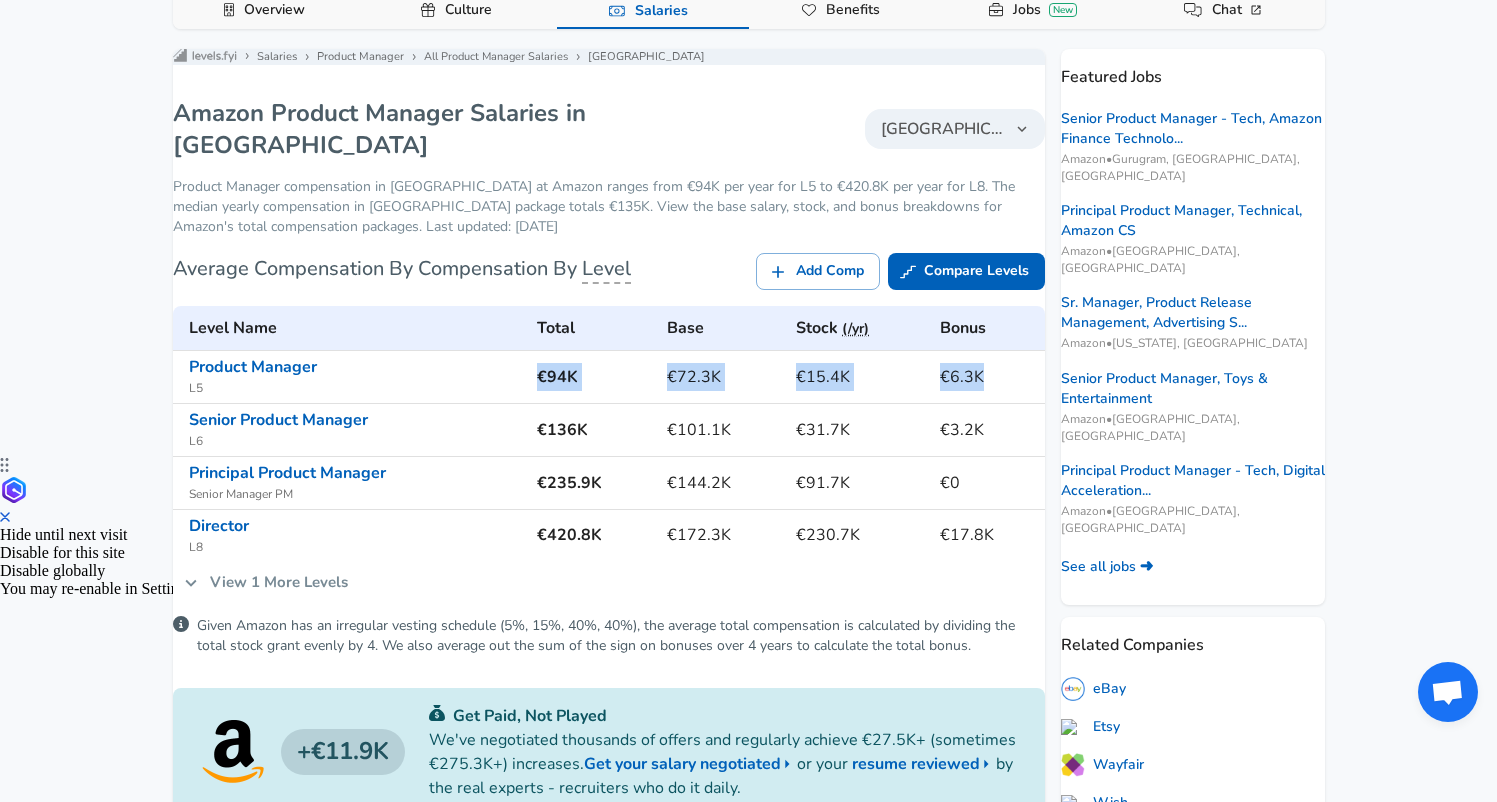 drag, startPoint x: 522, startPoint y: 374, endPoint x: 1018, endPoint y: 388, distance: 496.19754 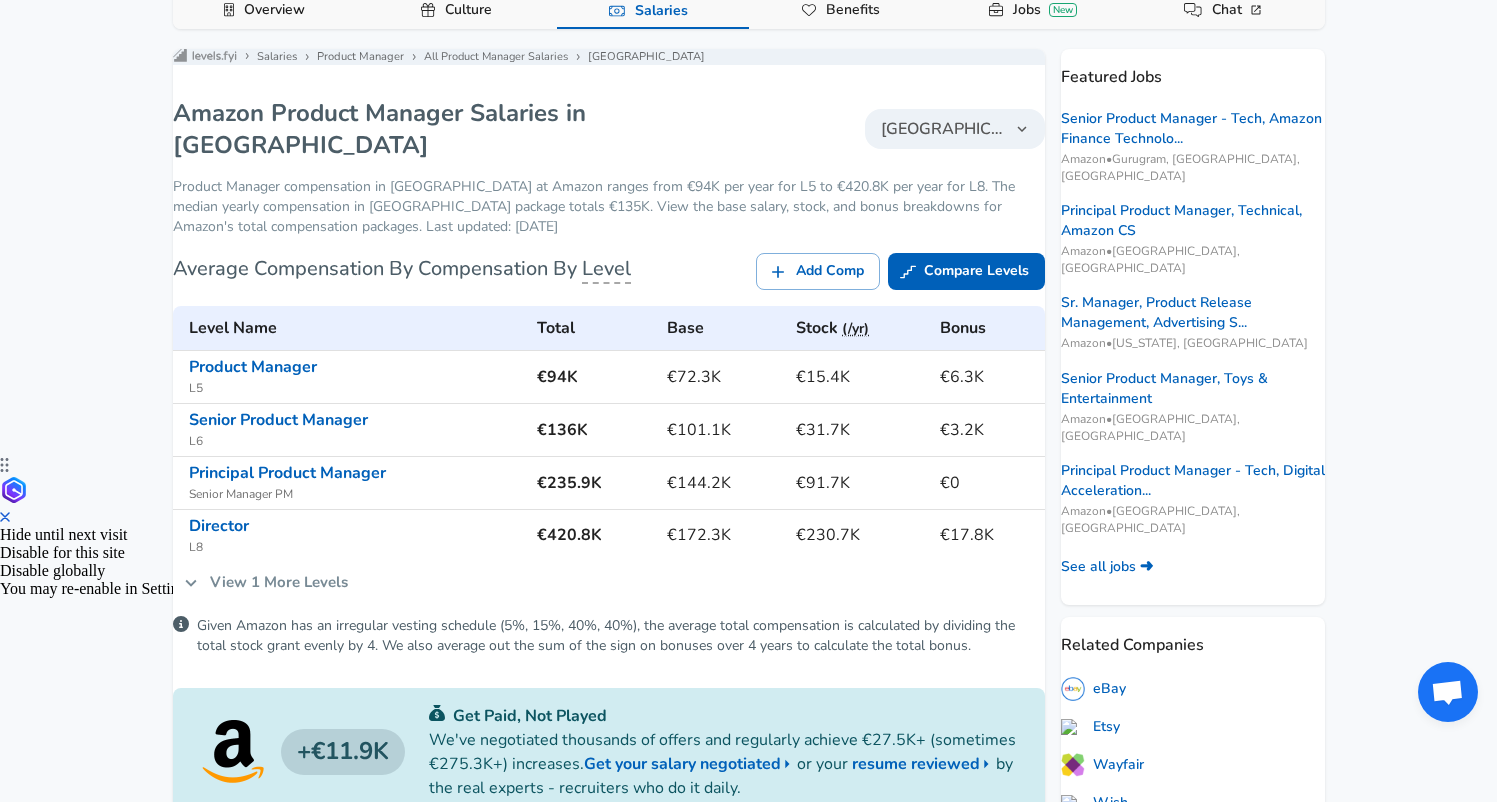 click on "Level Name Total   Base   Stock   (/yr) Bonus   Product Manager L5 €94K €72.3K €15.4K €6.3K Senior Product Manager L6 €136K €101.1K €31.7K €3.2K Principal Product Manager Senior Manager PM €235.9K €144.2K €91.7K €0 Director L8 €420.8K €172.3K €230.7K €17.8K View   1   More Levels" at bounding box center [609, 455] 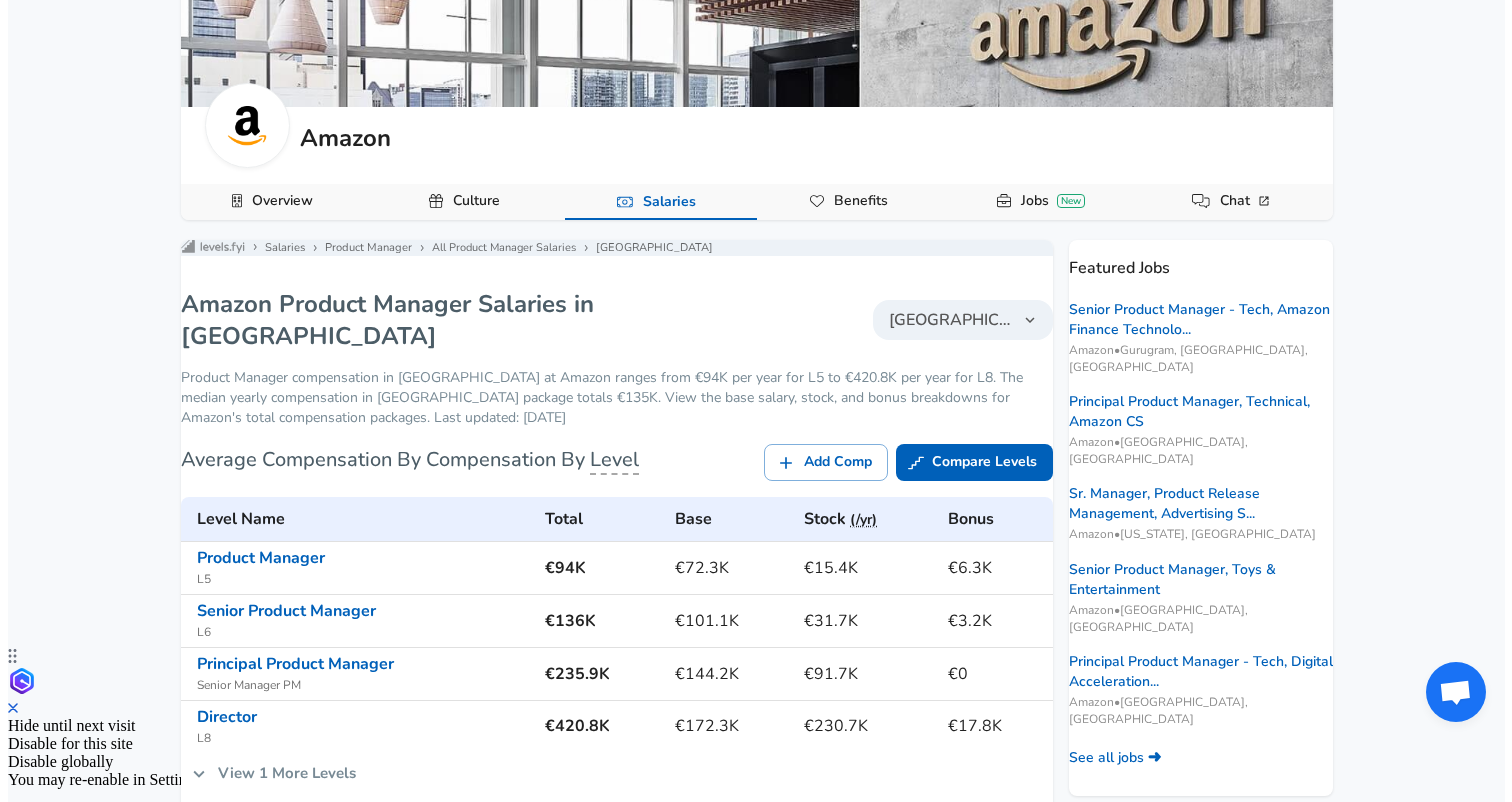 scroll, scrollTop: 149, scrollLeft: 0, axis: vertical 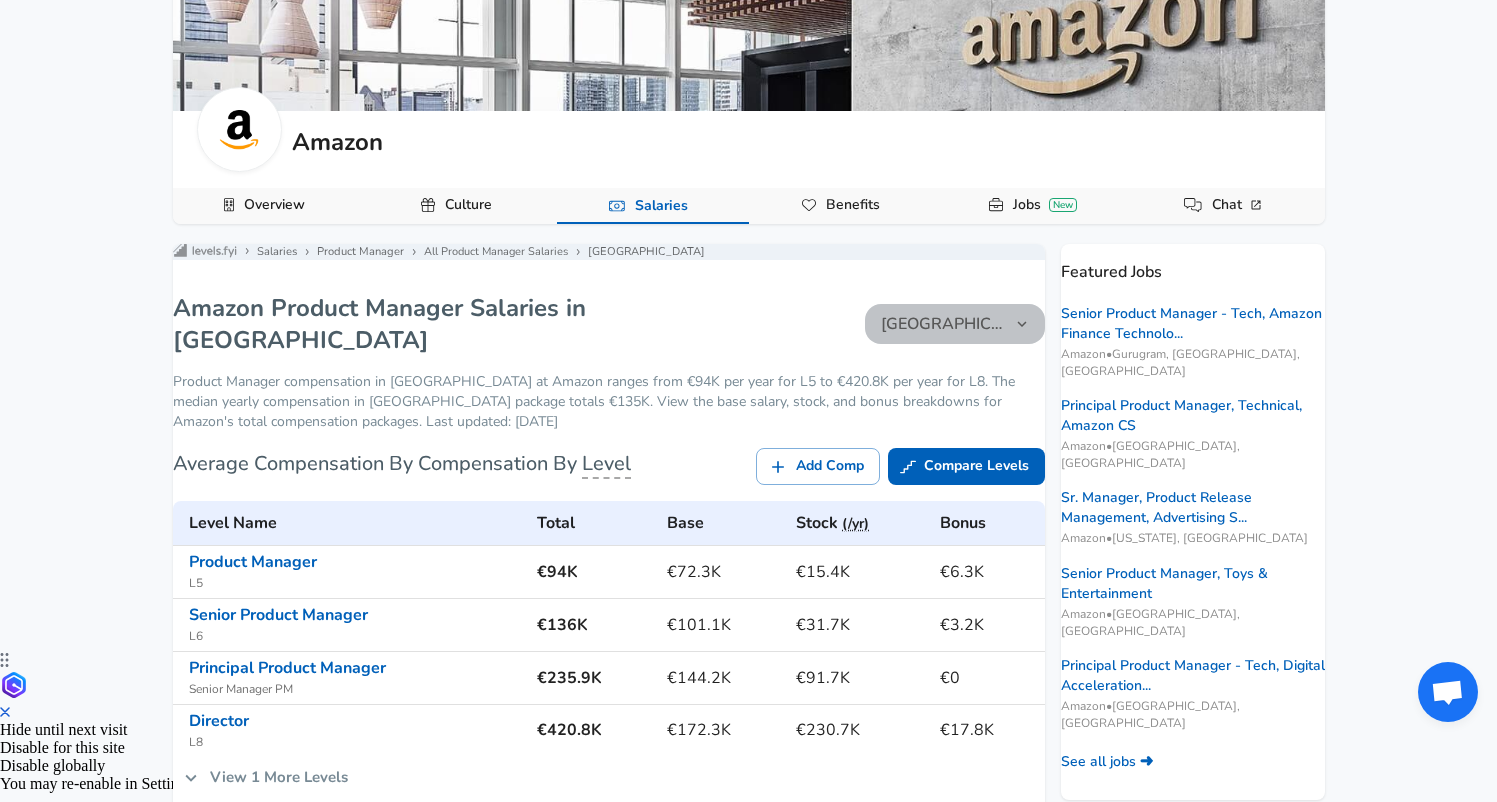 click on "[GEOGRAPHIC_DATA]" at bounding box center (943, 324) 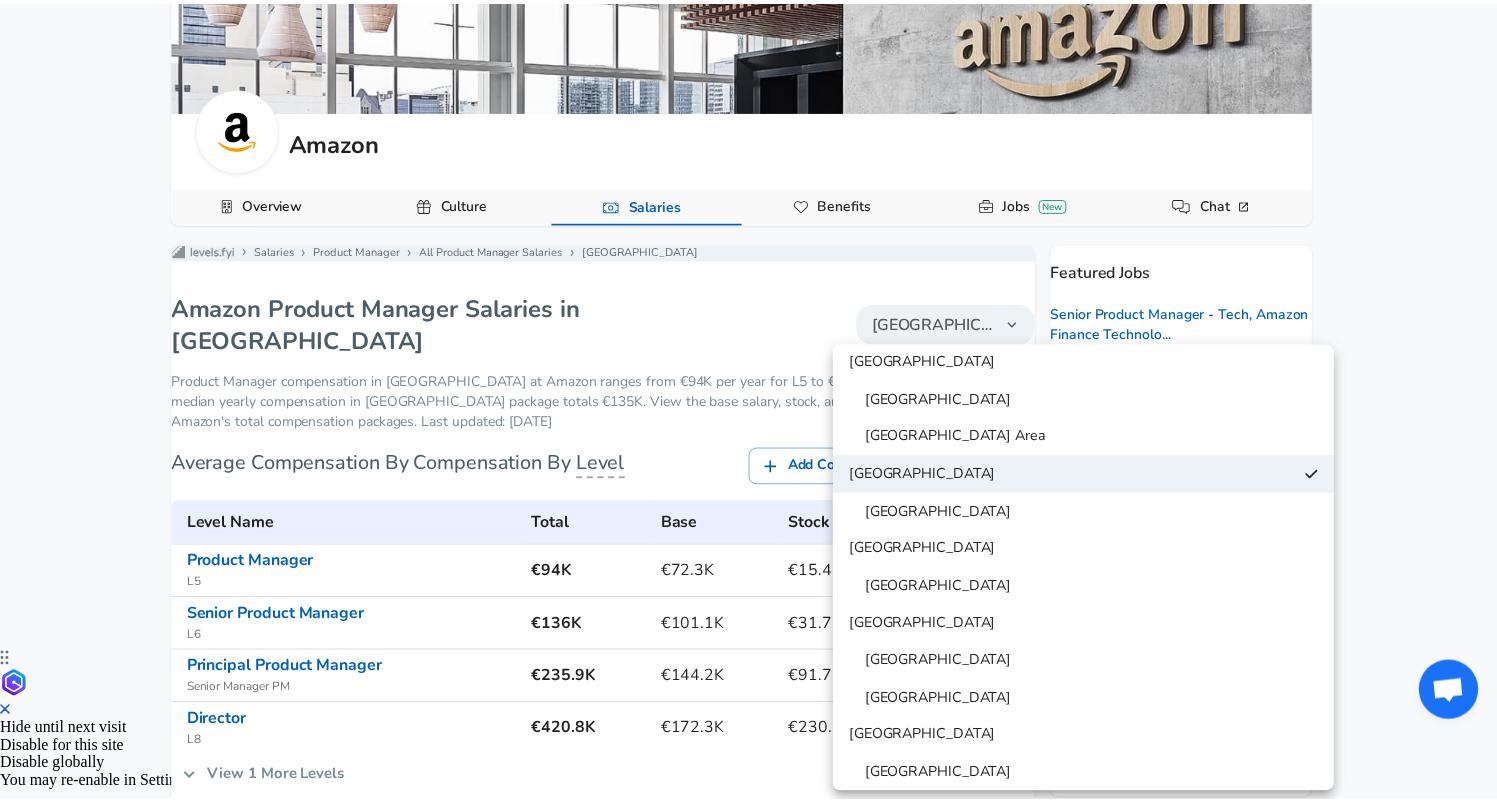 scroll, scrollTop: 274, scrollLeft: 0, axis: vertical 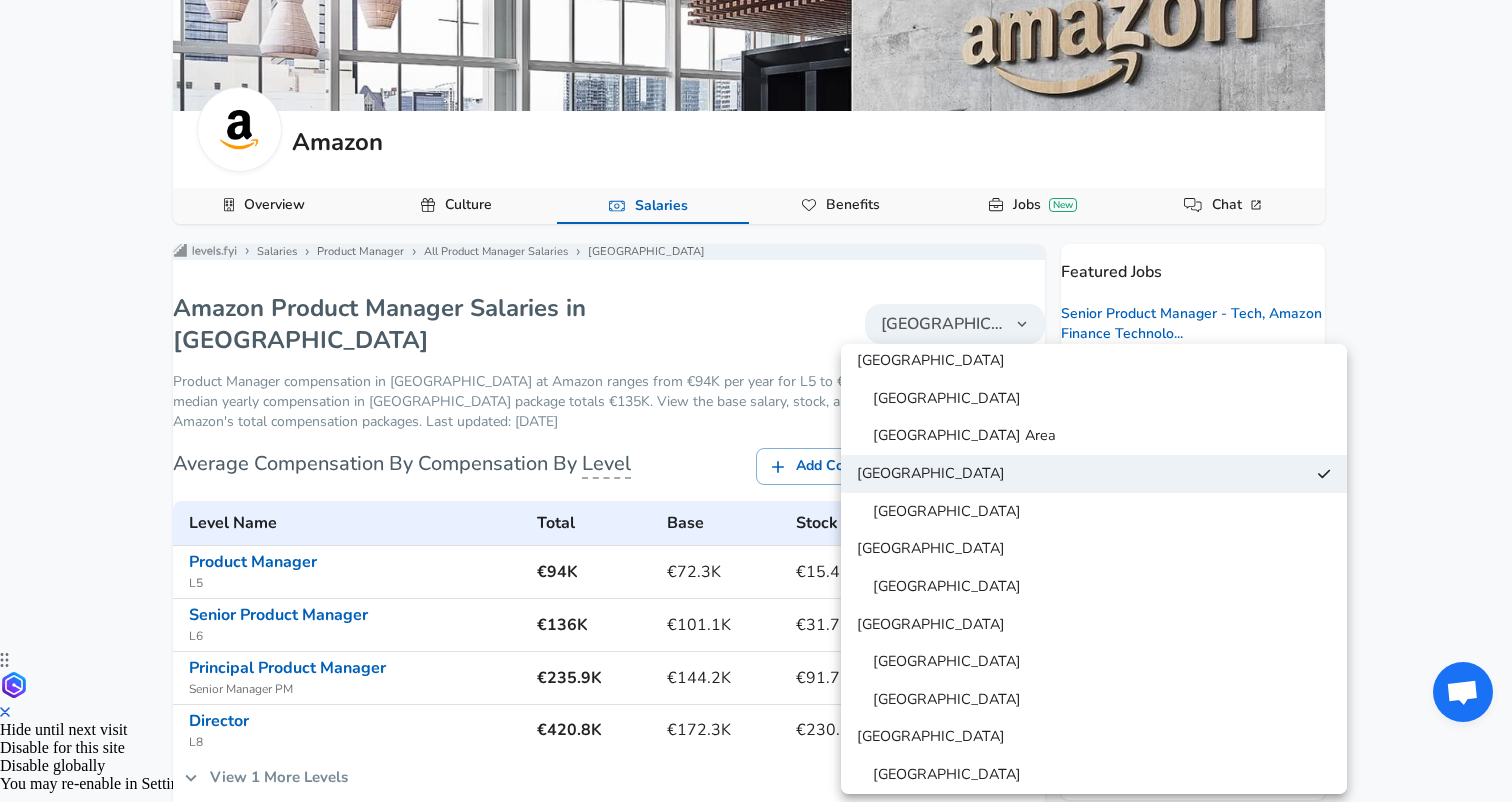 click on "[GEOGRAPHIC_DATA]" at bounding box center (1094, 549) 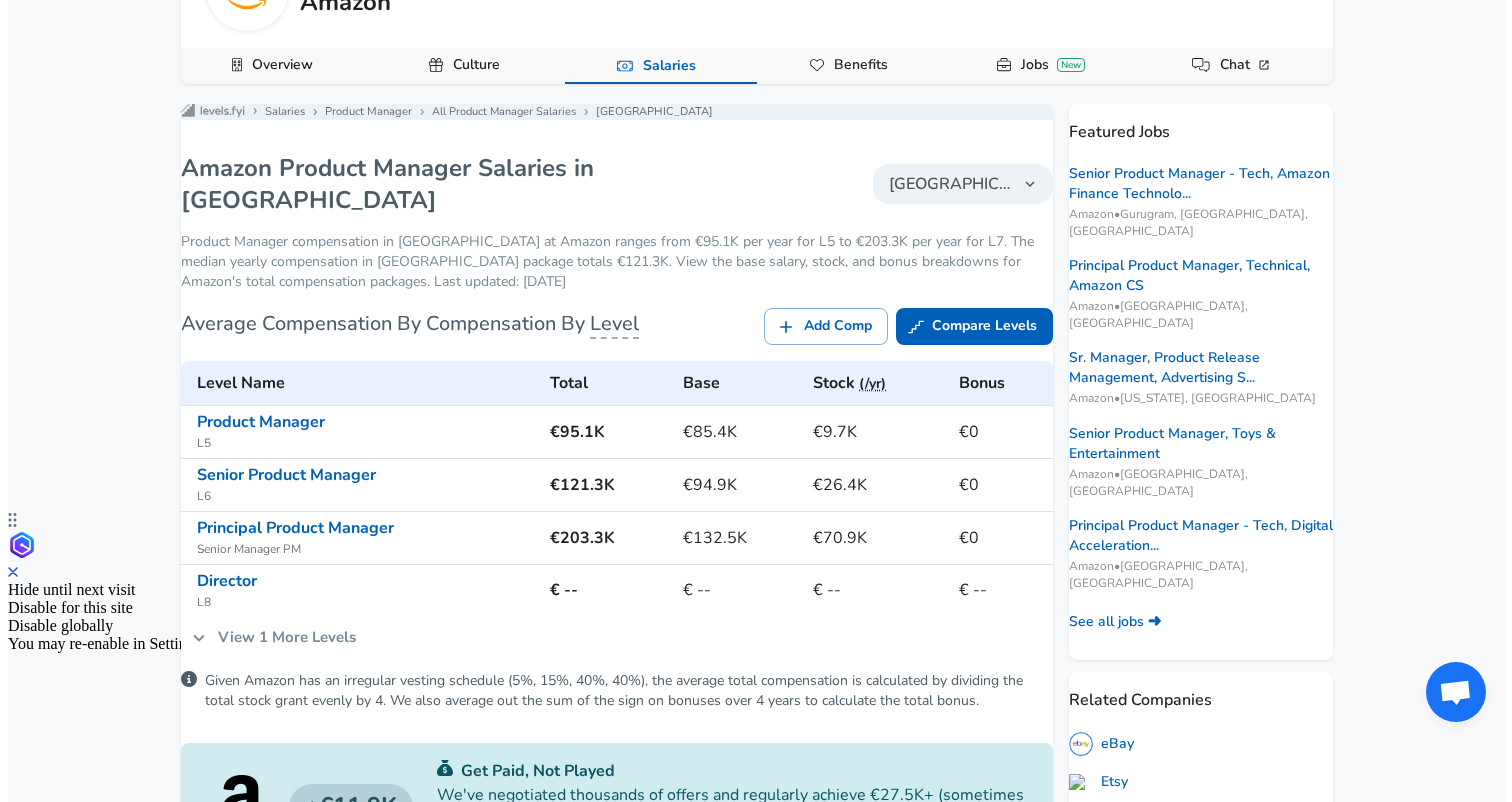 scroll, scrollTop: 290, scrollLeft: 0, axis: vertical 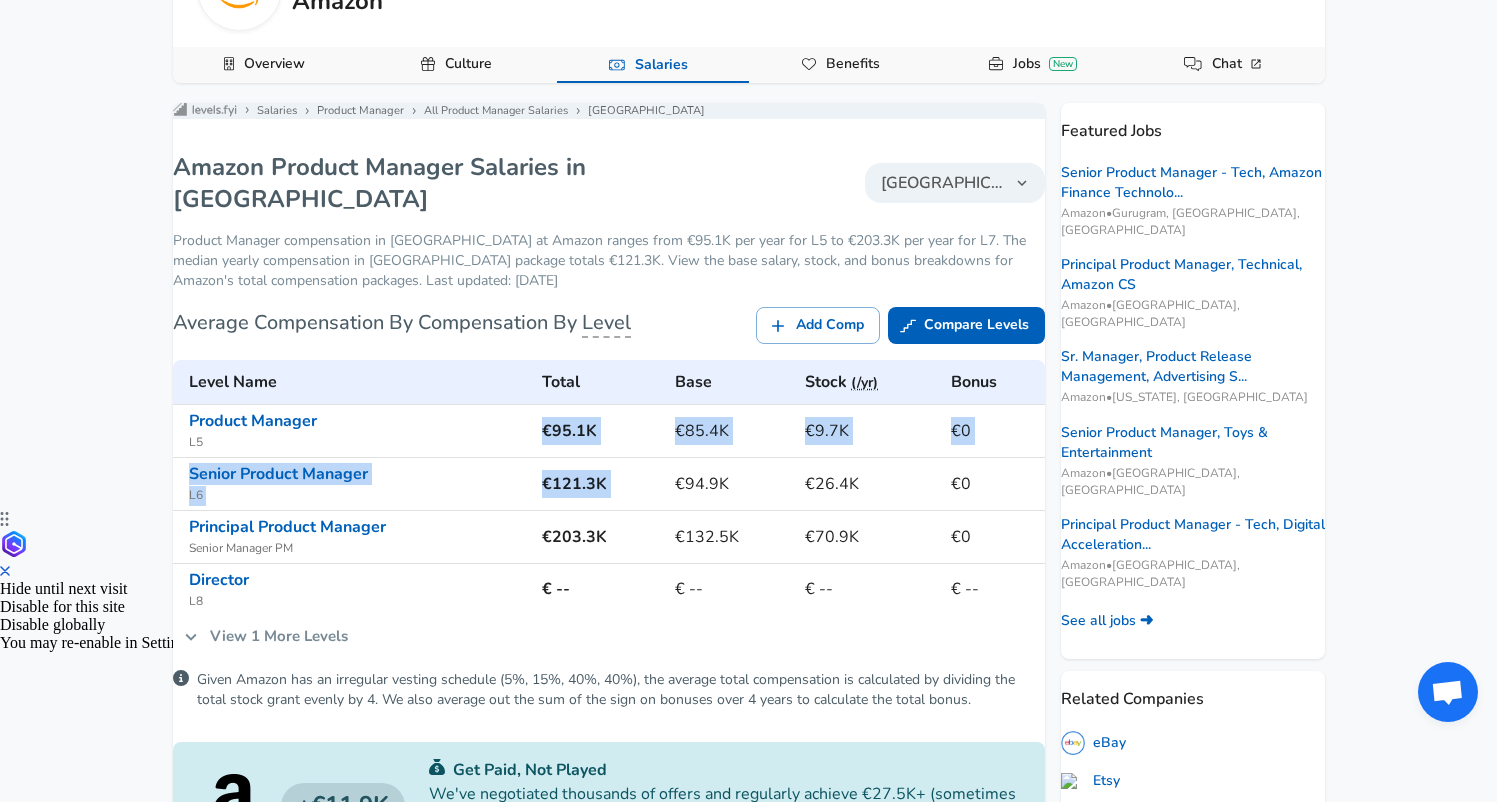 drag, startPoint x: 551, startPoint y: 432, endPoint x: 776, endPoint y: 452, distance: 225.88715 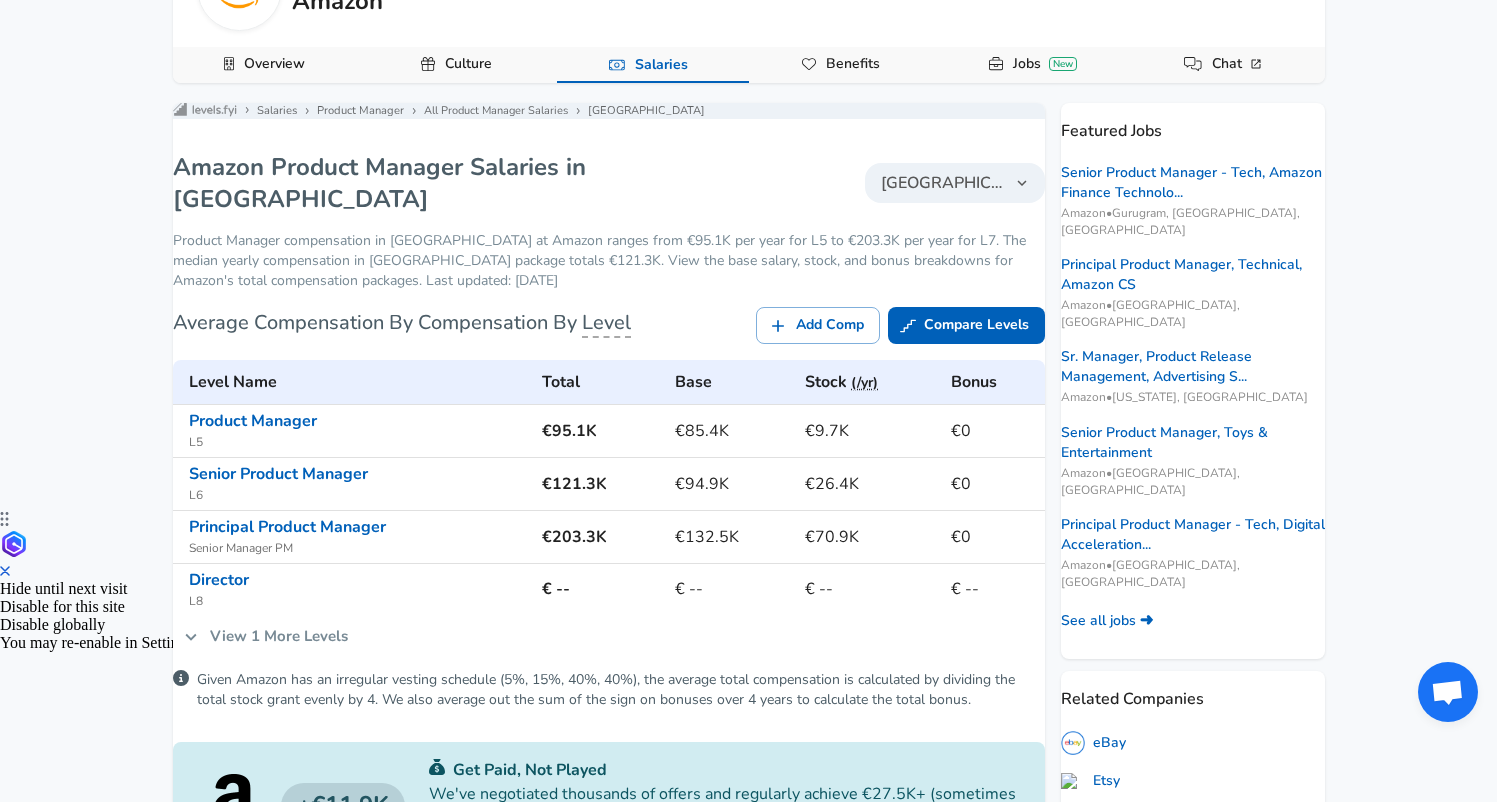 click on "€94.9K" at bounding box center [732, 483] 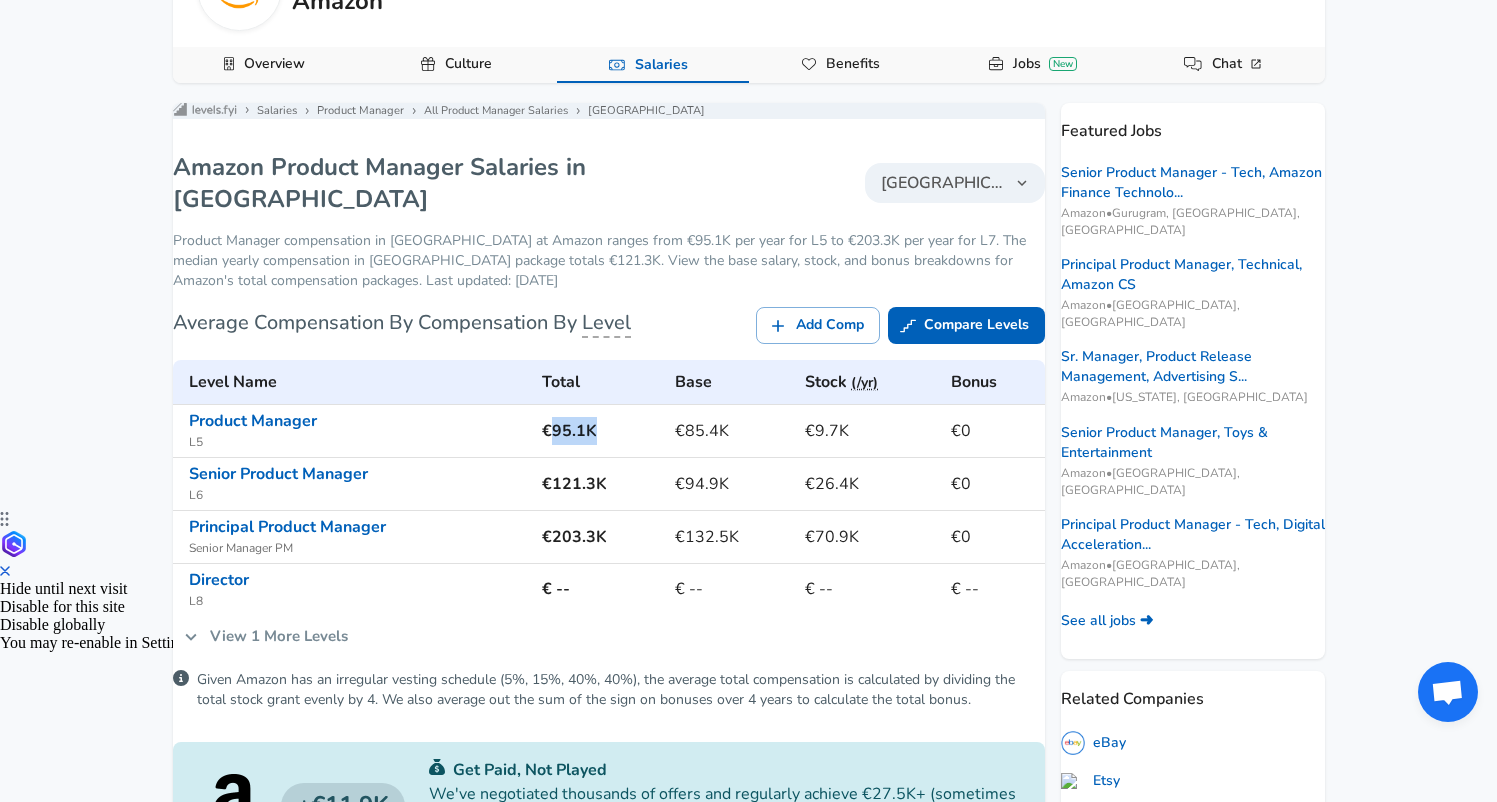 click on "€95.1K" at bounding box center (600, 431) 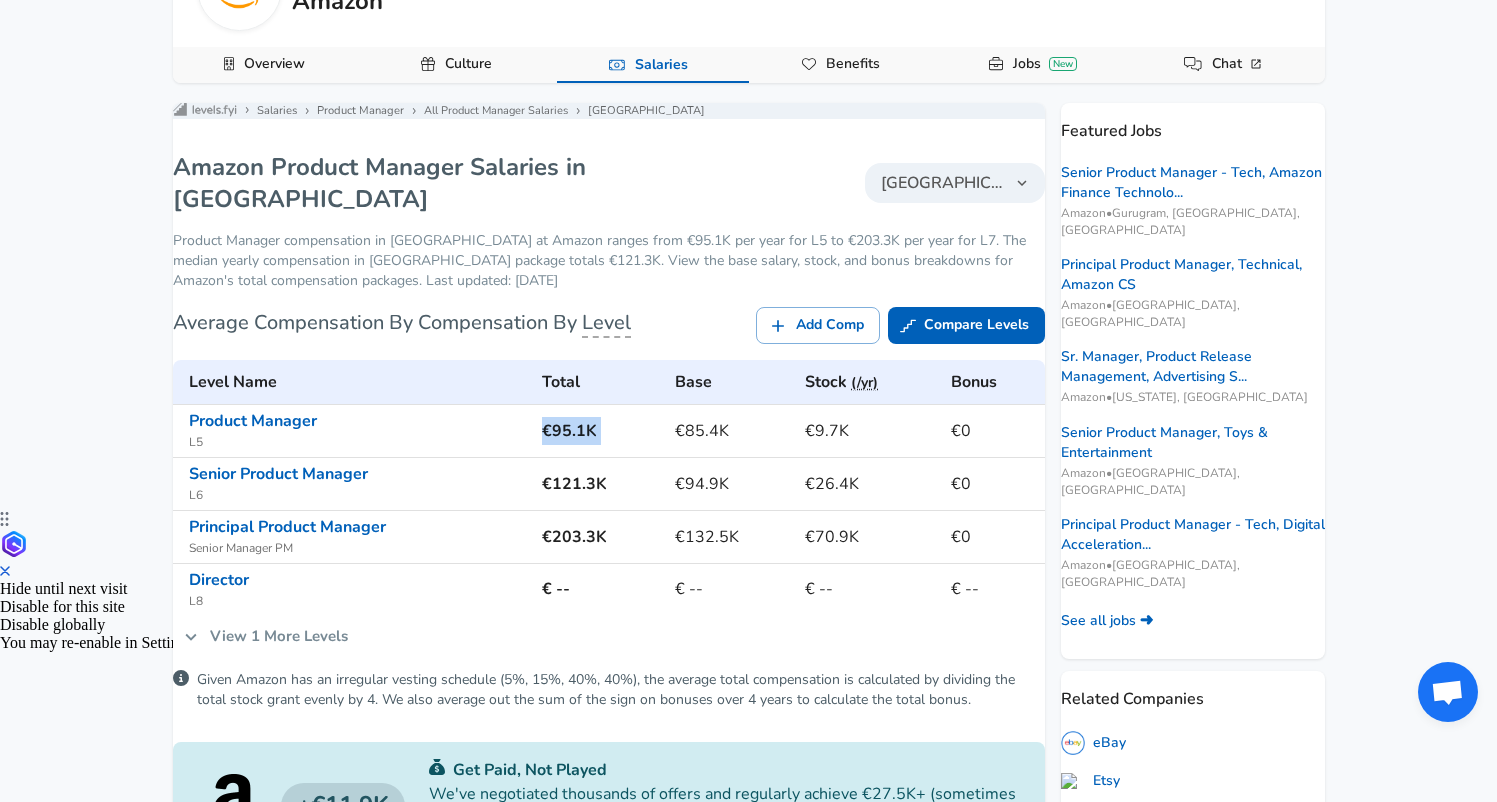click on "€95.1K" at bounding box center [600, 431] 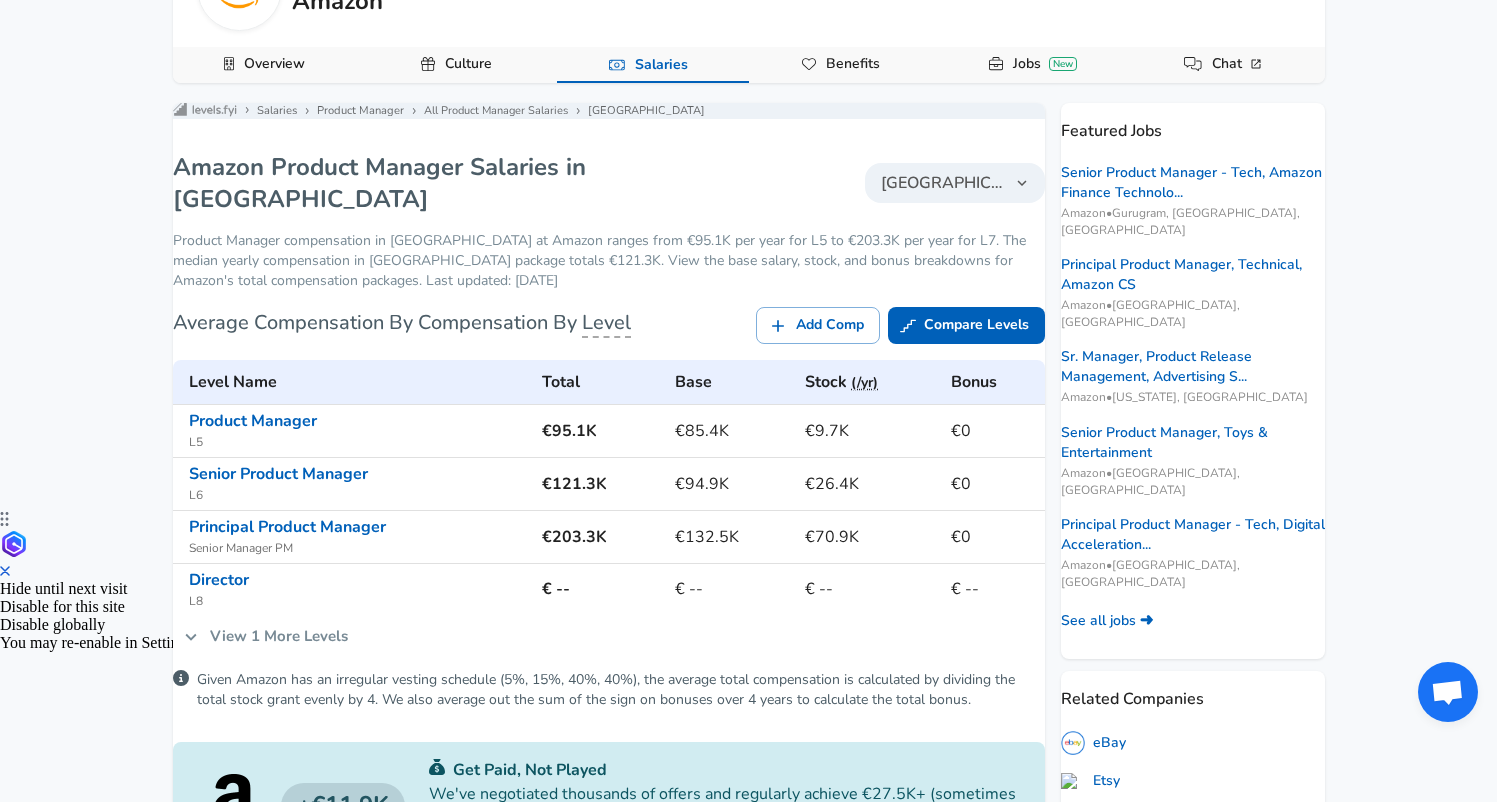 click on "€85.4K" at bounding box center (732, 430) 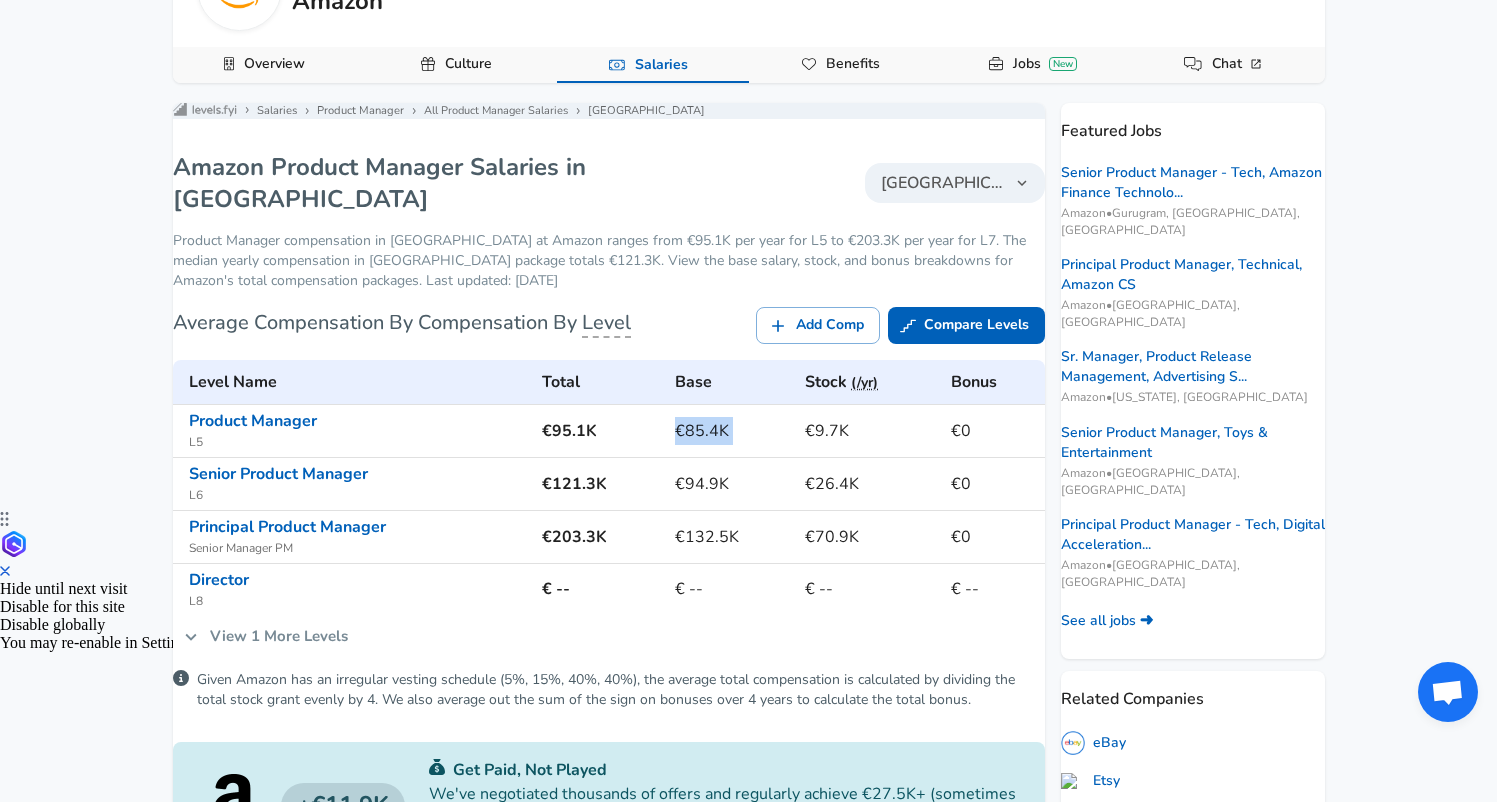 click on "€85.4K" at bounding box center (732, 430) 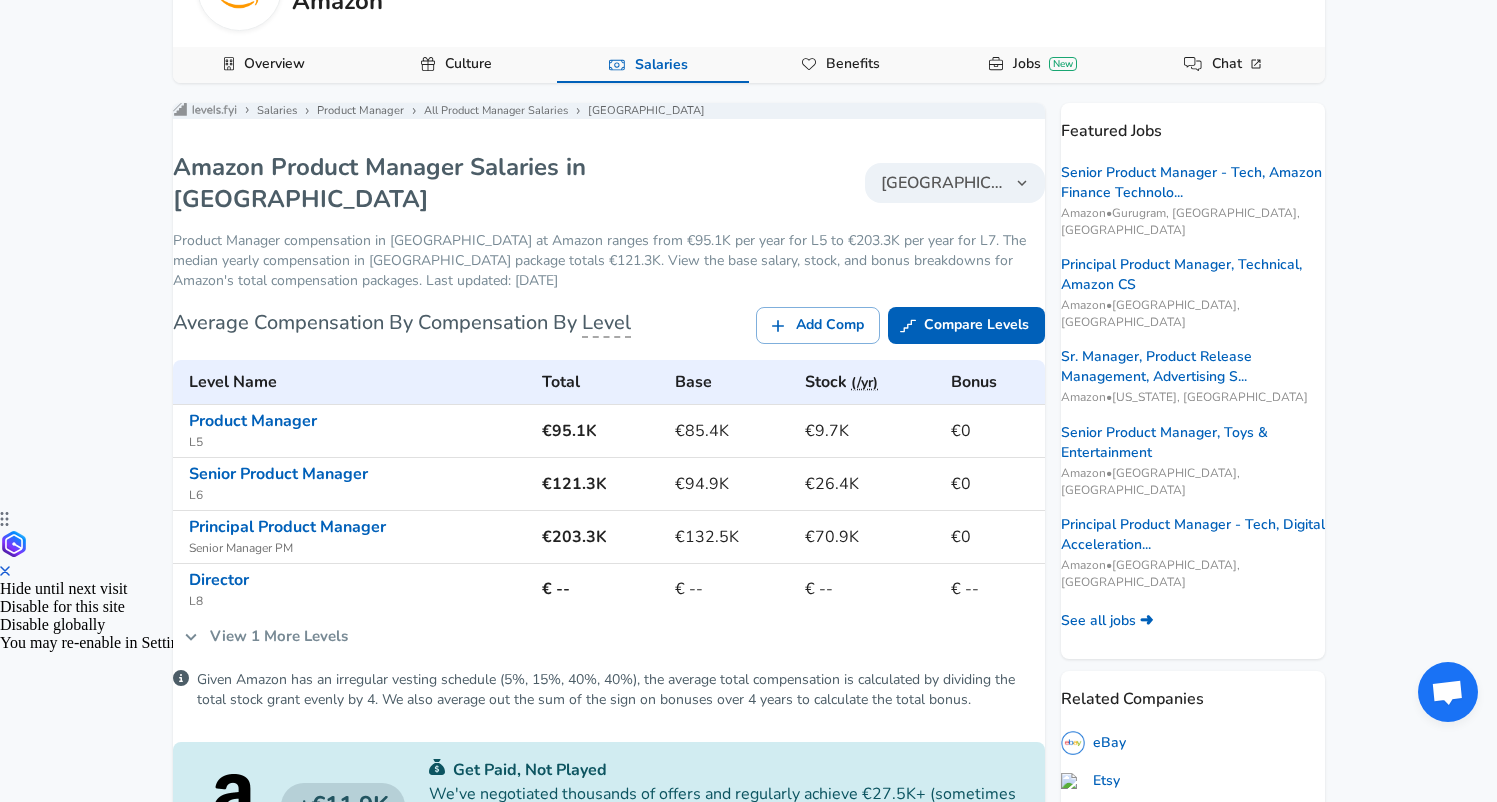 click on "€9.7K" at bounding box center (870, 431) 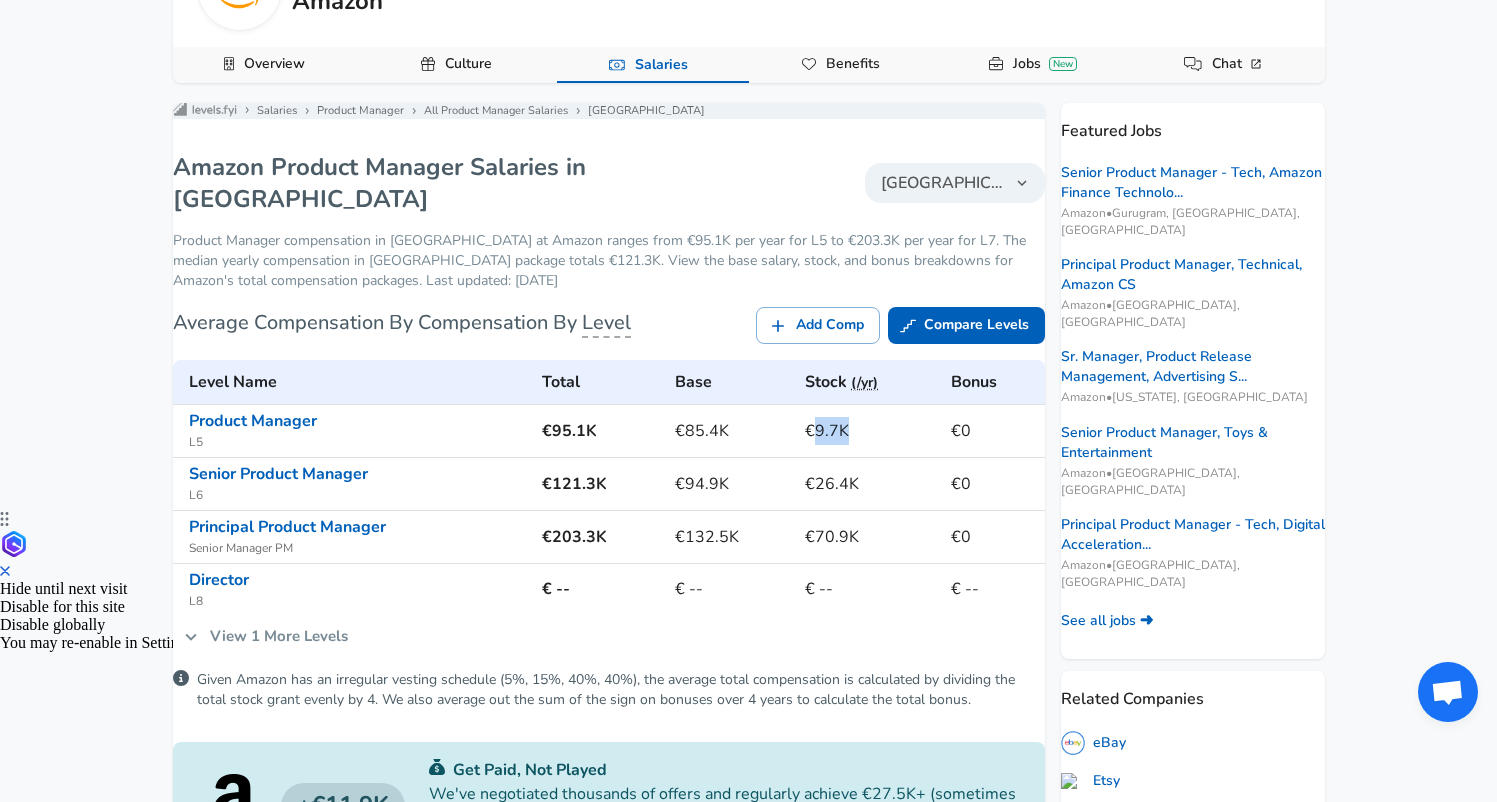 click on "€9.7K" at bounding box center [870, 431] 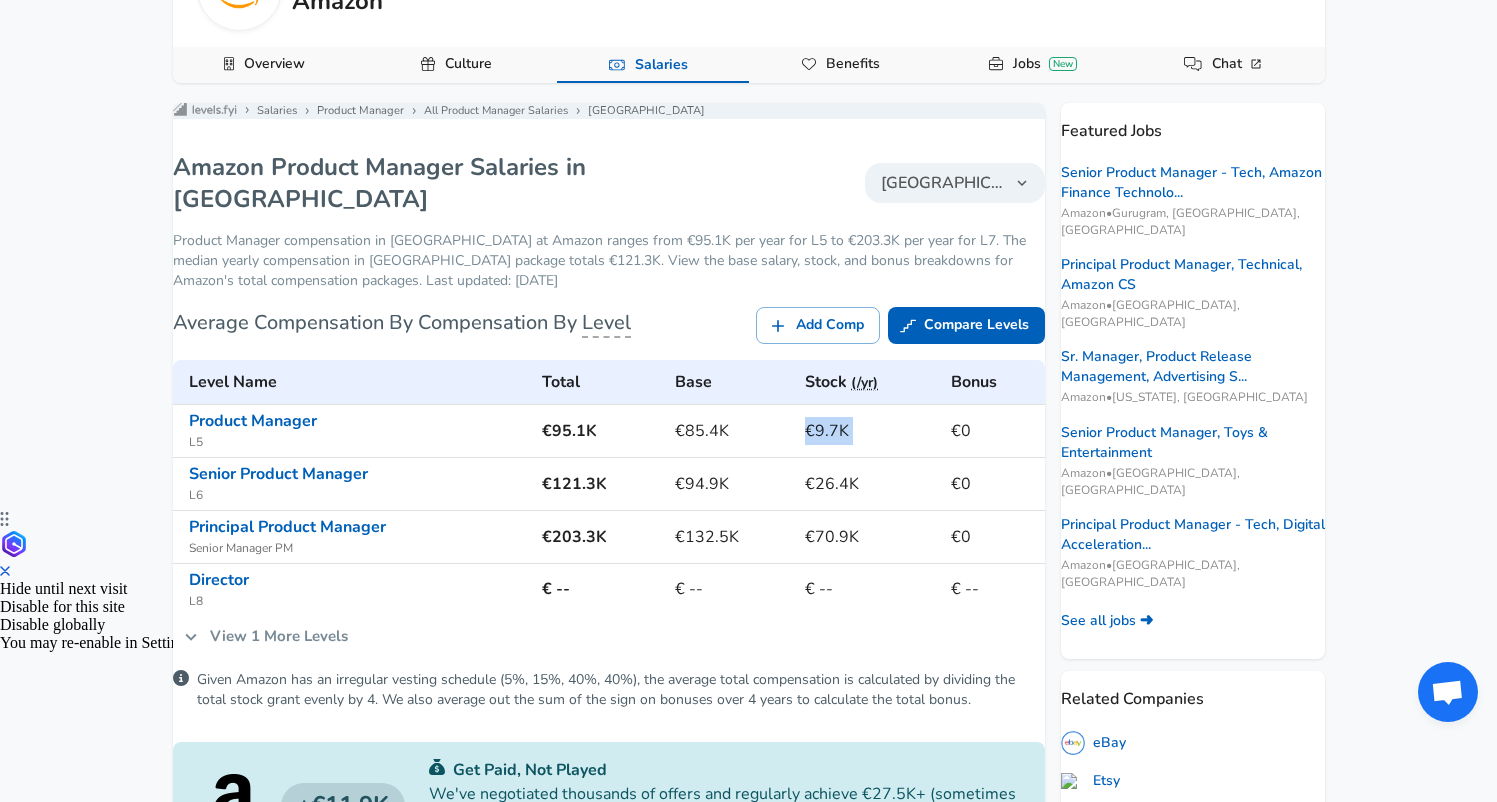 click on "€9.7K" at bounding box center [870, 431] 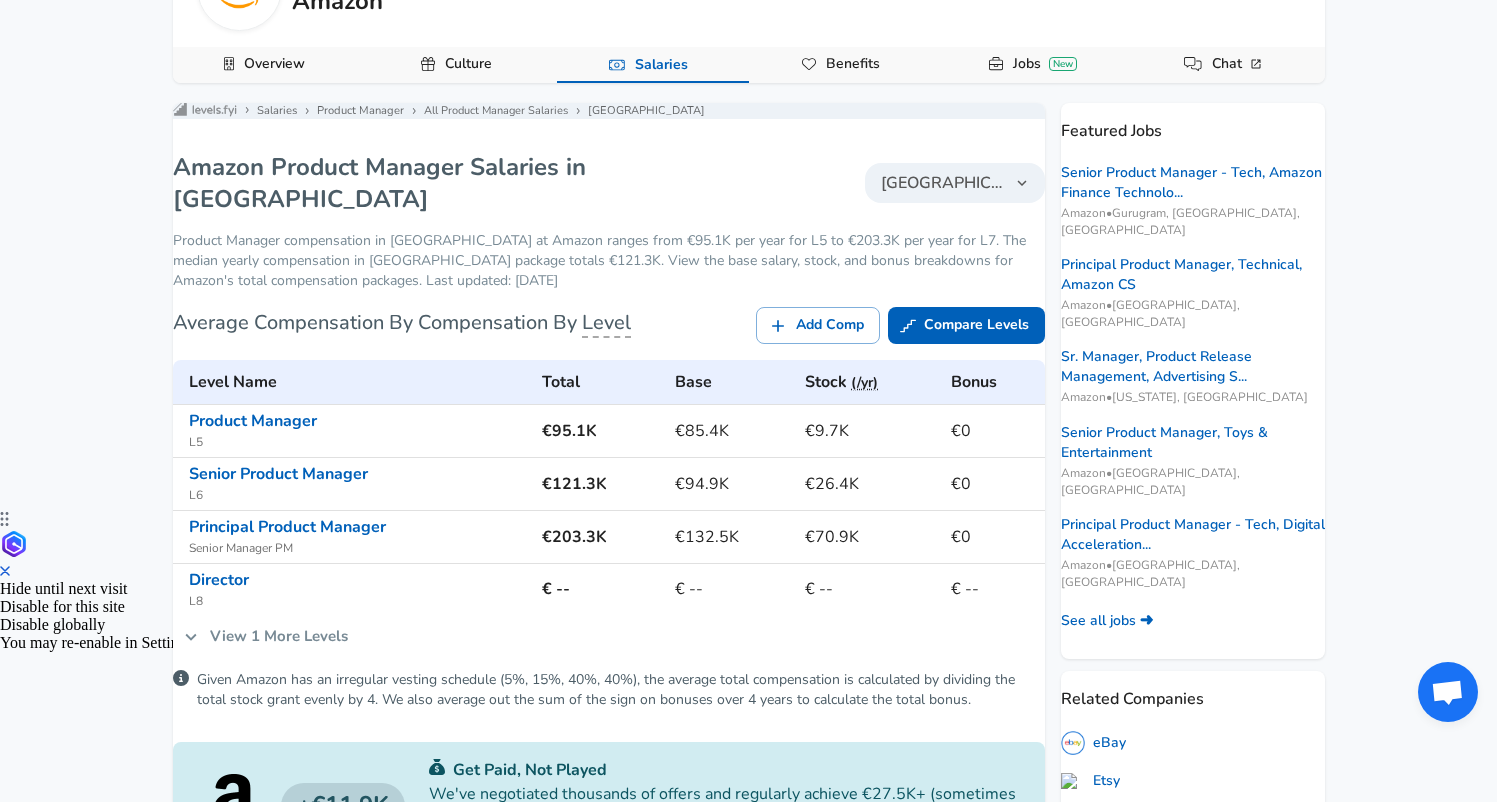click on "€0" at bounding box center [993, 484] 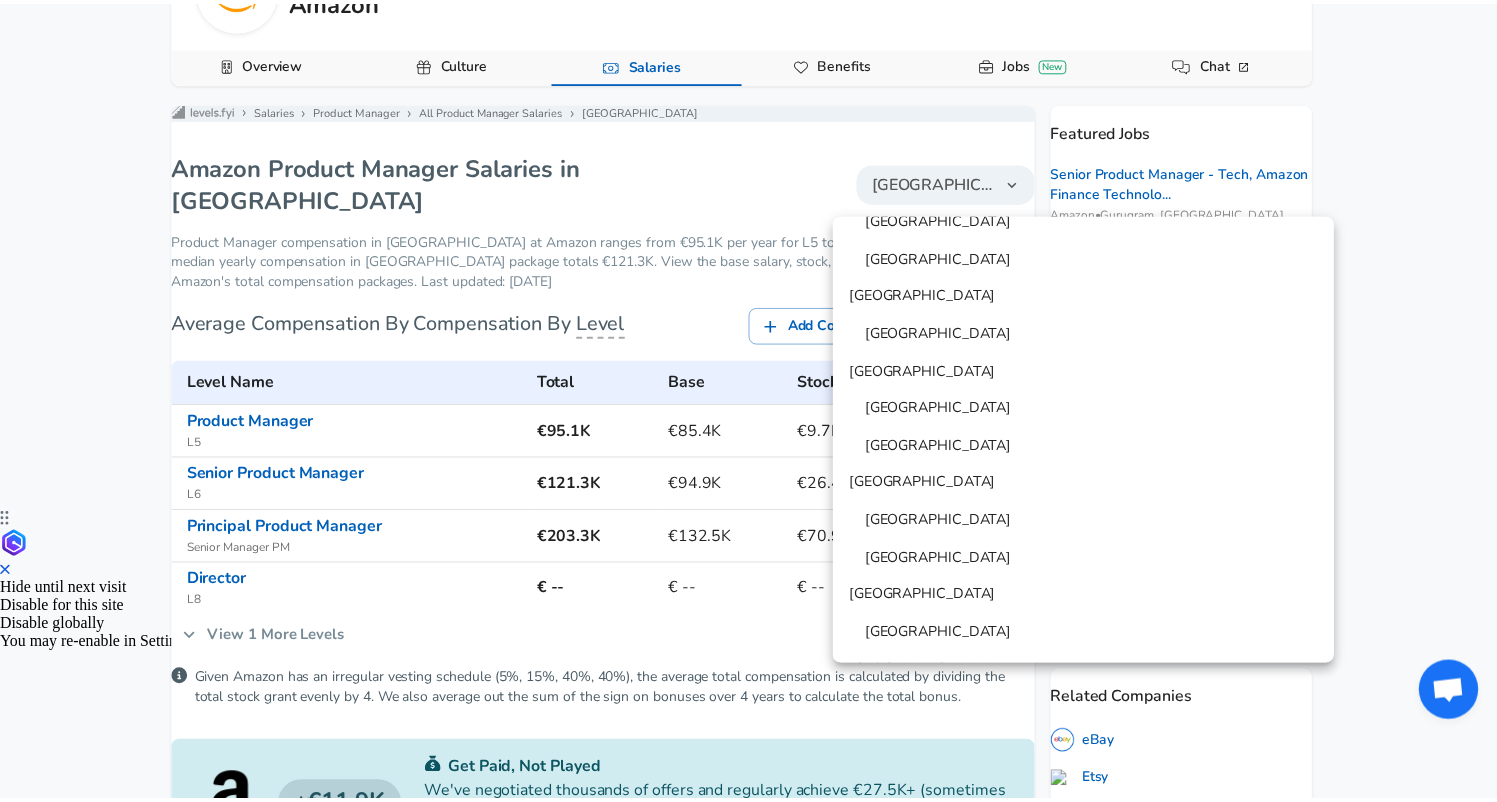 scroll, scrollTop: 599, scrollLeft: 0, axis: vertical 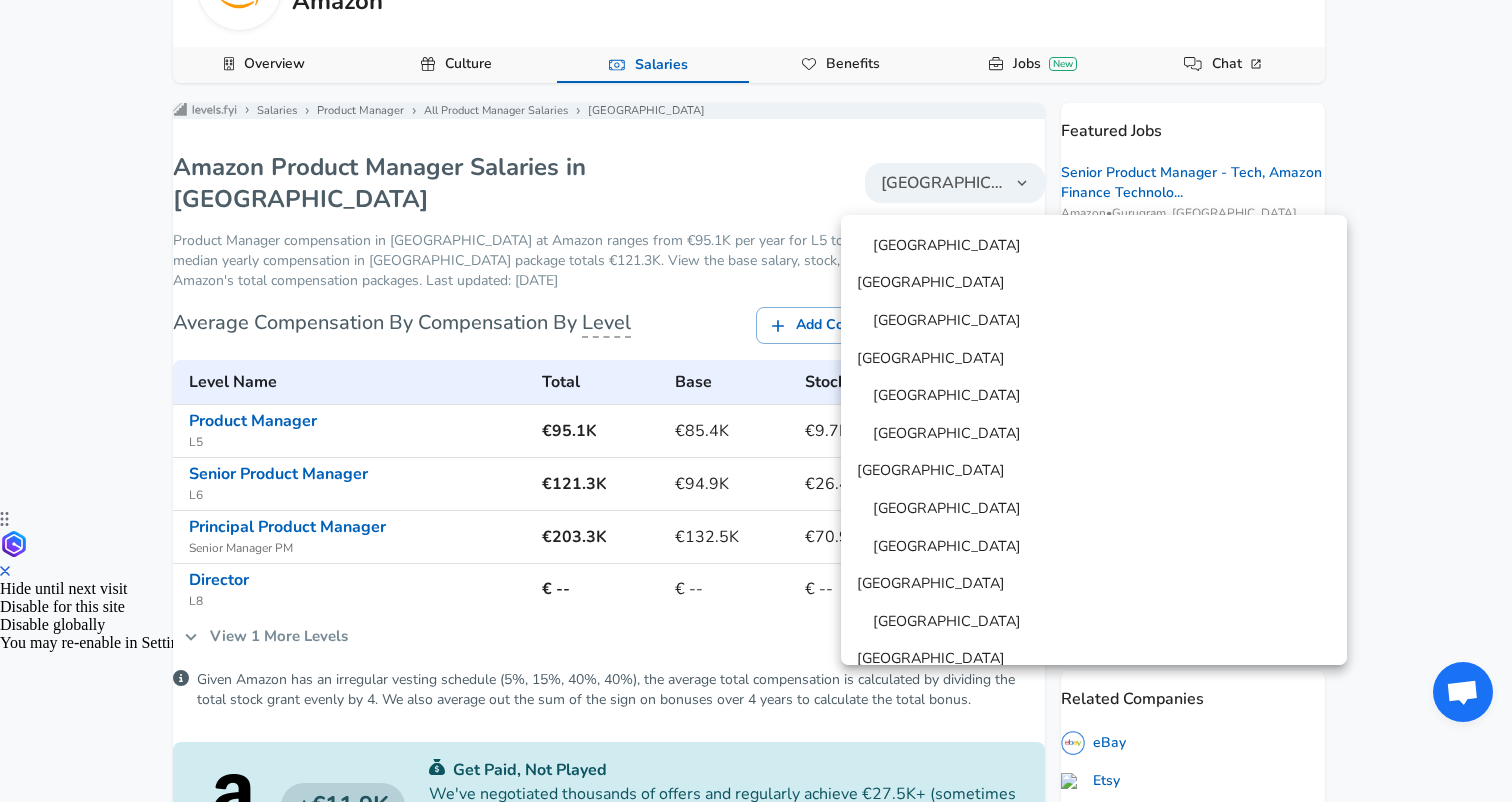 click on "[GEOGRAPHIC_DATA]" at bounding box center [931, 283] 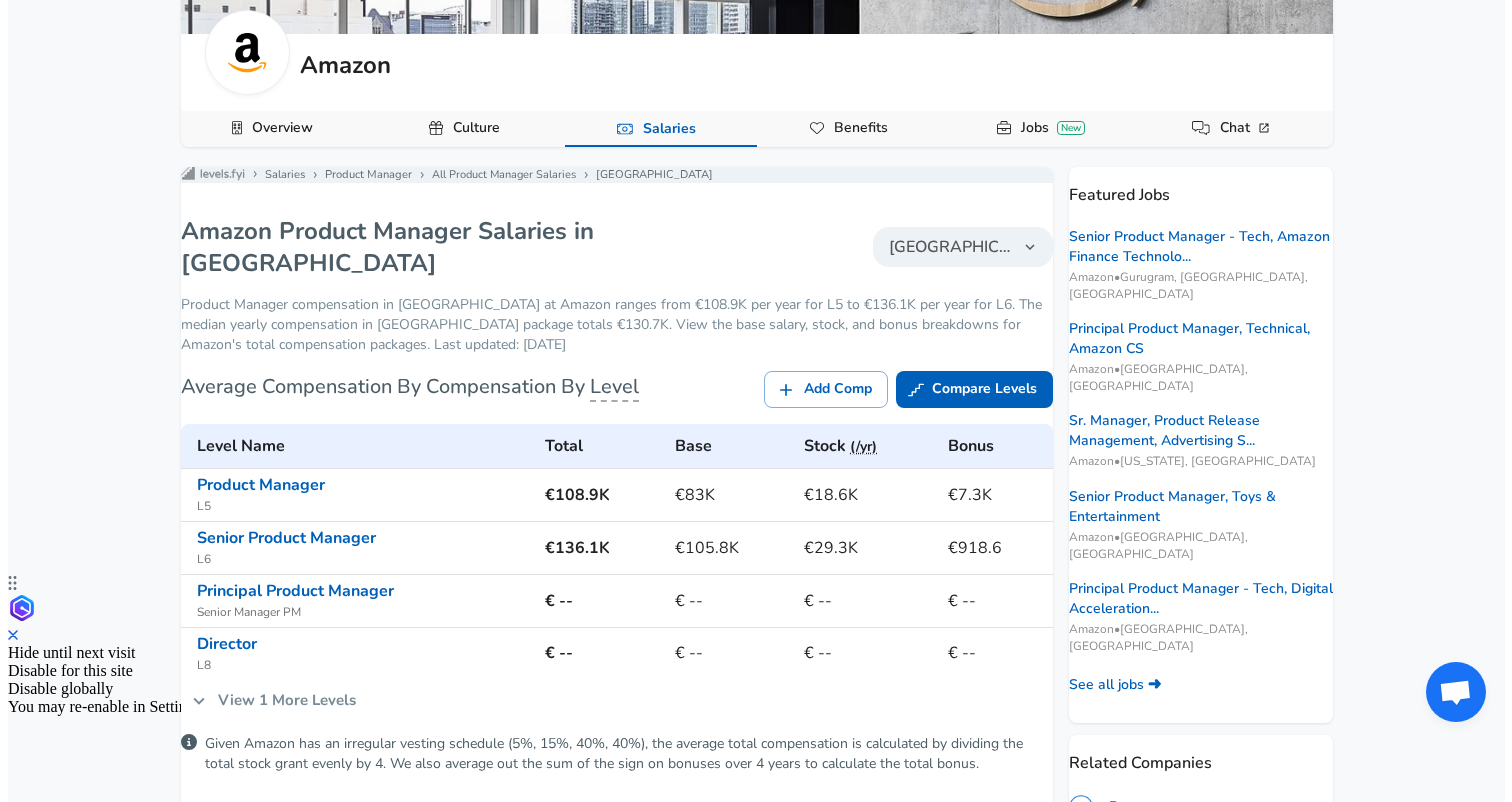 scroll, scrollTop: 197, scrollLeft: 0, axis: vertical 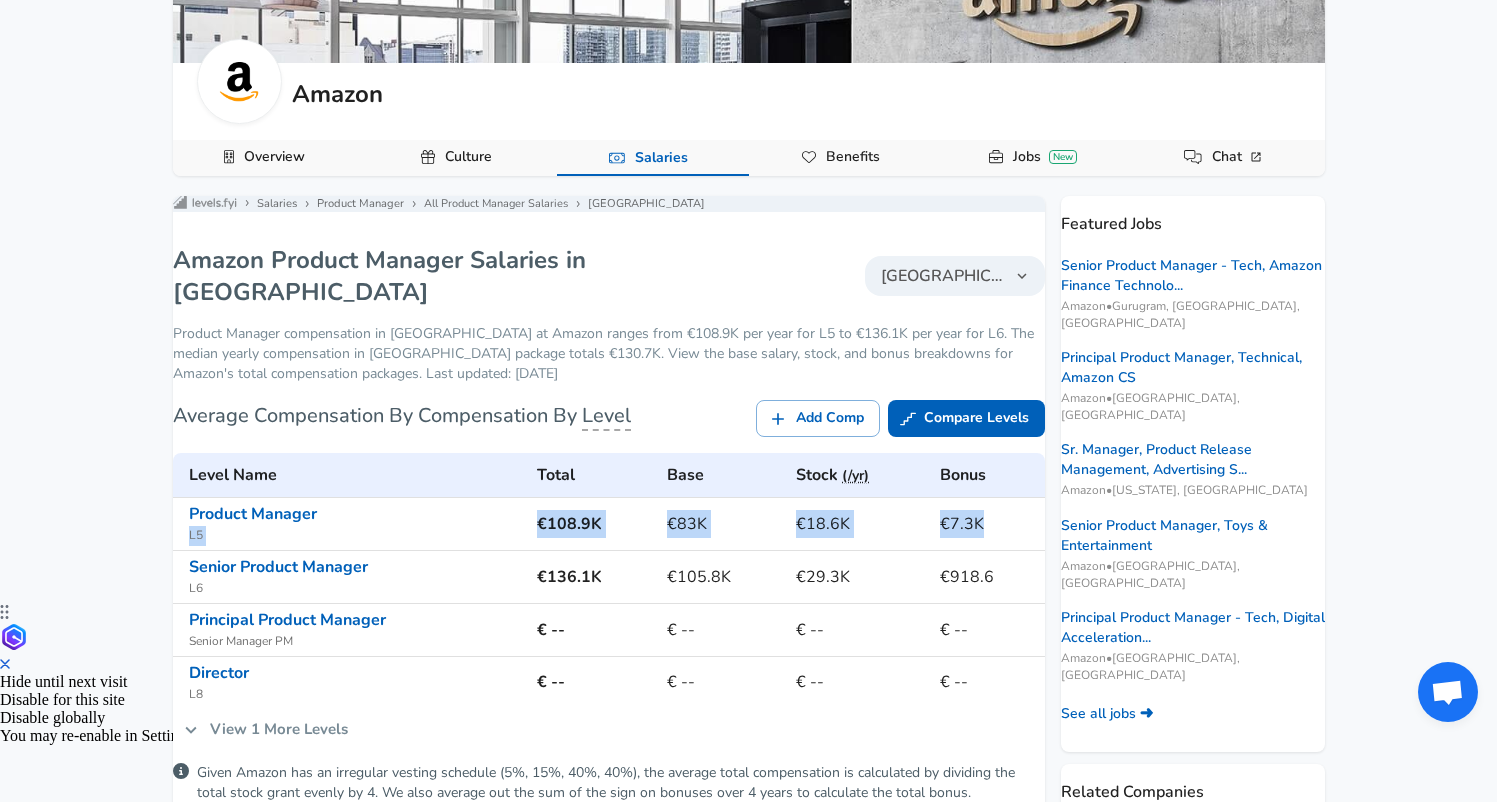 drag, startPoint x: 521, startPoint y: 512, endPoint x: 998, endPoint y: 514, distance: 477.00418 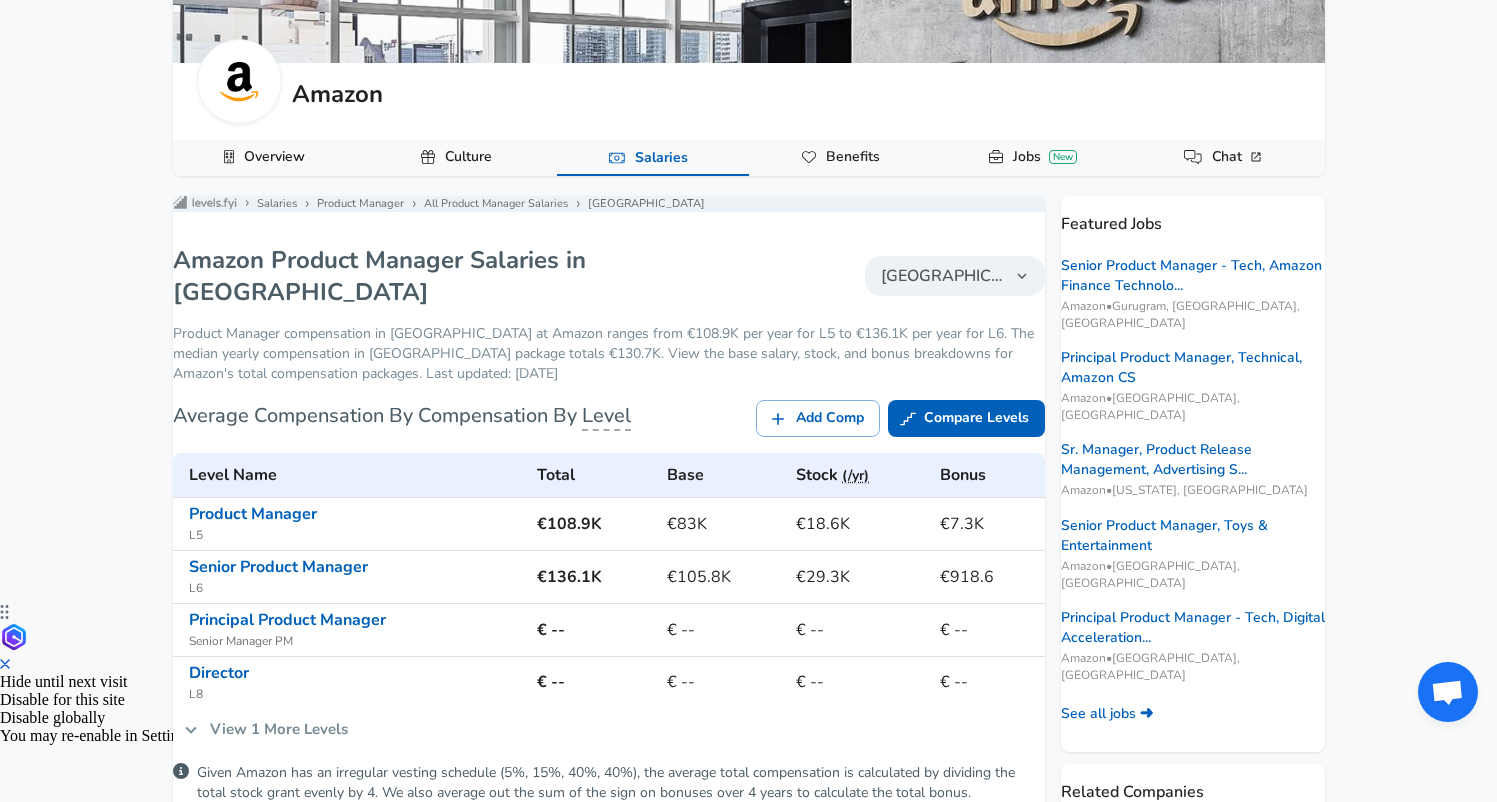 click on "€7.3K" at bounding box center [988, 524] 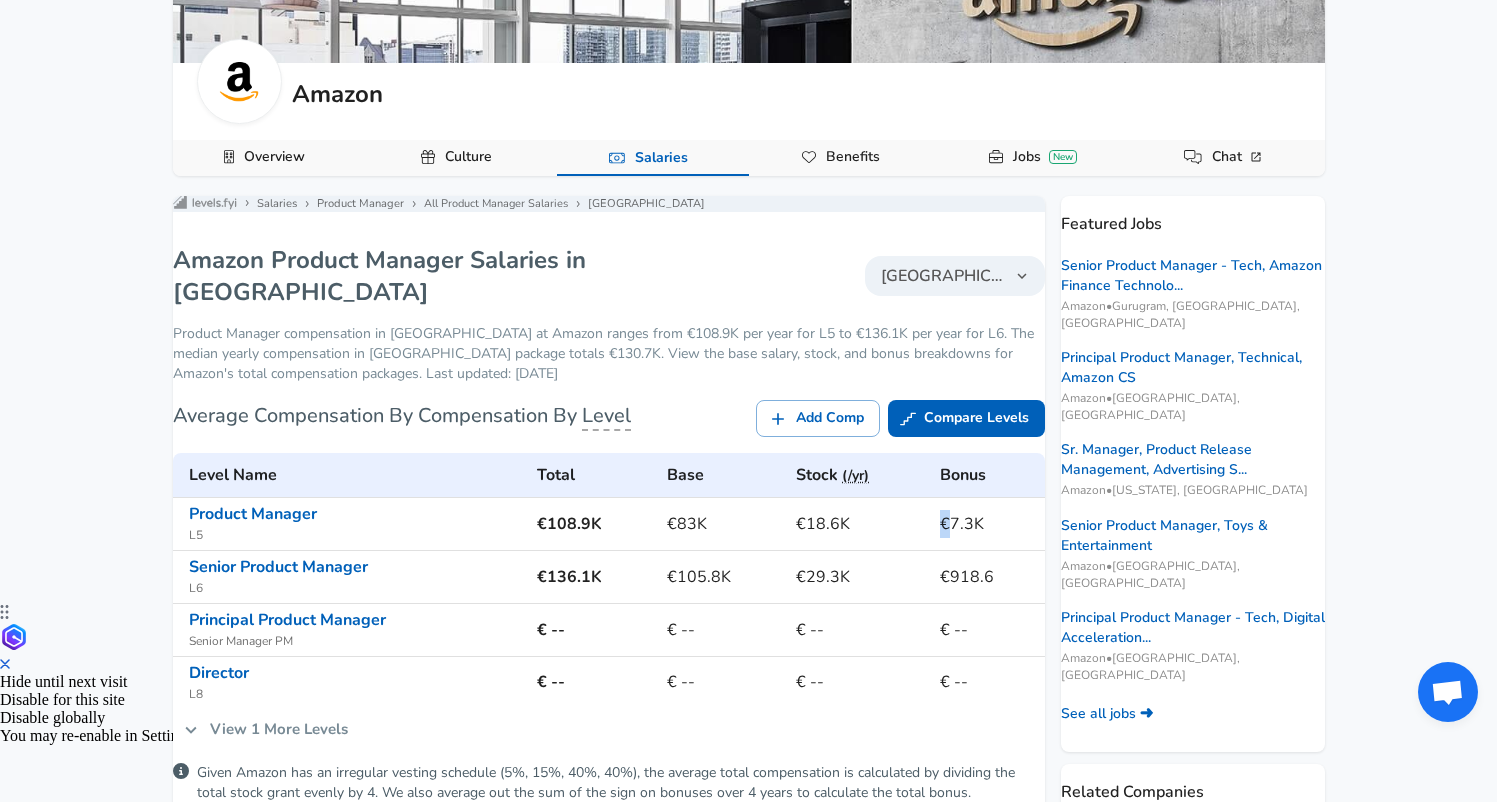 click on "€7.3K" at bounding box center (988, 524) 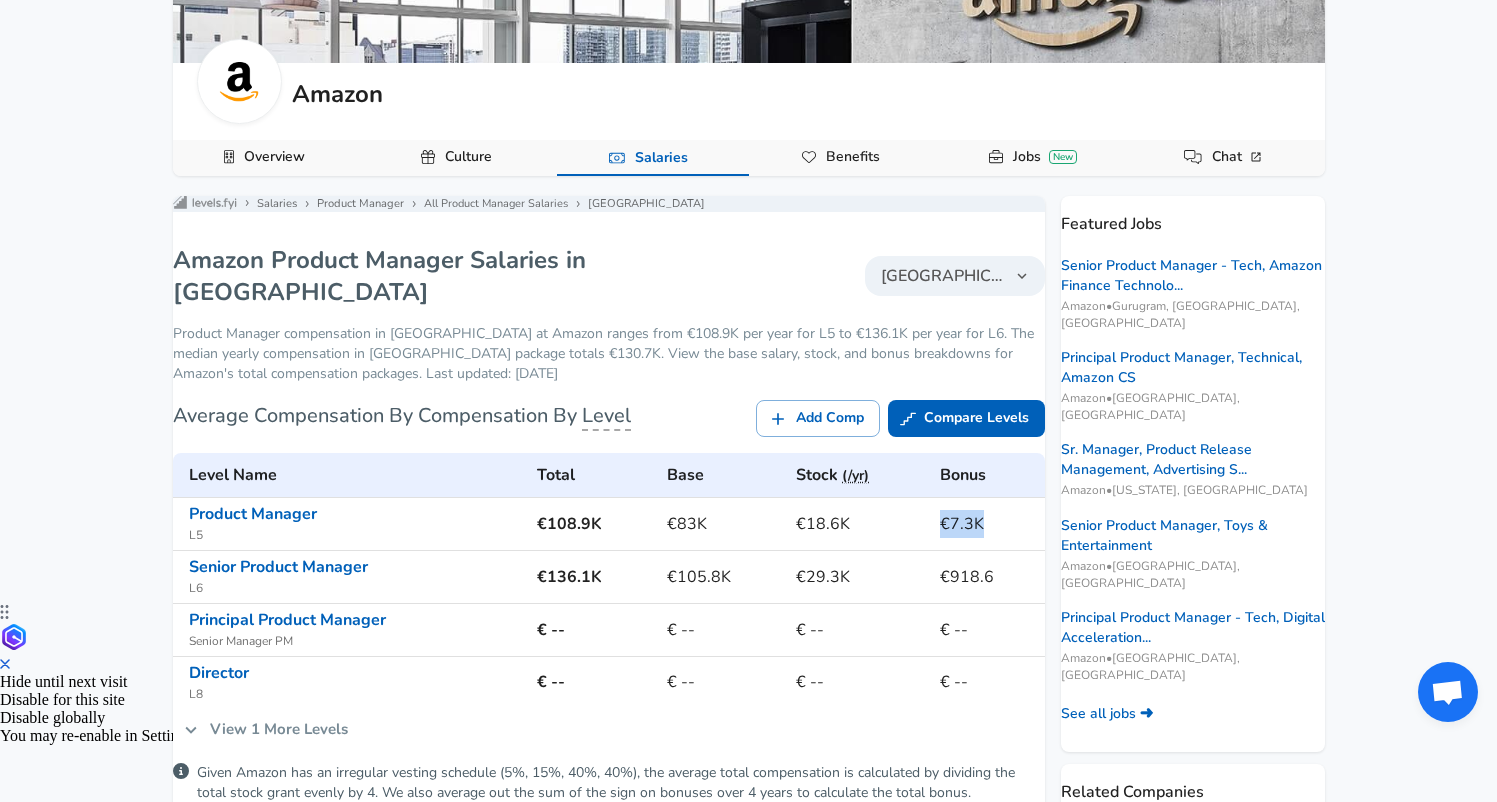 click on "€7.3K" at bounding box center [988, 524] 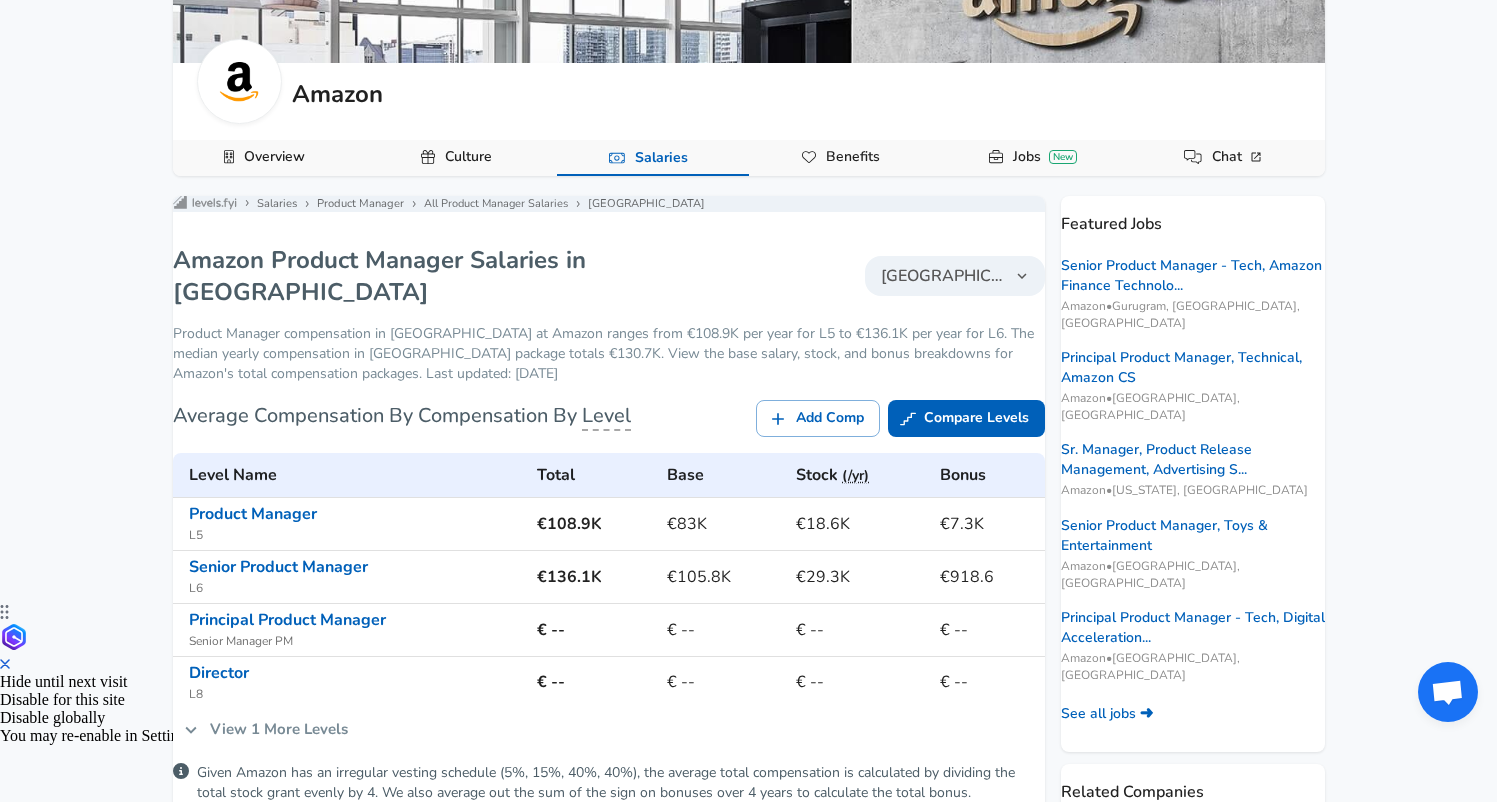 click on "€18.6K" at bounding box center (859, 523) 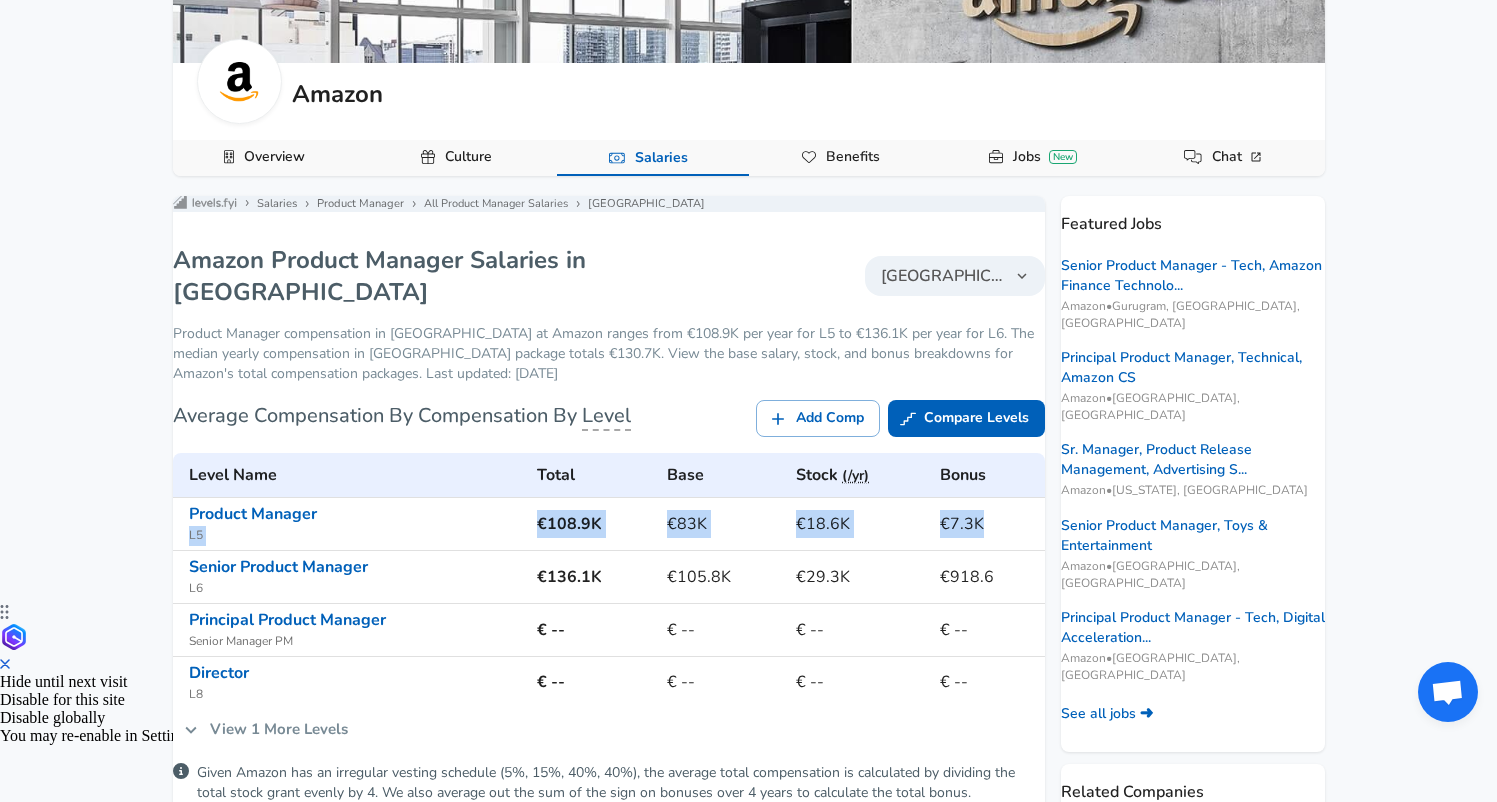 drag, startPoint x: 529, startPoint y: 508, endPoint x: 964, endPoint y: 509, distance: 435.00116 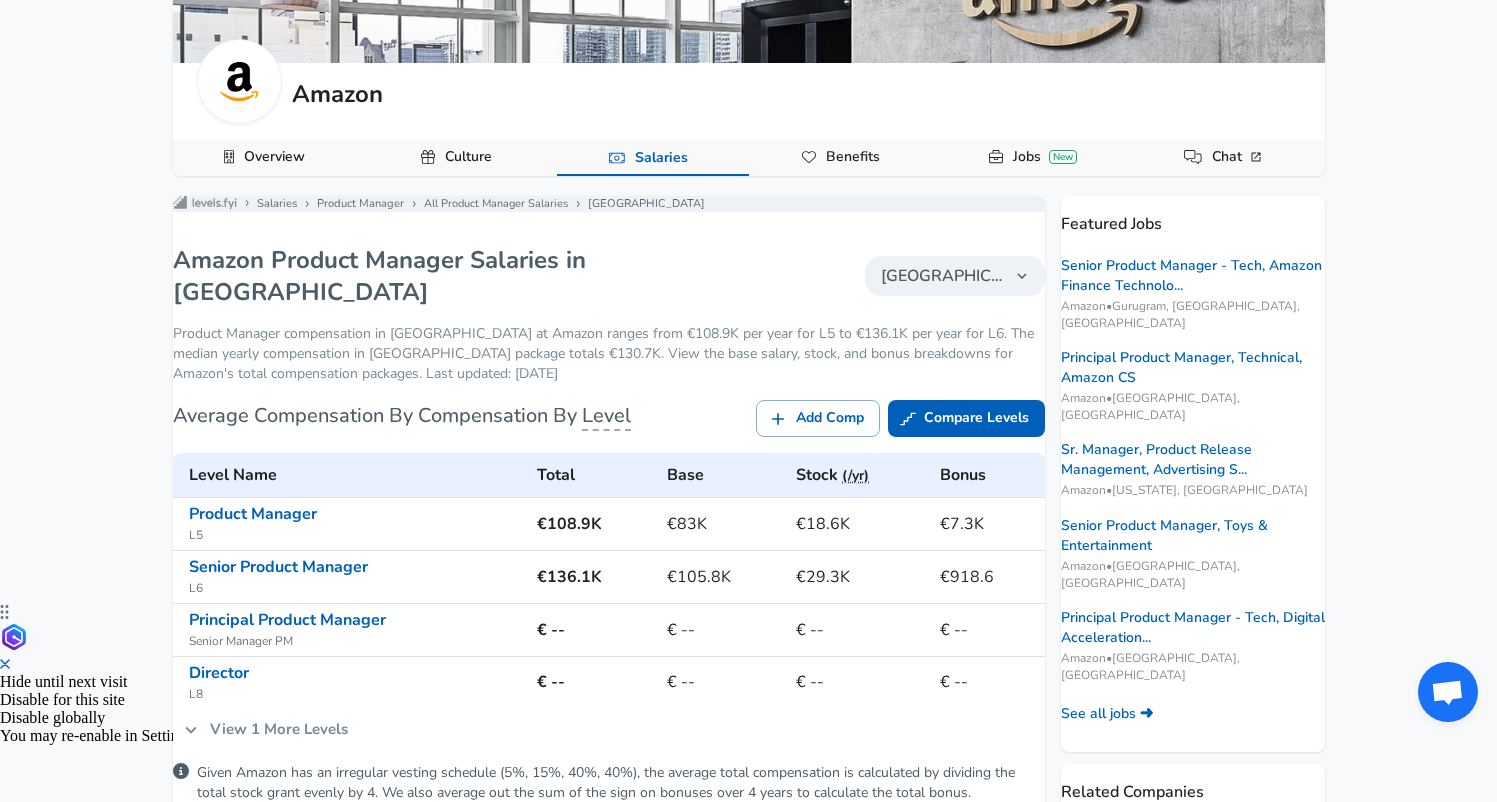click on "[GEOGRAPHIC_DATA]" at bounding box center (943, 276) 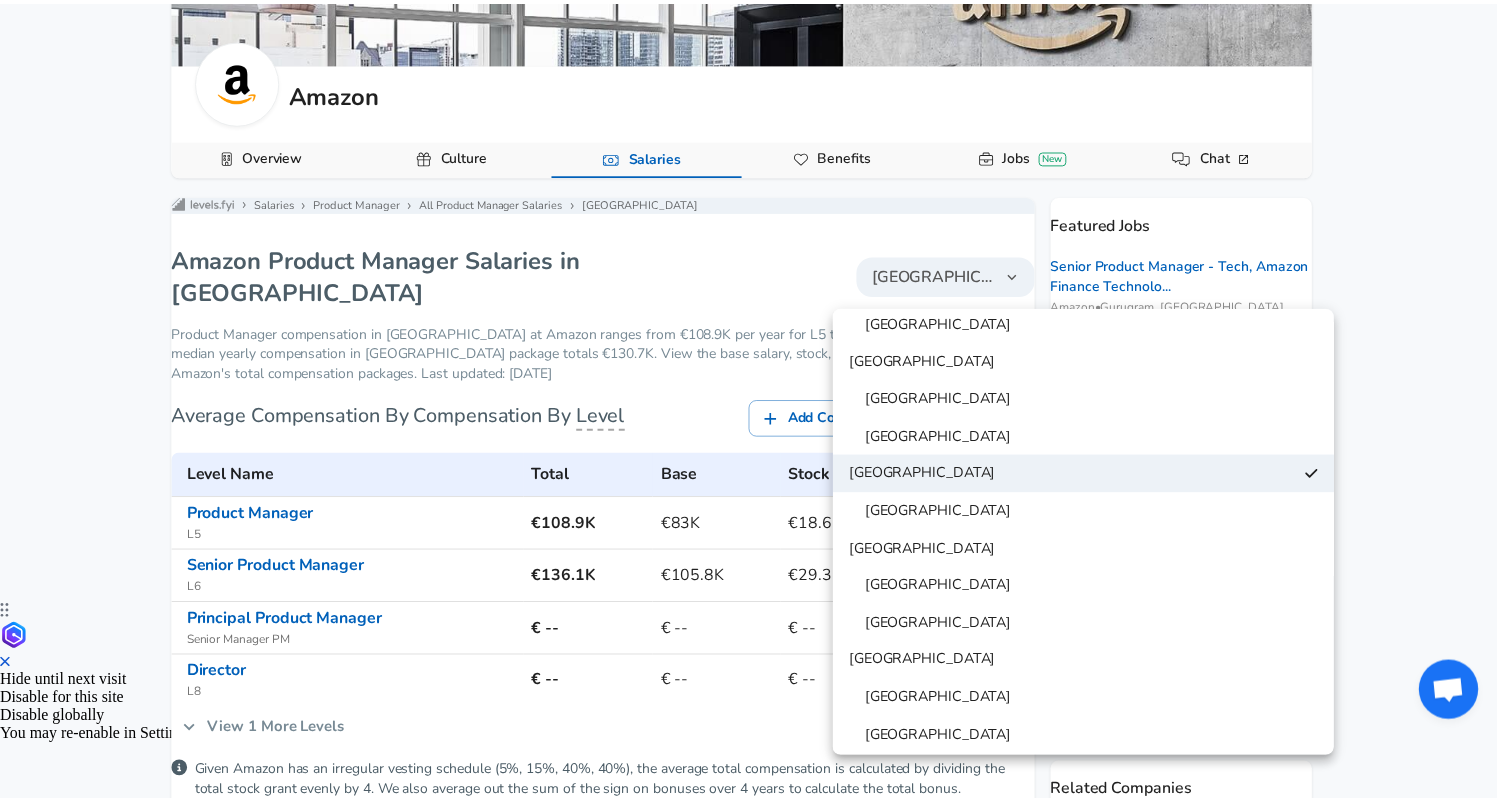 scroll, scrollTop: 610, scrollLeft: 0, axis: vertical 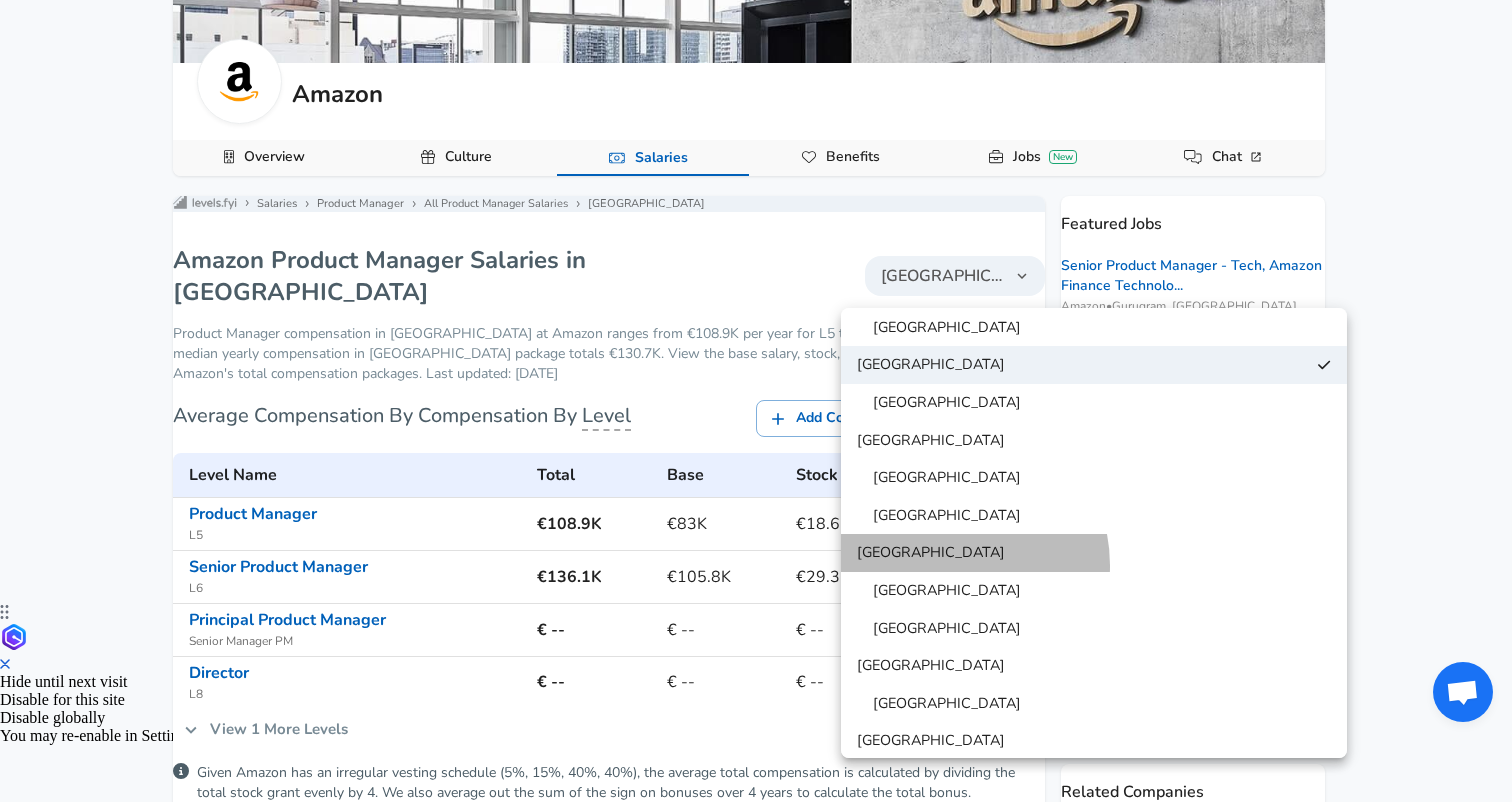 click on "[GEOGRAPHIC_DATA]" at bounding box center [1094, 553] 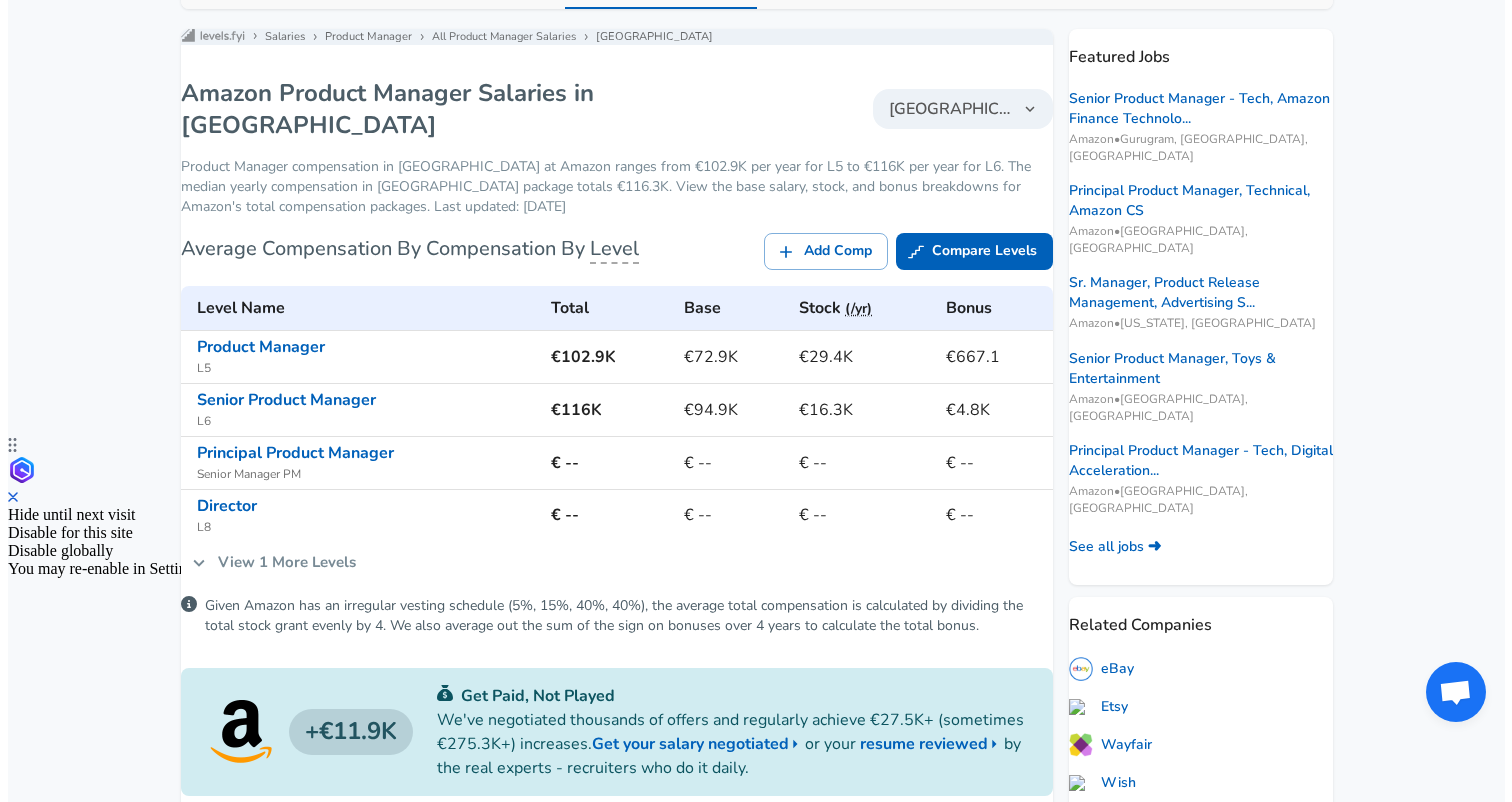 scroll, scrollTop: 219, scrollLeft: 0, axis: vertical 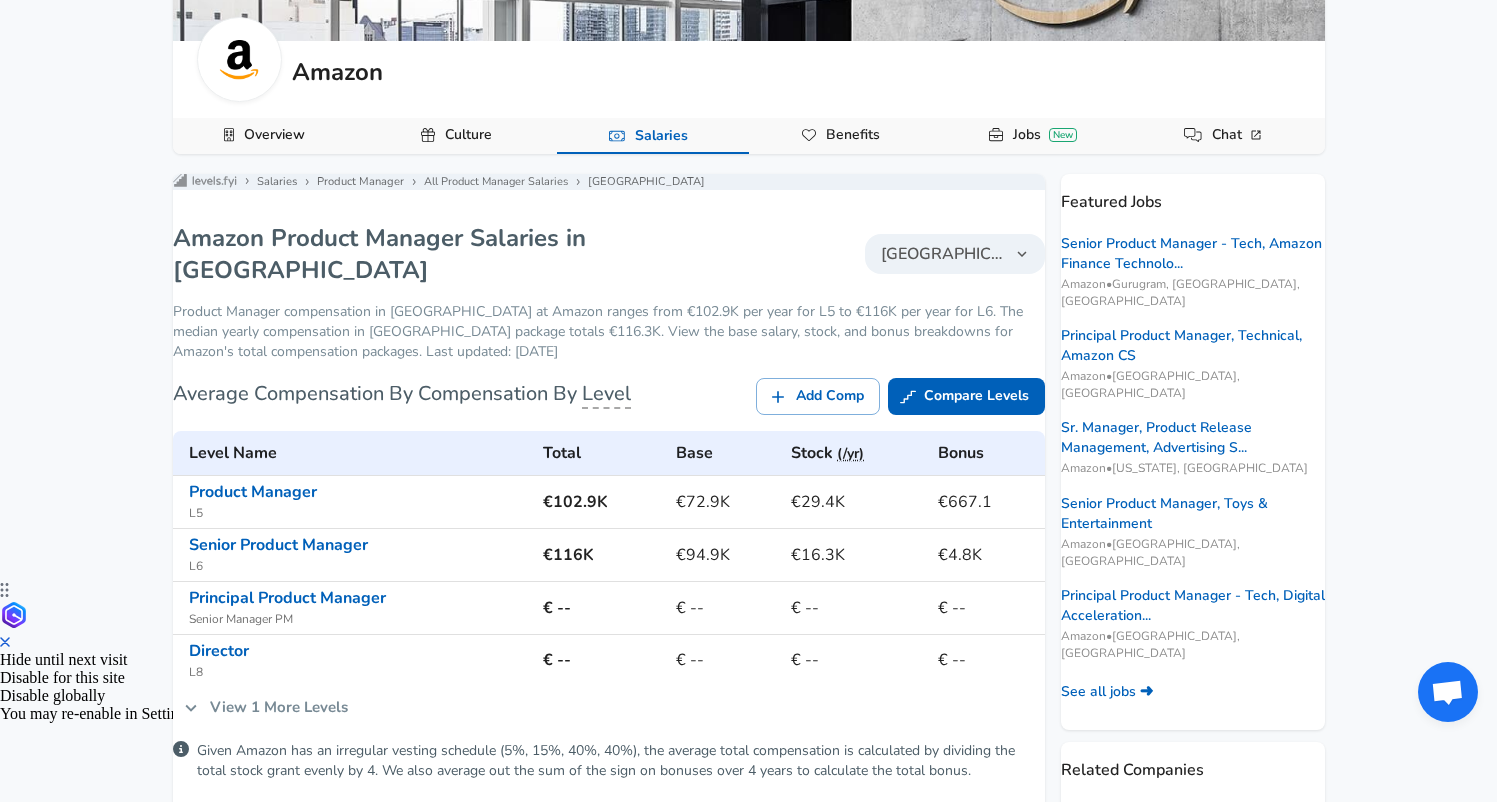 click on "[GEOGRAPHIC_DATA]" at bounding box center (943, 254) 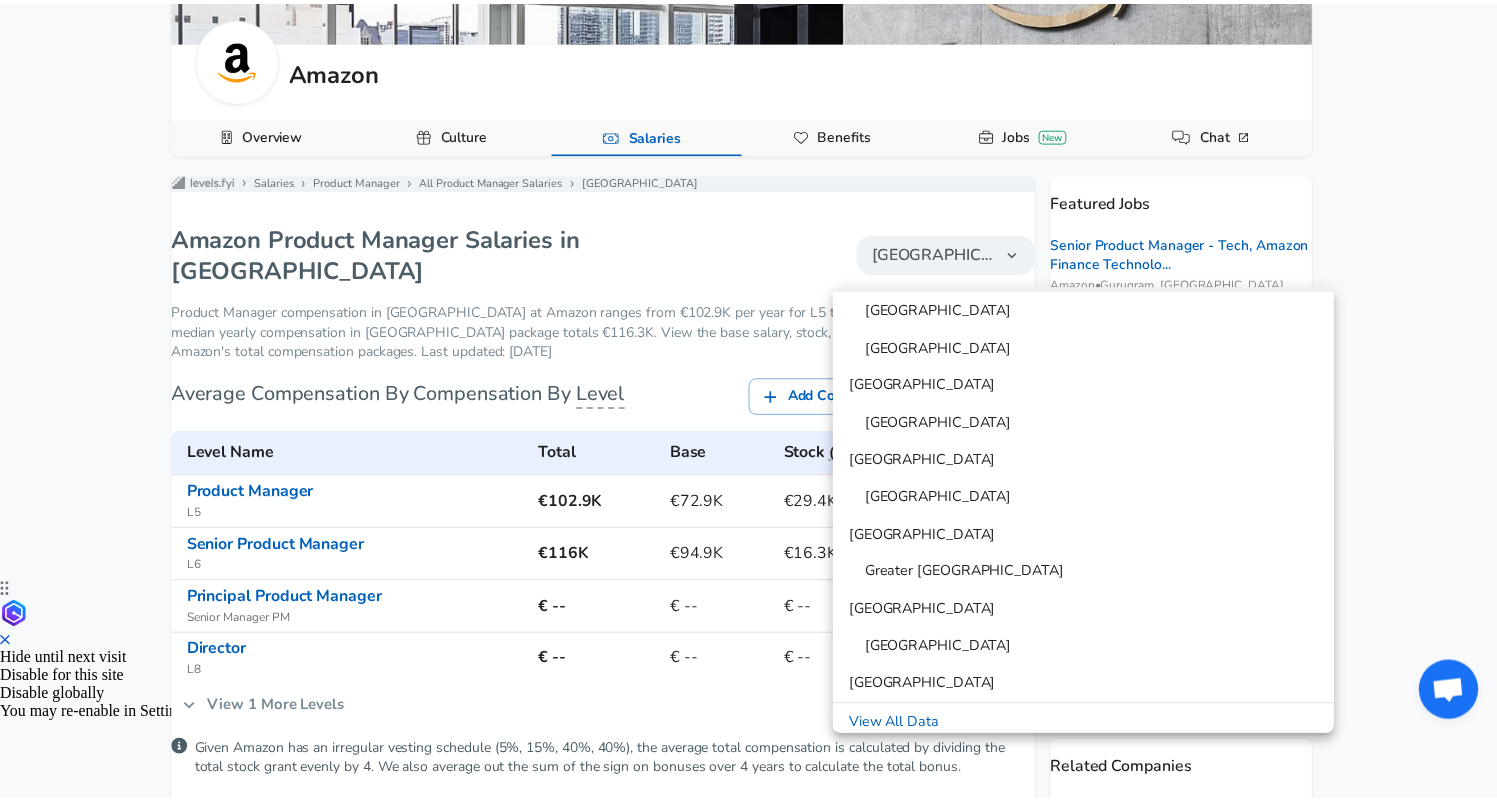 scroll, scrollTop: 876, scrollLeft: 0, axis: vertical 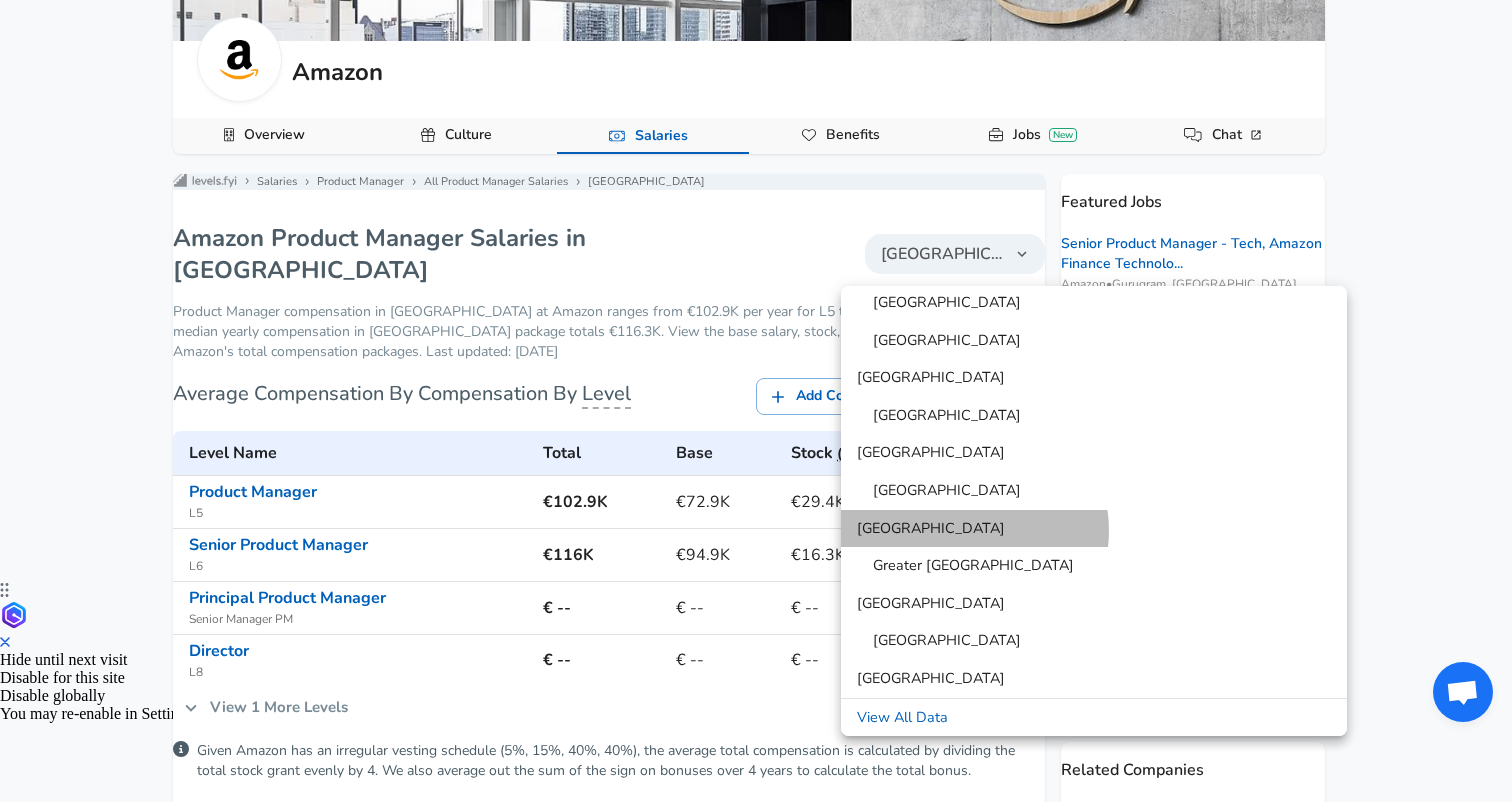 click on "[GEOGRAPHIC_DATA]" at bounding box center [1094, 529] 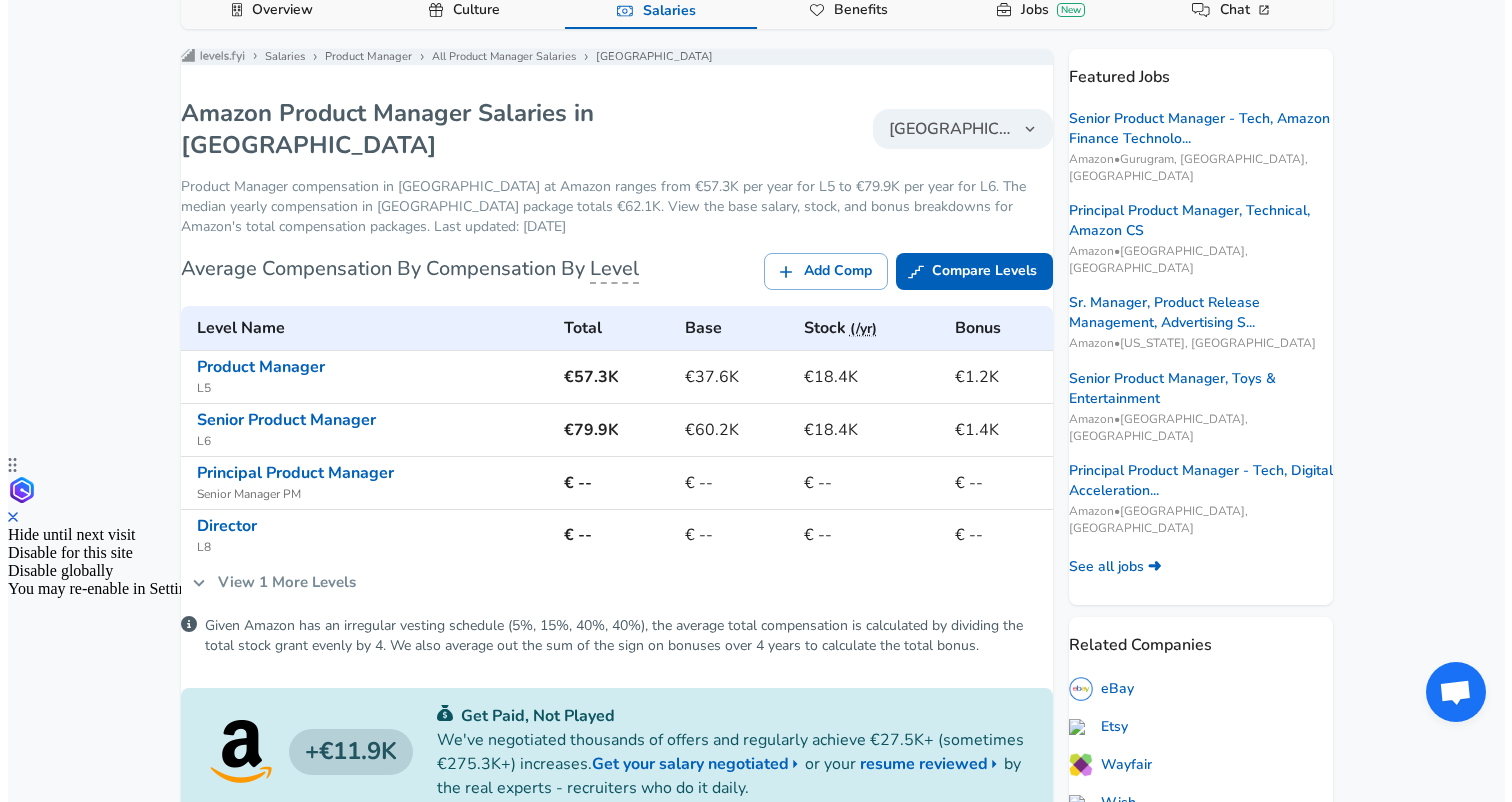 scroll, scrollTop: 54, scrollLeft: 0, axis: vertical 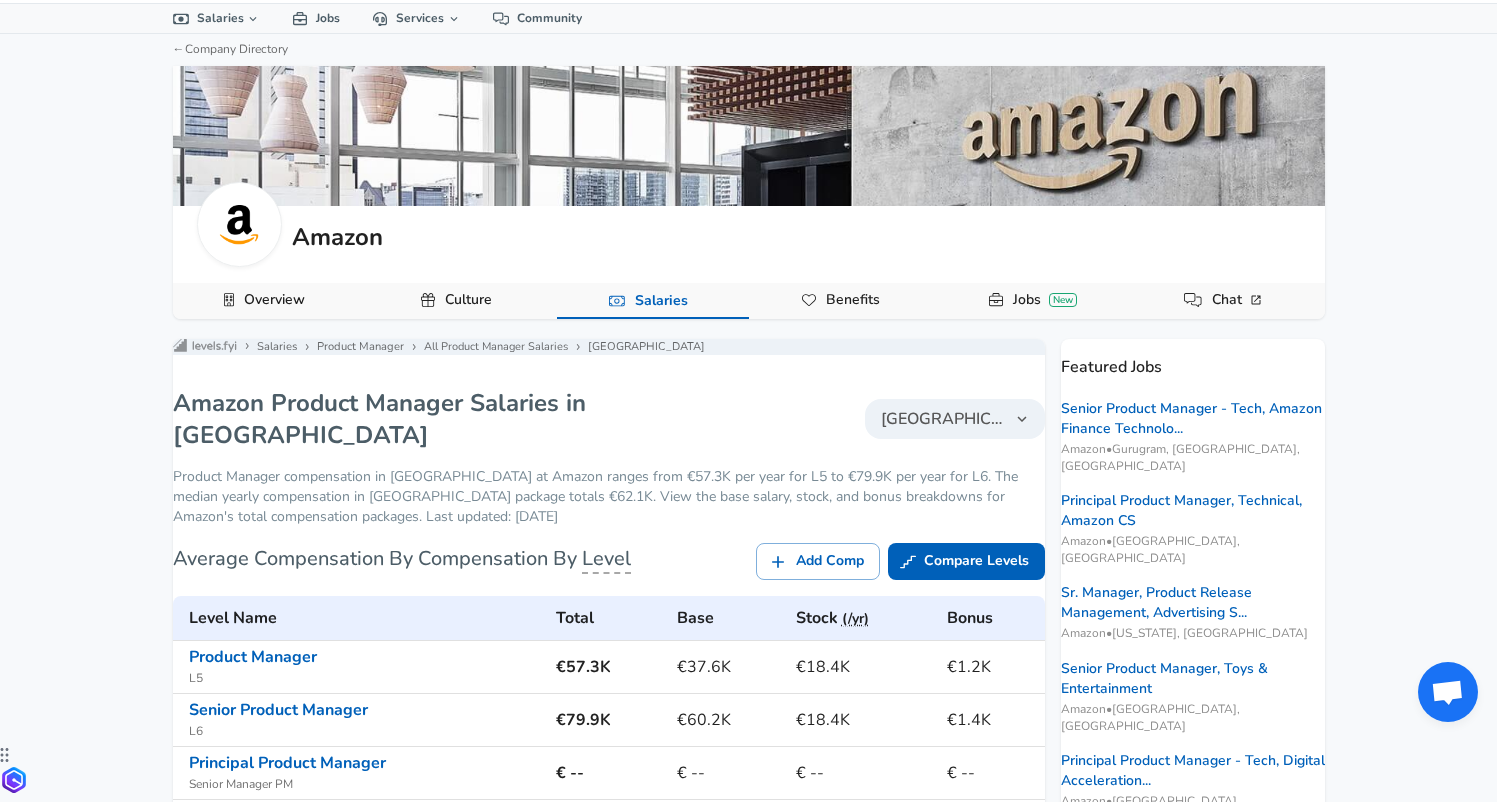 click on "[GEOGRAPHIC_DATA]" at bounding box center (943, 419) 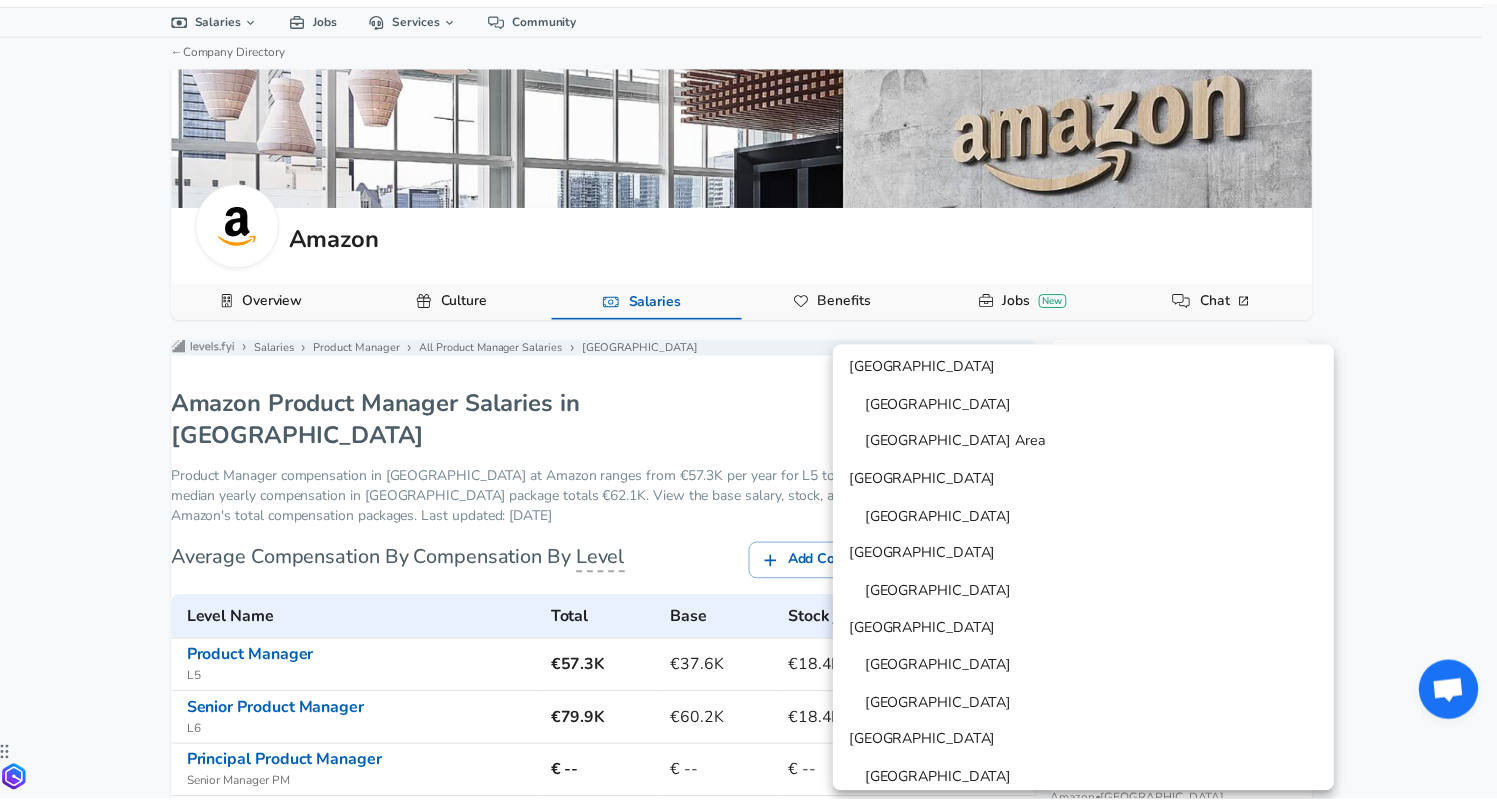 scroll, scrollTop: 302, scrollLeft: 0, axis: vertical 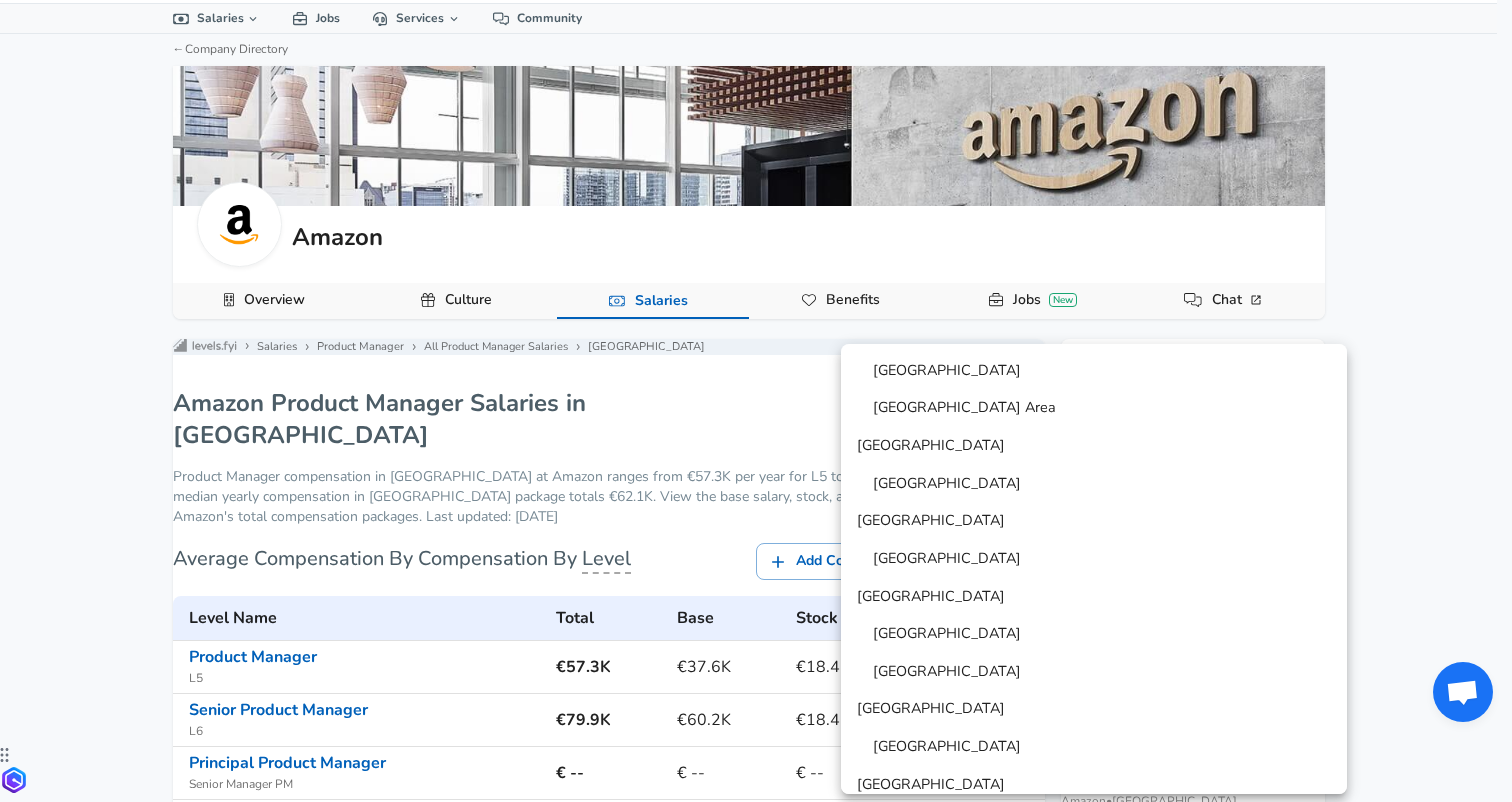 click on "[GEOGRAPHIC_DATA]" at bounding box center [1094, 446] 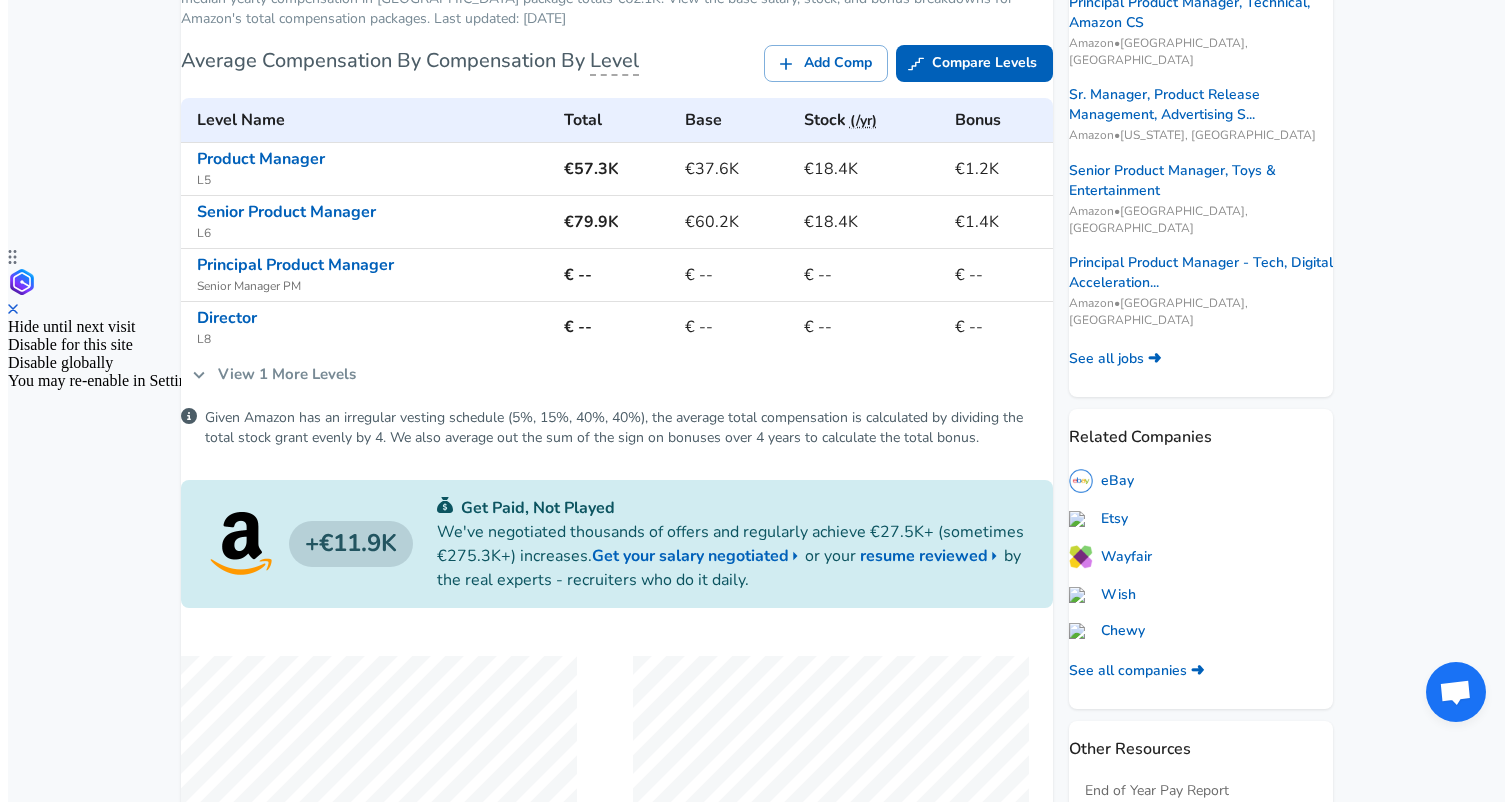 scroll, scrollTop: 139, scrollLeft: 0, axis: vertical 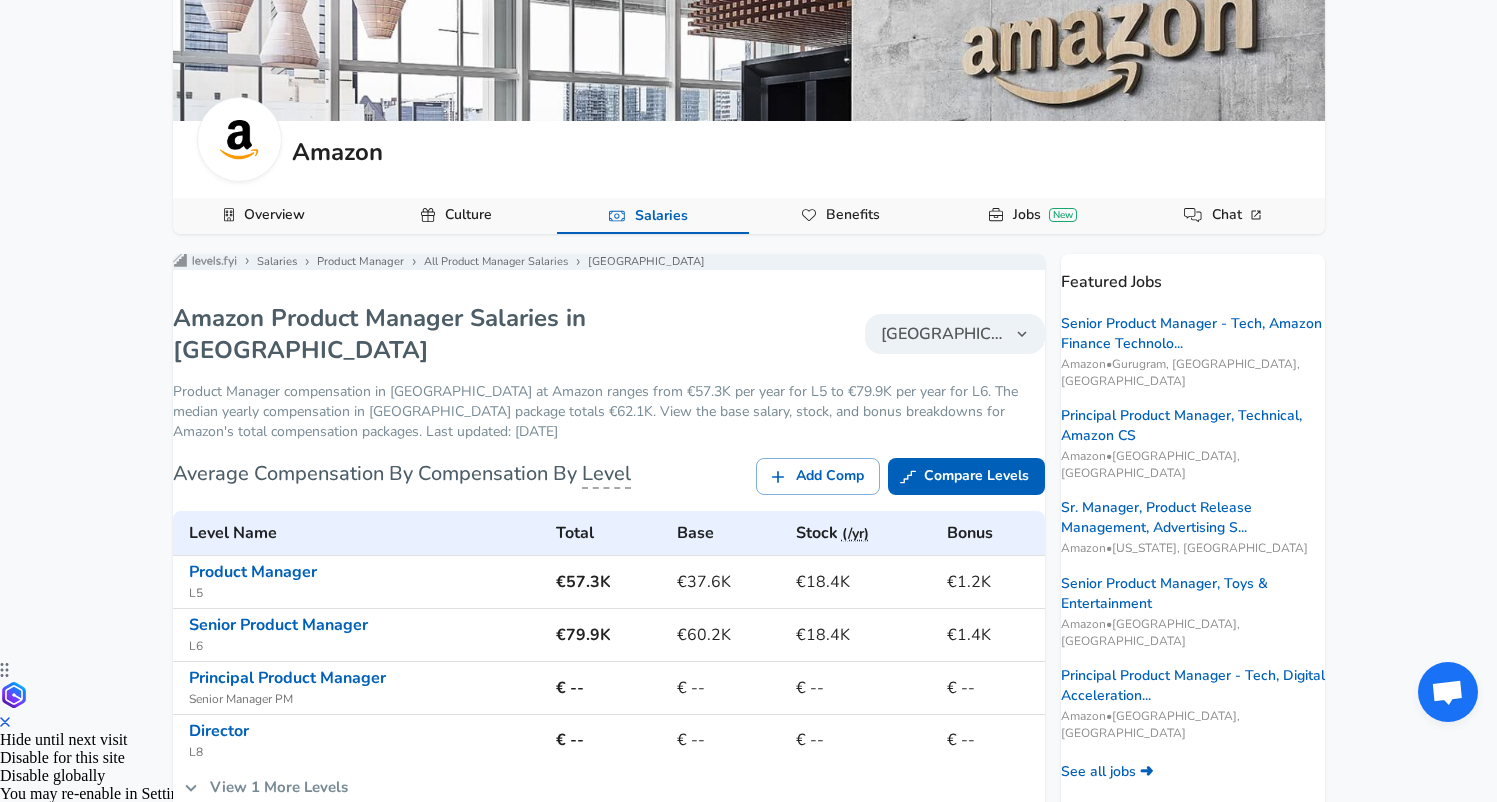 click on "[GEOGRAPHIC_DATA]" at bounding box center (955, 334) 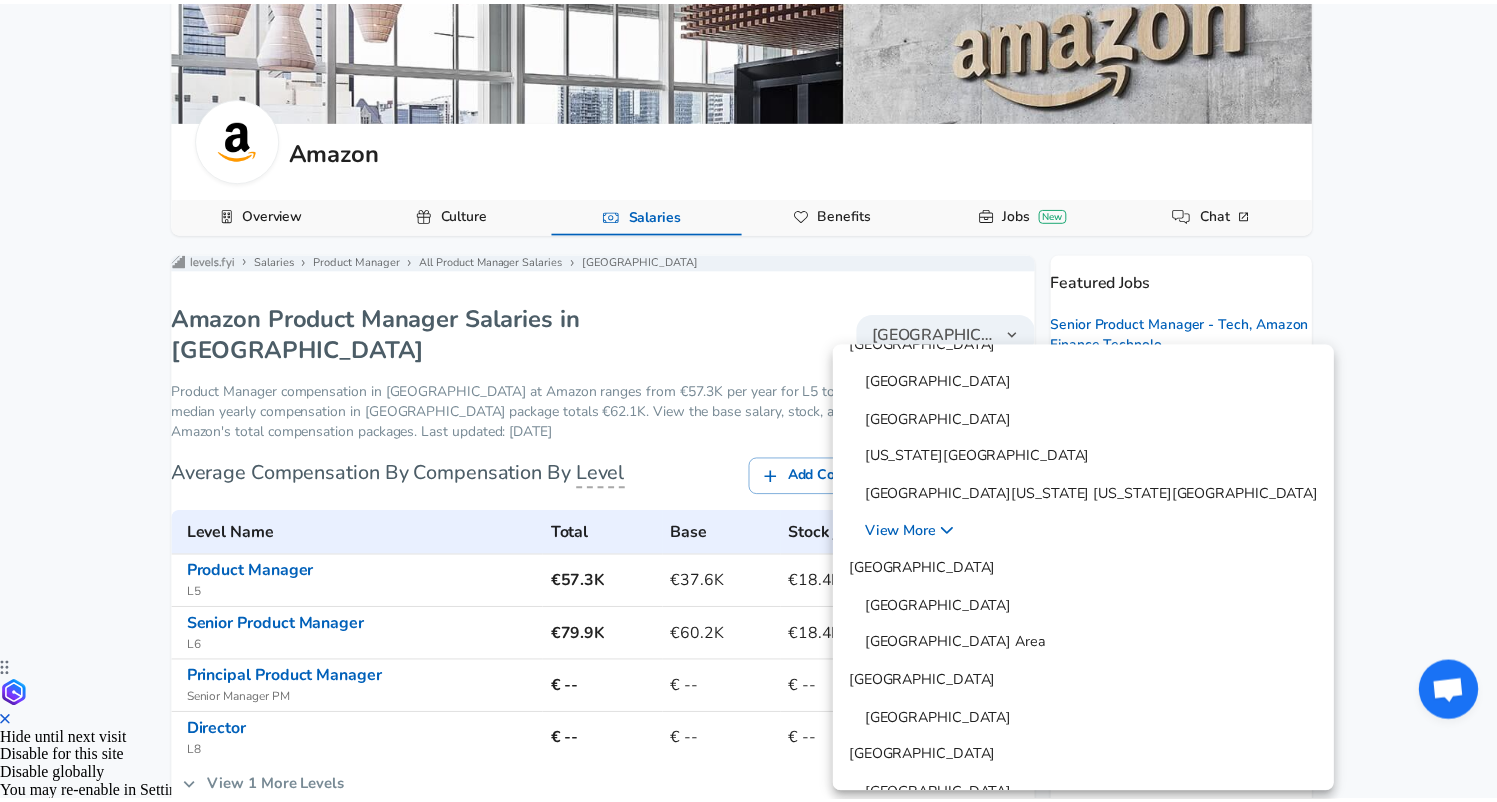 scroll, scrollTop: 72, scrollLeft: 0, axis: vertical 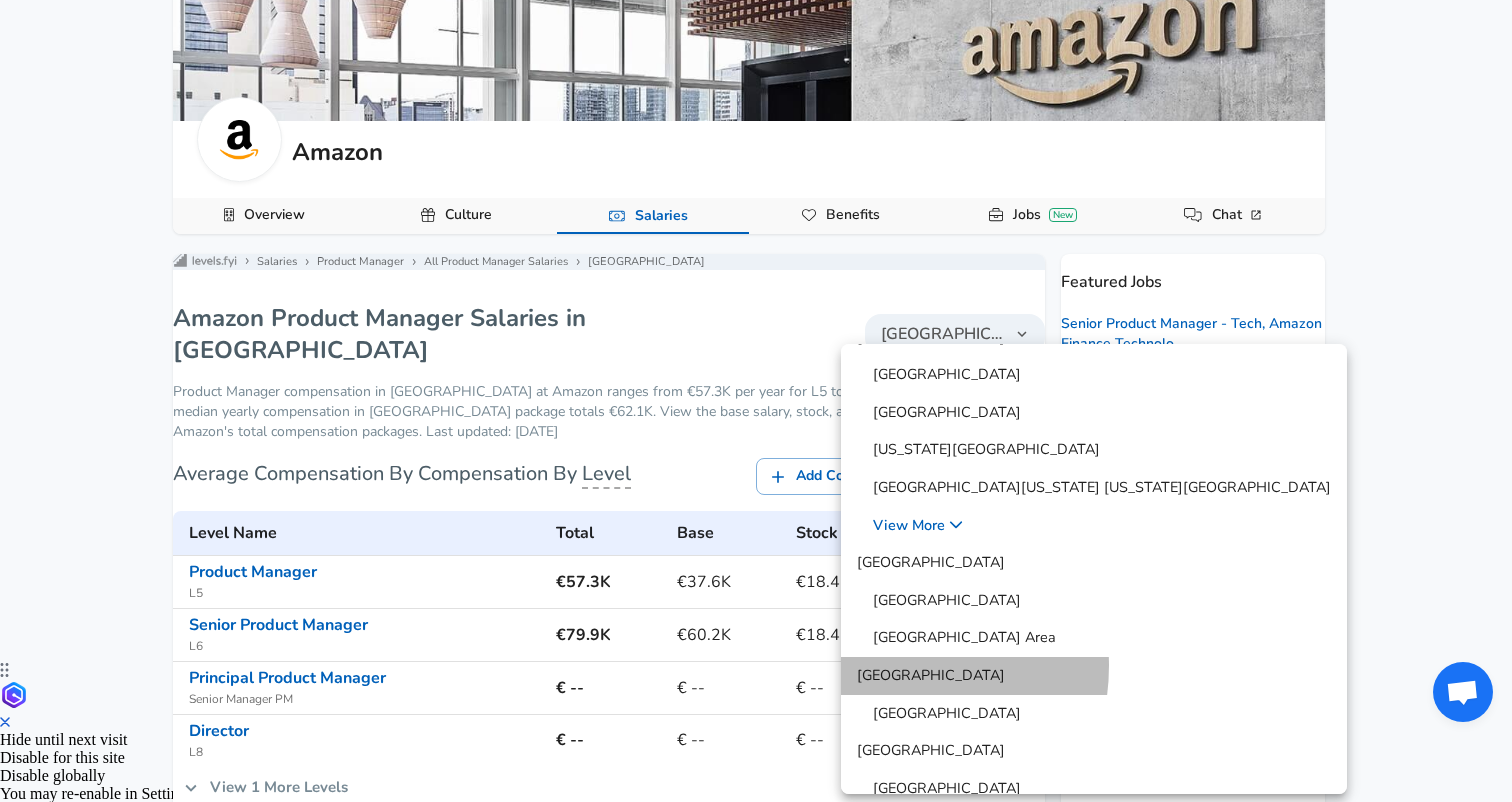 click on "[GEOGRAPHIC_DATA]" at bounding box center (931, 676) 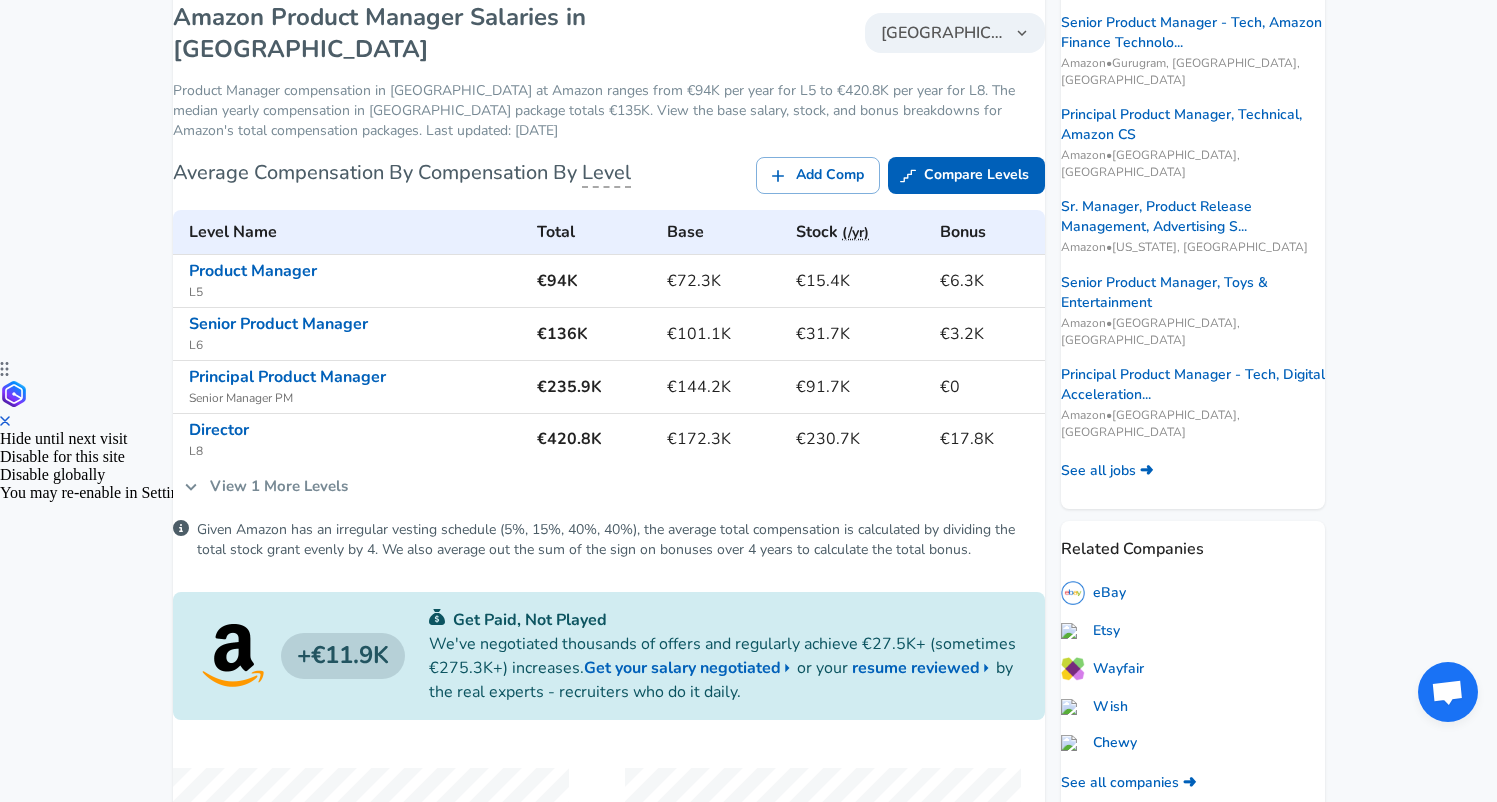 scroll, scrollTop: 473, scrollLeft: 0, axis: vertical 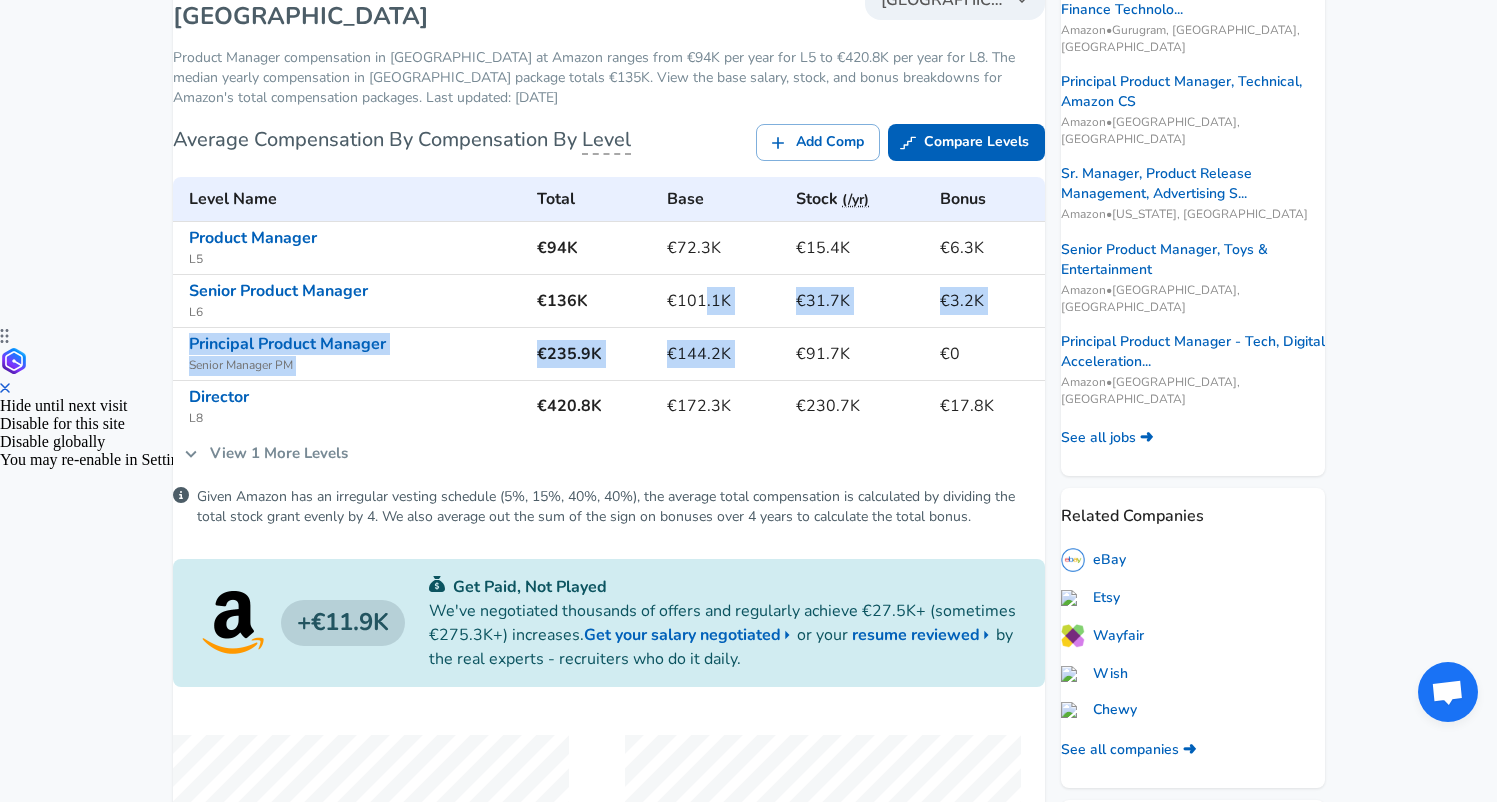 drag, startPoint x: 705, startPoint y: 289, endPoint x: 786, endPoint y: 344, distance: 97.90812 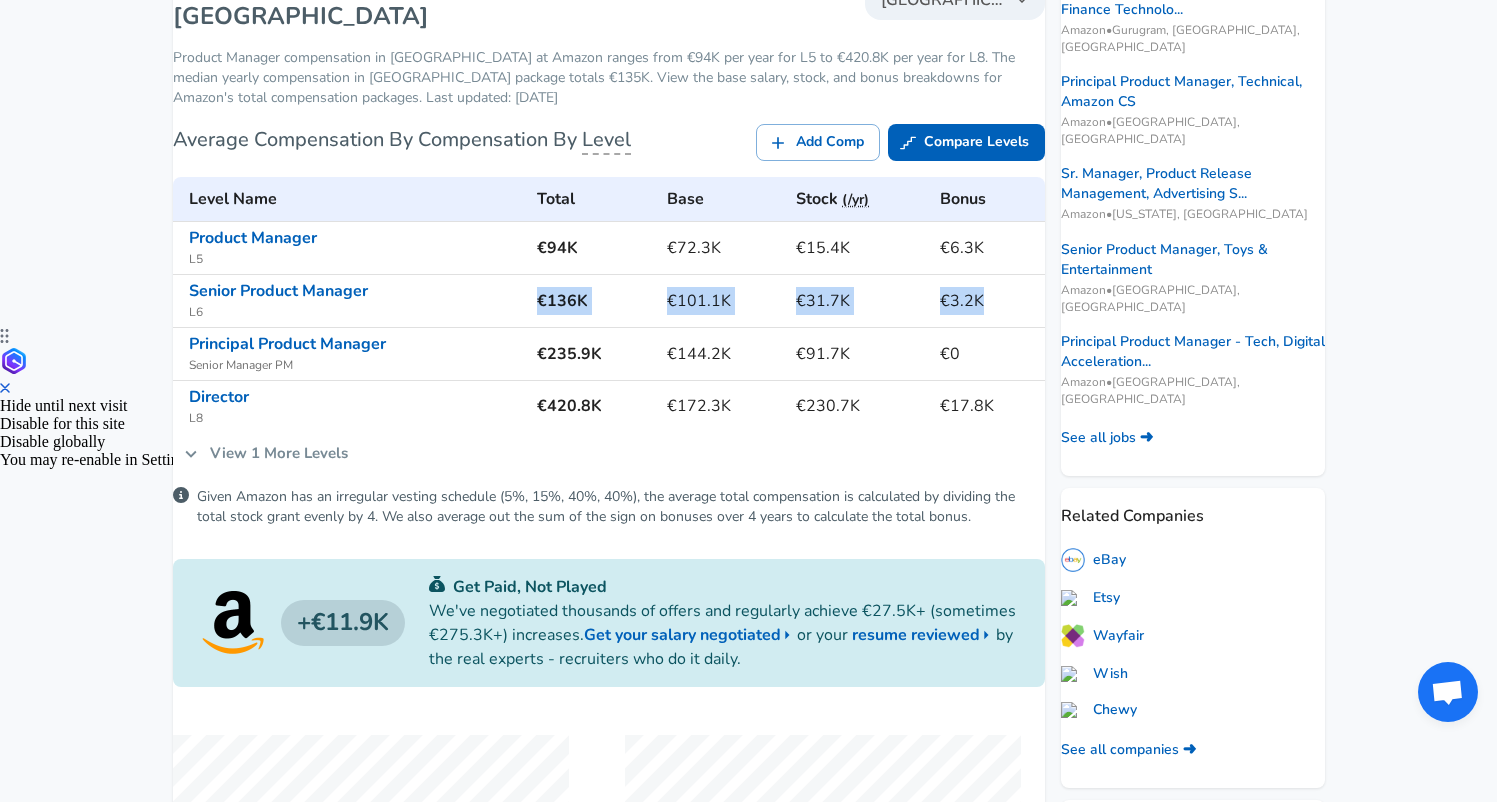 drag, startPoint x: 978, startPoint y: 285, endPoint x: 544, endPoint y: 282, distance: 434.01038 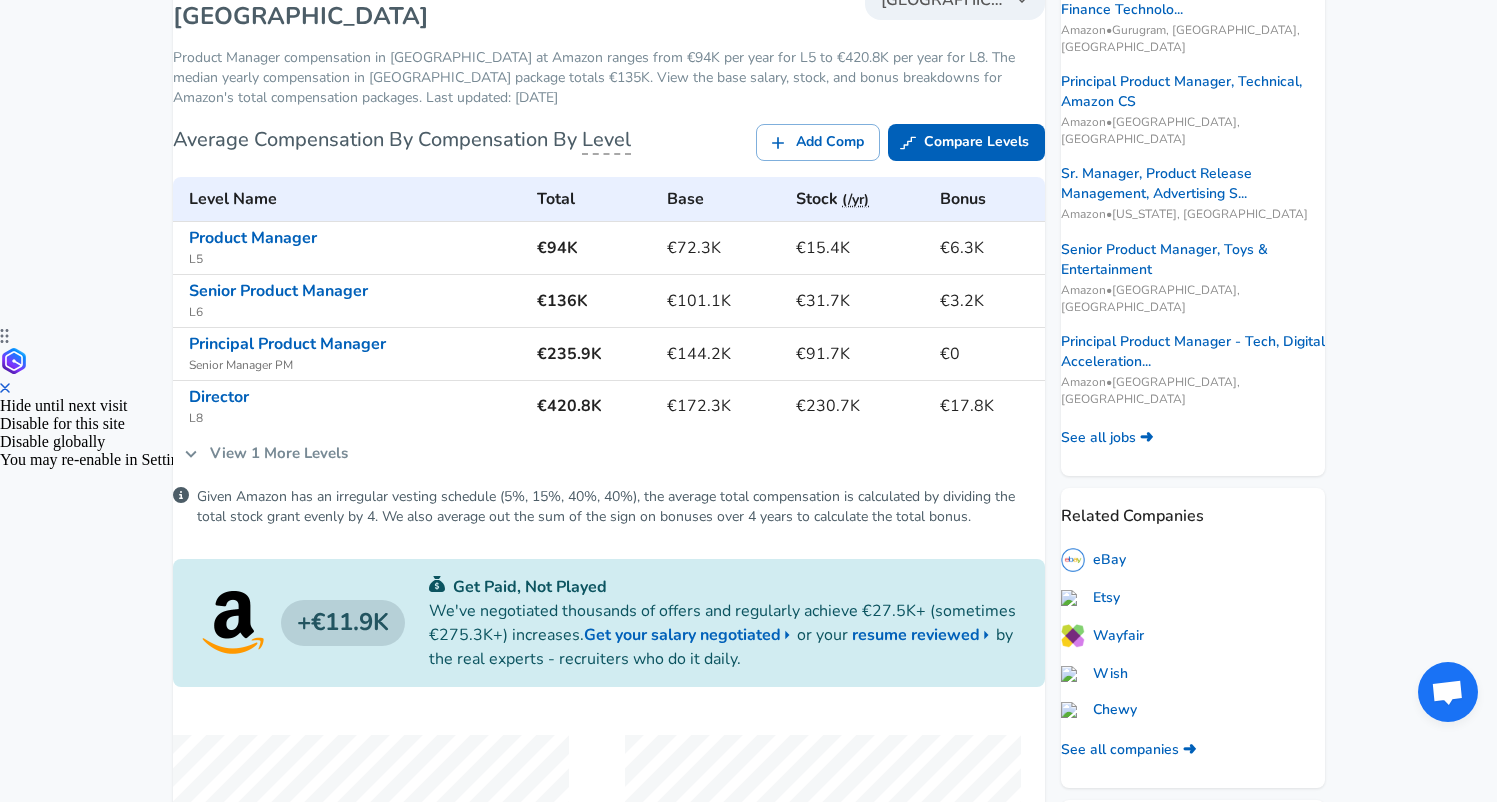 click on "€31.7K" at bounding box center [859, 301] 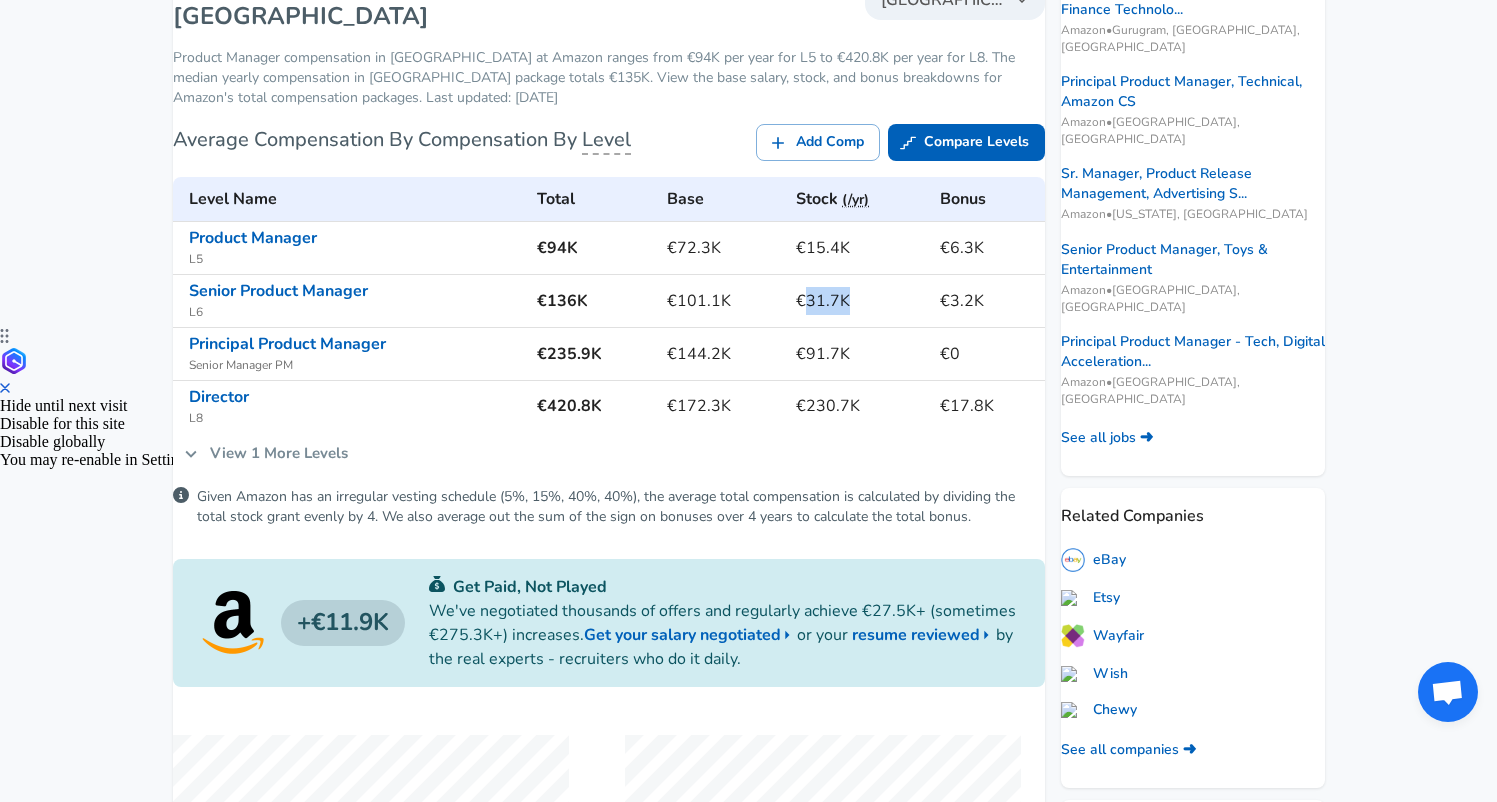 click on "€31.7K" at bounding box center (859, 301) 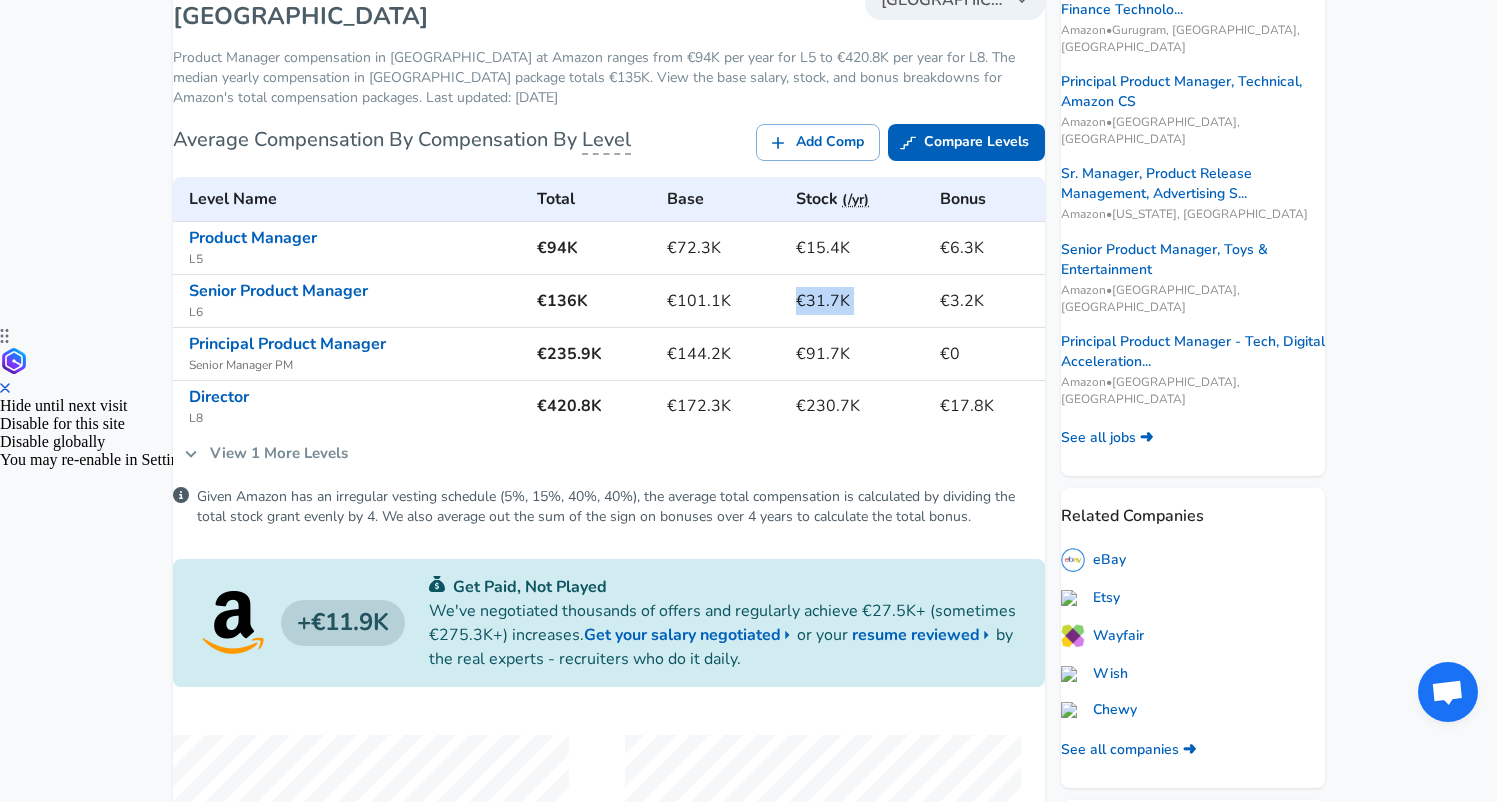 click on "€31.7K" at bounding box center [859, 301] 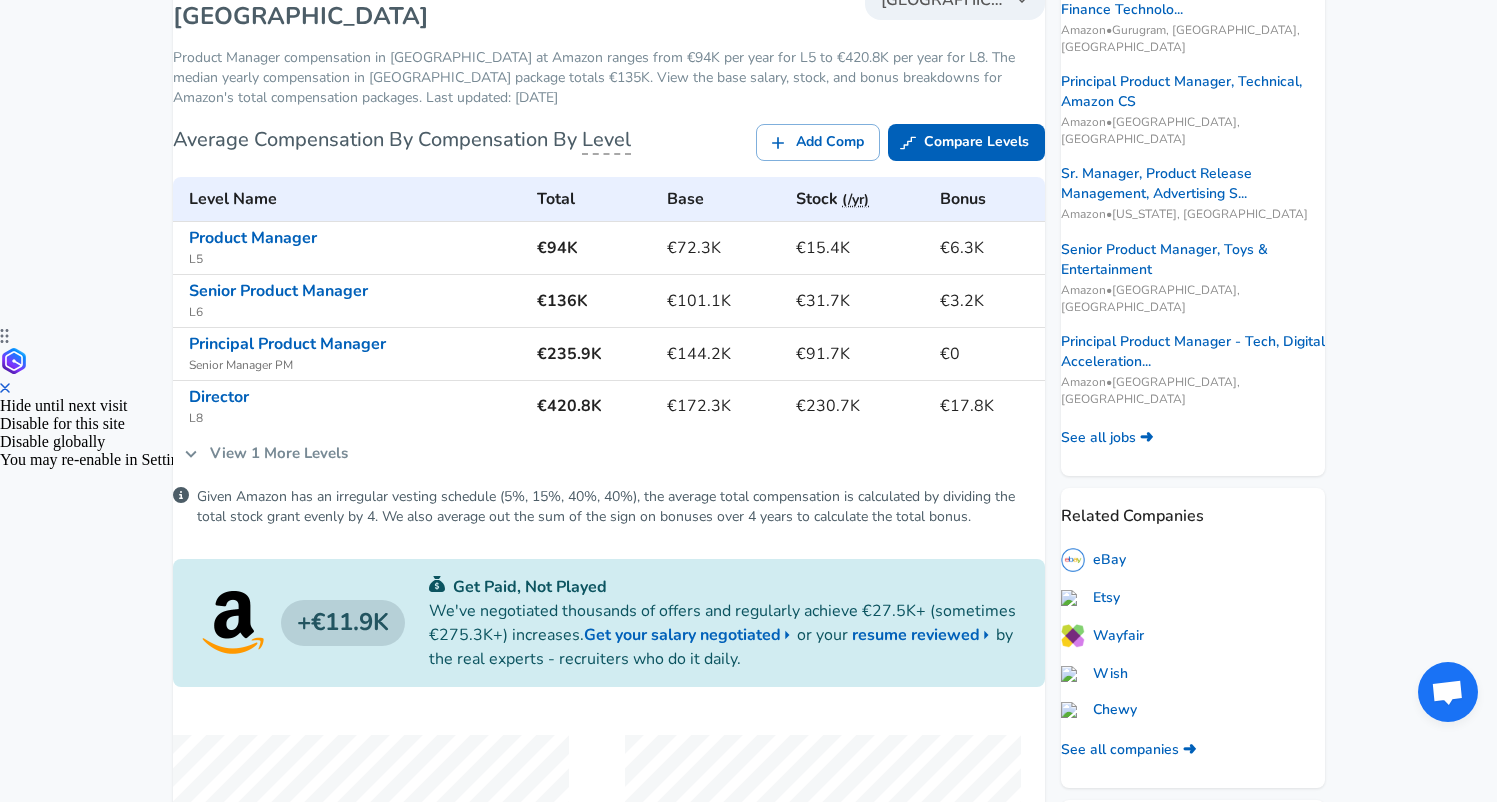 drag, startPoint x: 772, startPoint y: 329, endPoint x: 677, endPoint y: 277, distance: 108.30051 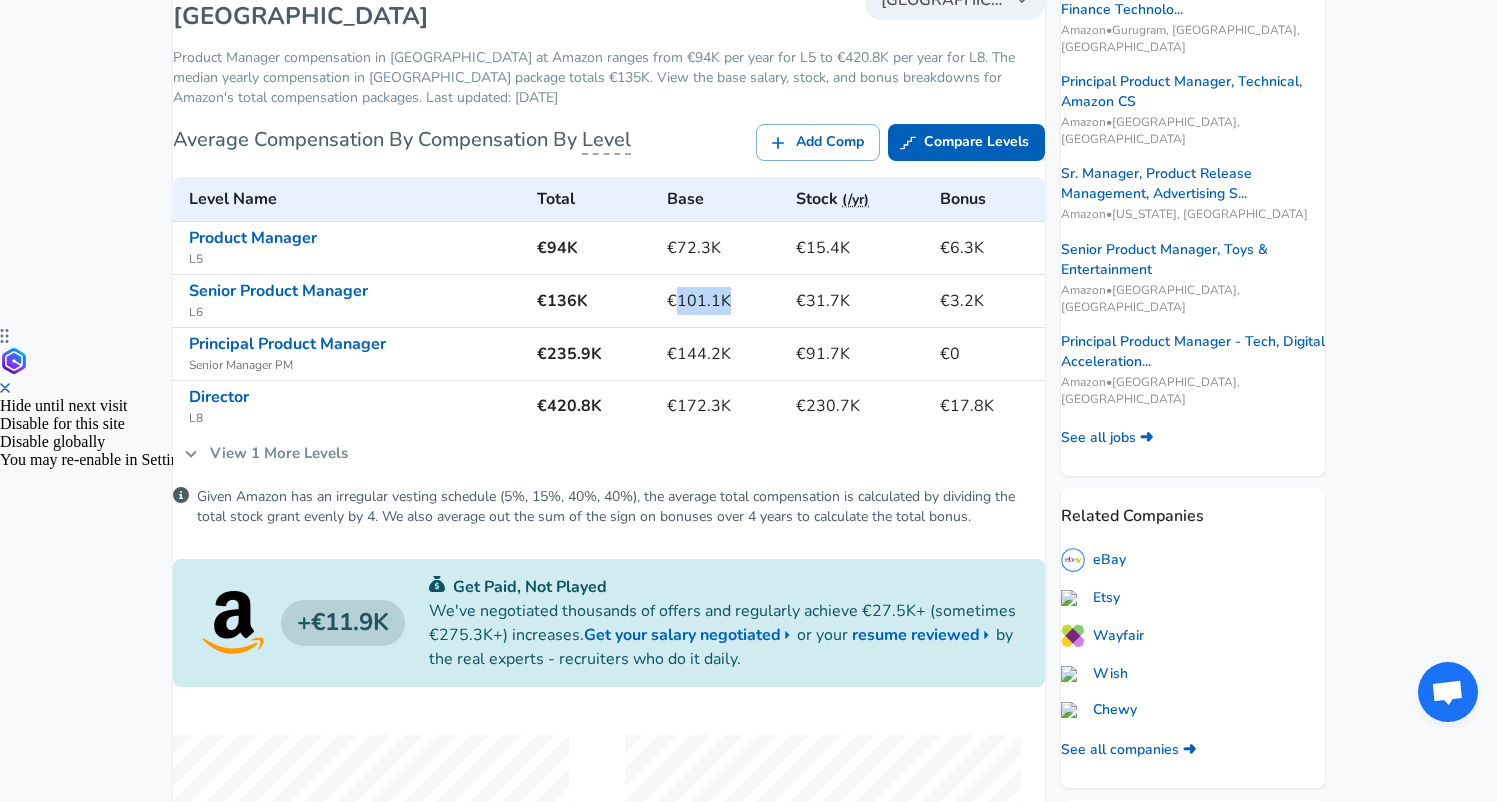 click on "€101.1K" at bounding box center [723, 301] 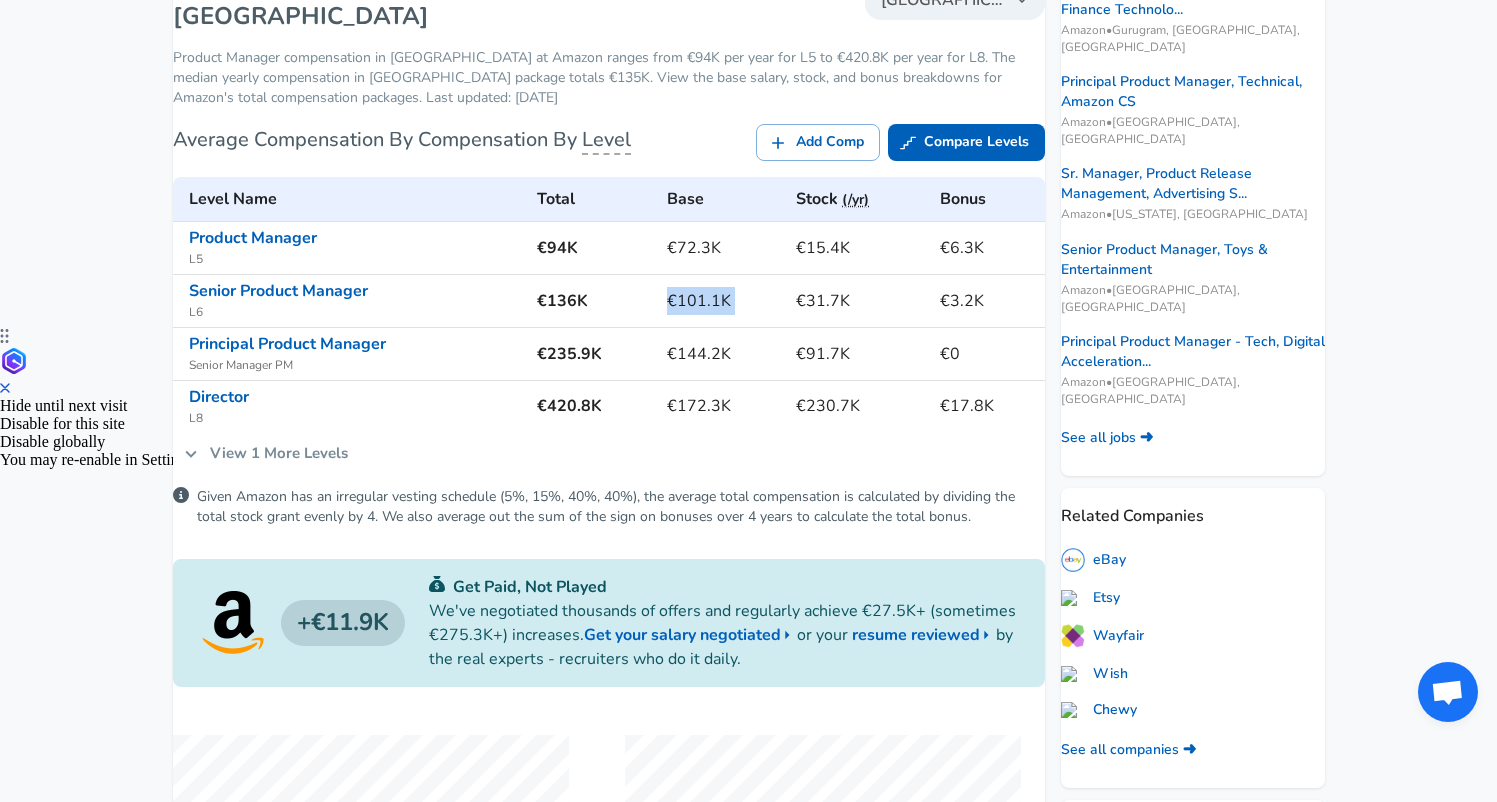 click on "€101.1K" at bounding box center [723, 301] 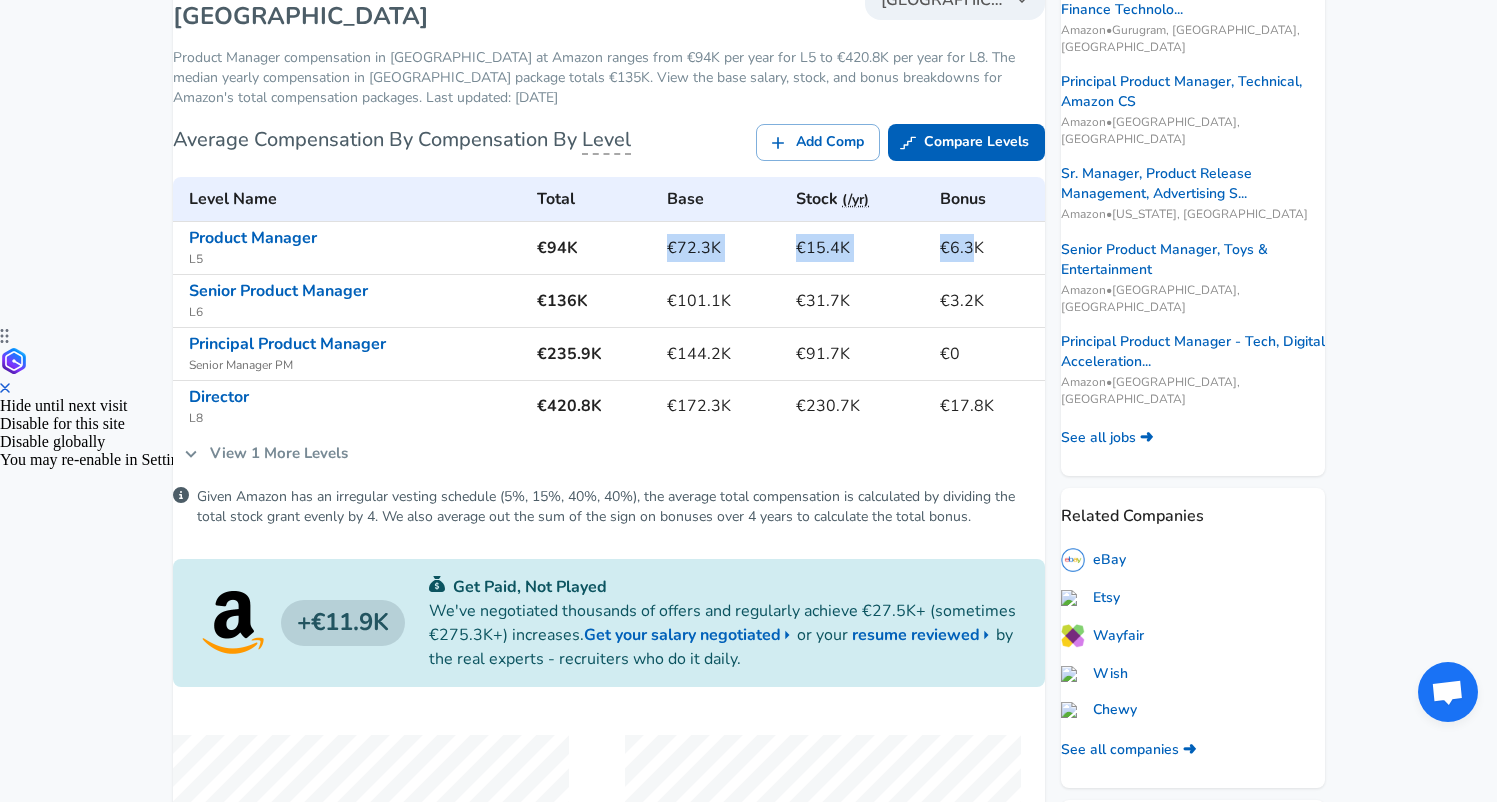 drag, startPoint x: 819, startPoint y: 225, endPoint x: 954, endPoint y: 231, distance: 135.13327 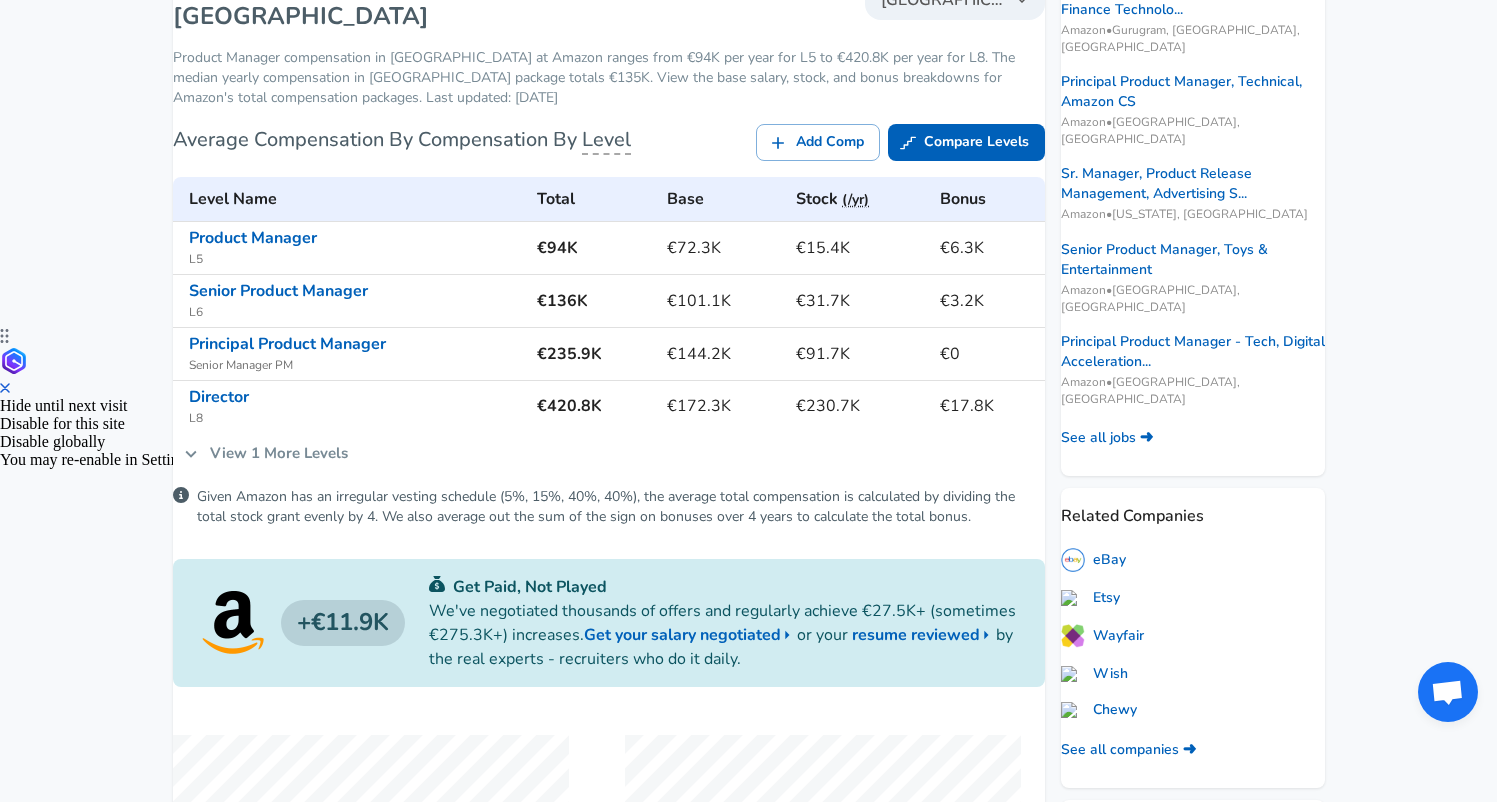 click on "€3.2K" at bounding box center (988, 300) 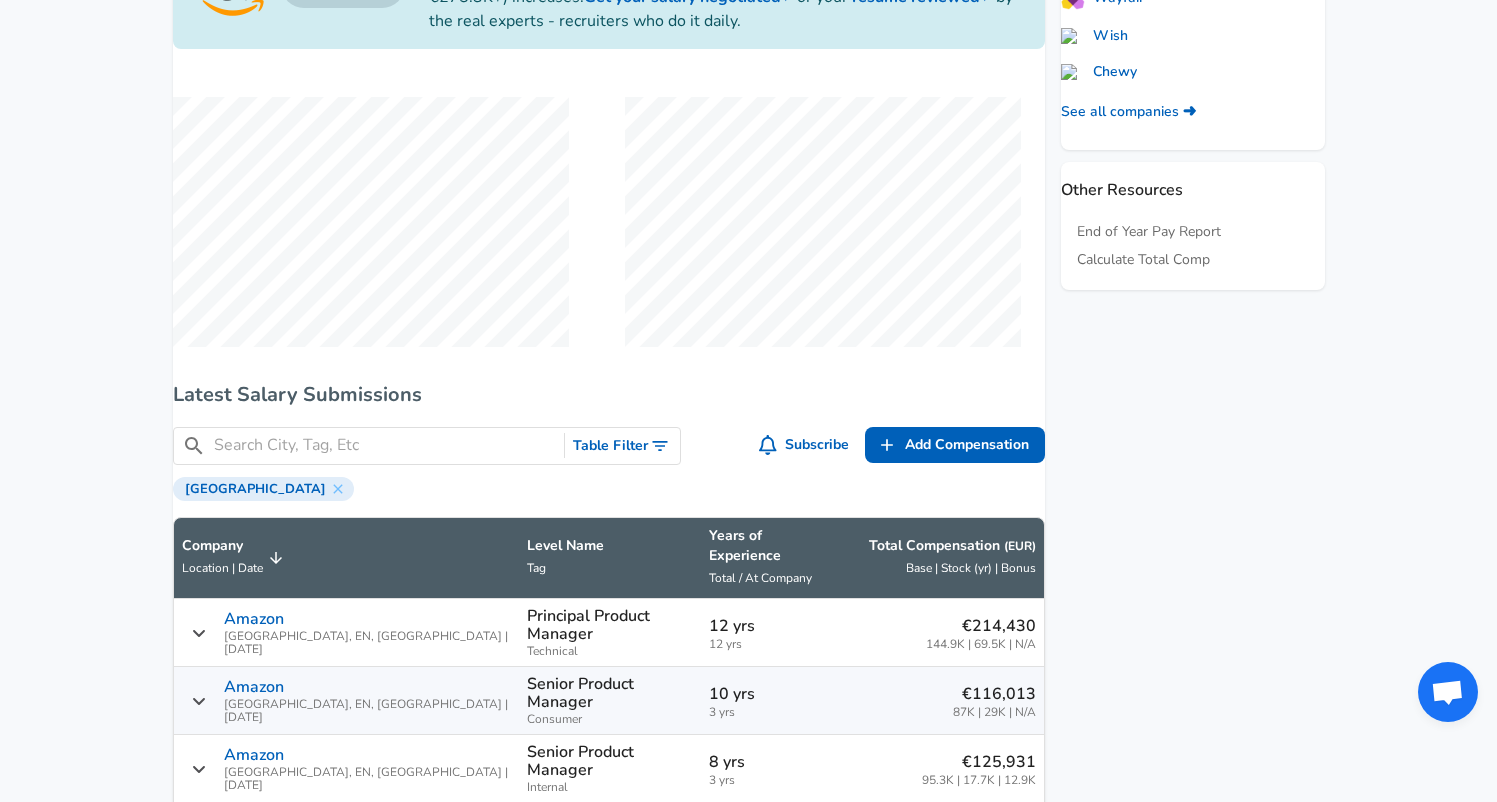 scroll, scrollTop: 936, scrollLeft: 0, axis: vertical 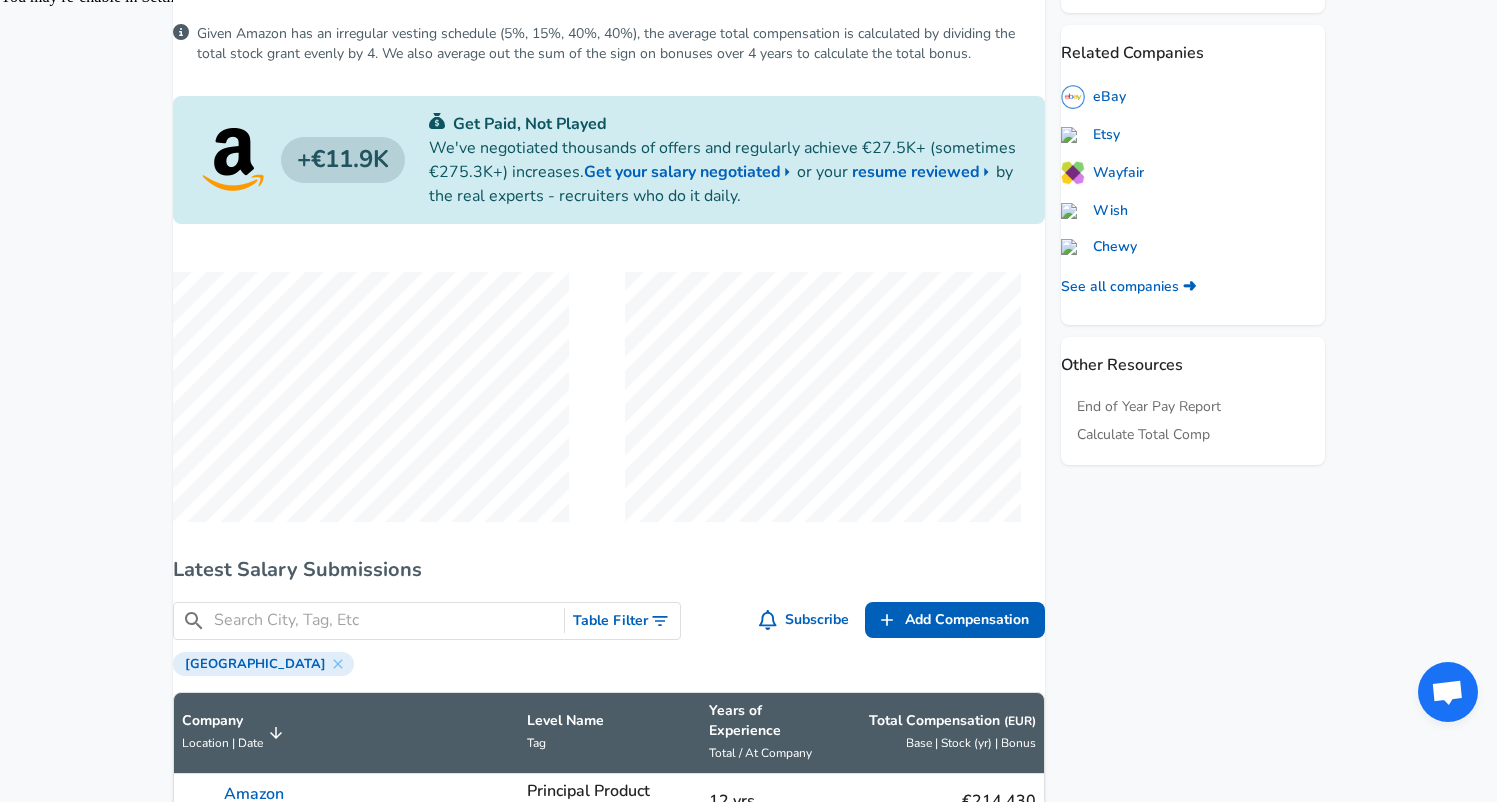 click on "Featured Jobs Senior Product Manager - Tech, Amazon Finance Technolo... Amazon  •  [GEOGRAPHIC_DATA], [GEOGRAPHIC_DATA], [GEOGRAPHIC_DATA]   Principal Product Manager, Technical, Amazon CS Amazon  •  [GEOGRAPHIC_DATA], [GEOGRAPHIC_DATA]   Sr. Manager, Product Release Management, Advertising S... Amazon  •  [US_STATE], [GEOGRAPHIC_DATA]   Senior Product Manager, Toys & Entertainment Amazon  •  [GEOGRAPHIC_DATA], [GEOGRAPHIC_DATA]   Principal Product Manager - Tech, Digital Acceleration... Amazon  •  [GEOGRAPHIC_DATA], [GEOGRAPHIC_DATA]   See all jobs ➜ Related Companies eBay Etsy Wayfair Wish Chewy See all companies ➜ Other Resources End of Year Pay Report Calculate Total Comp" at bounding box center [1185, 904] 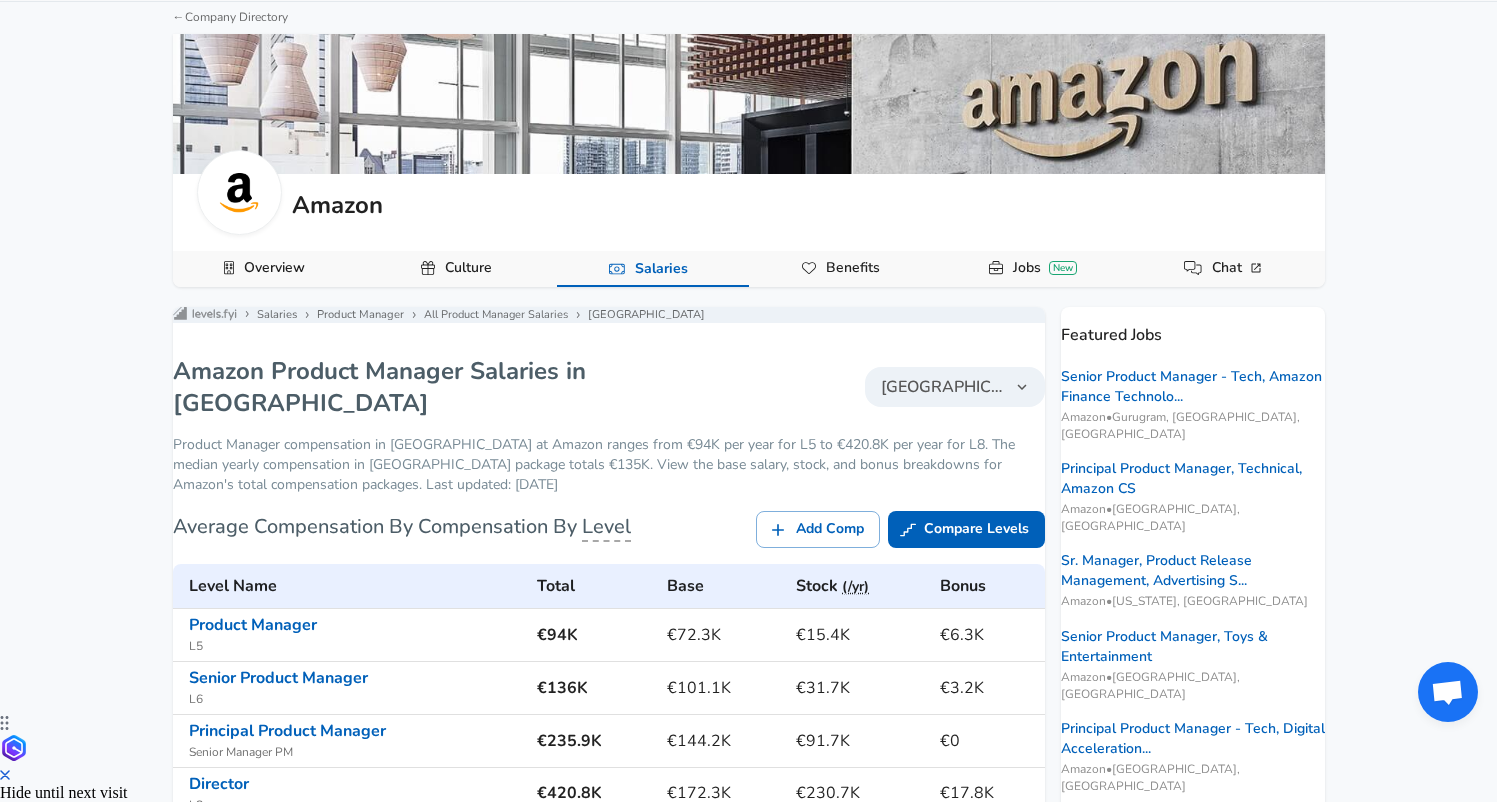 scroll, scrollTop: 9, scrollLeft: 0, axis: vertical 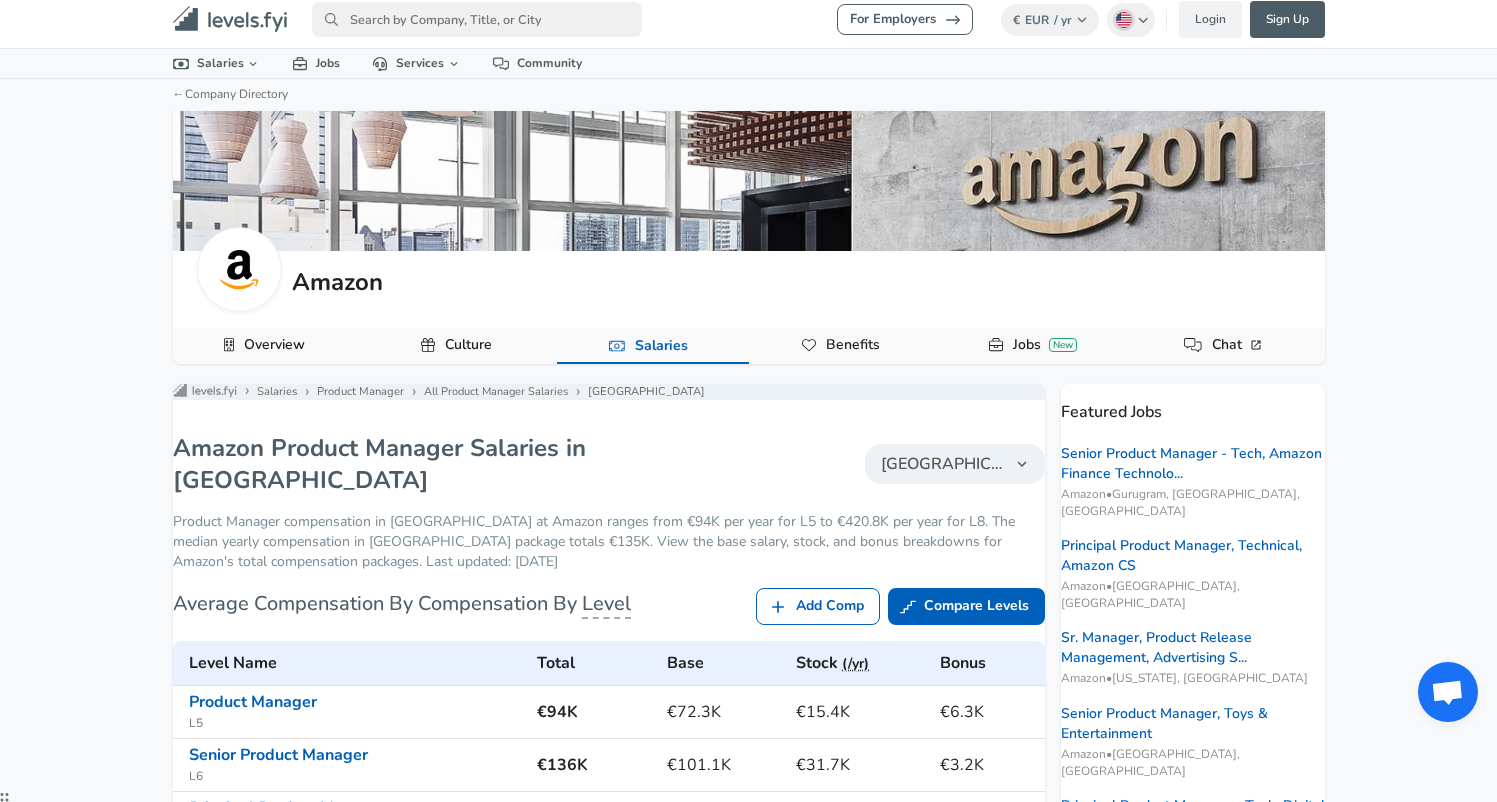 click on "Add Comp" at bounding box center [818, 606] 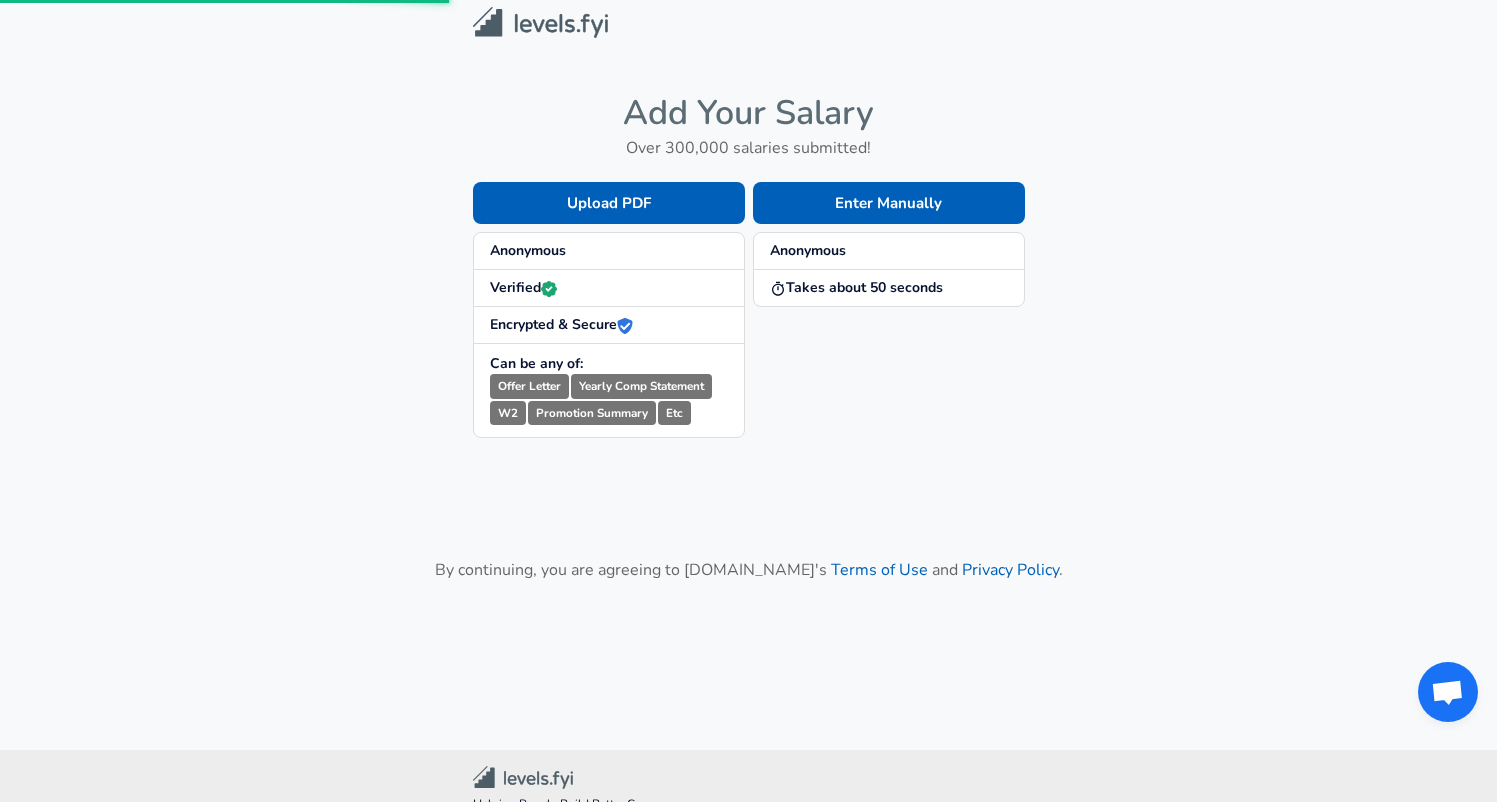 scroll, scrollTop: 0, scrollLeft: 0, axis: both 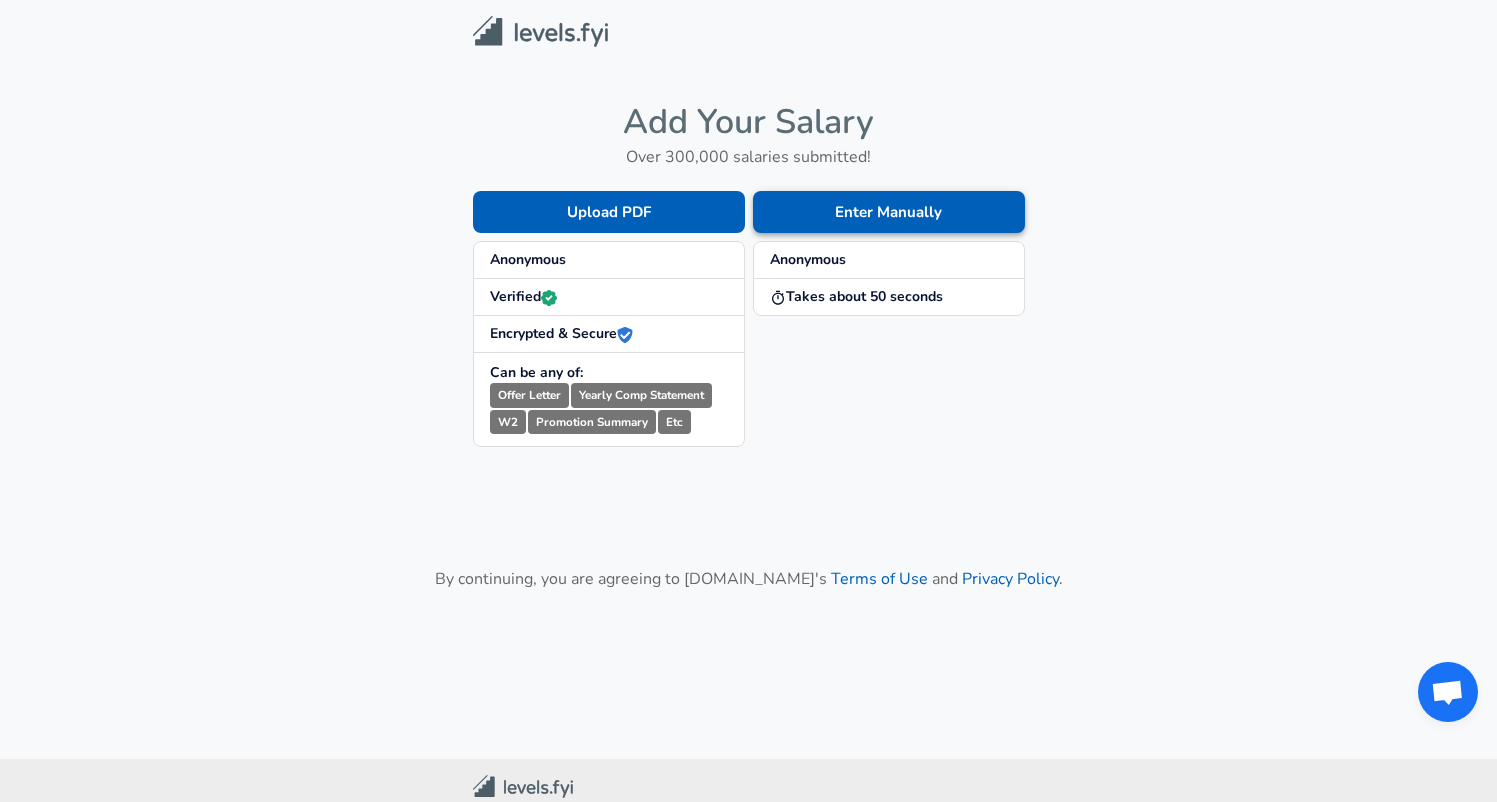 click on "Enter Manually" at bounding box center (889, 212) 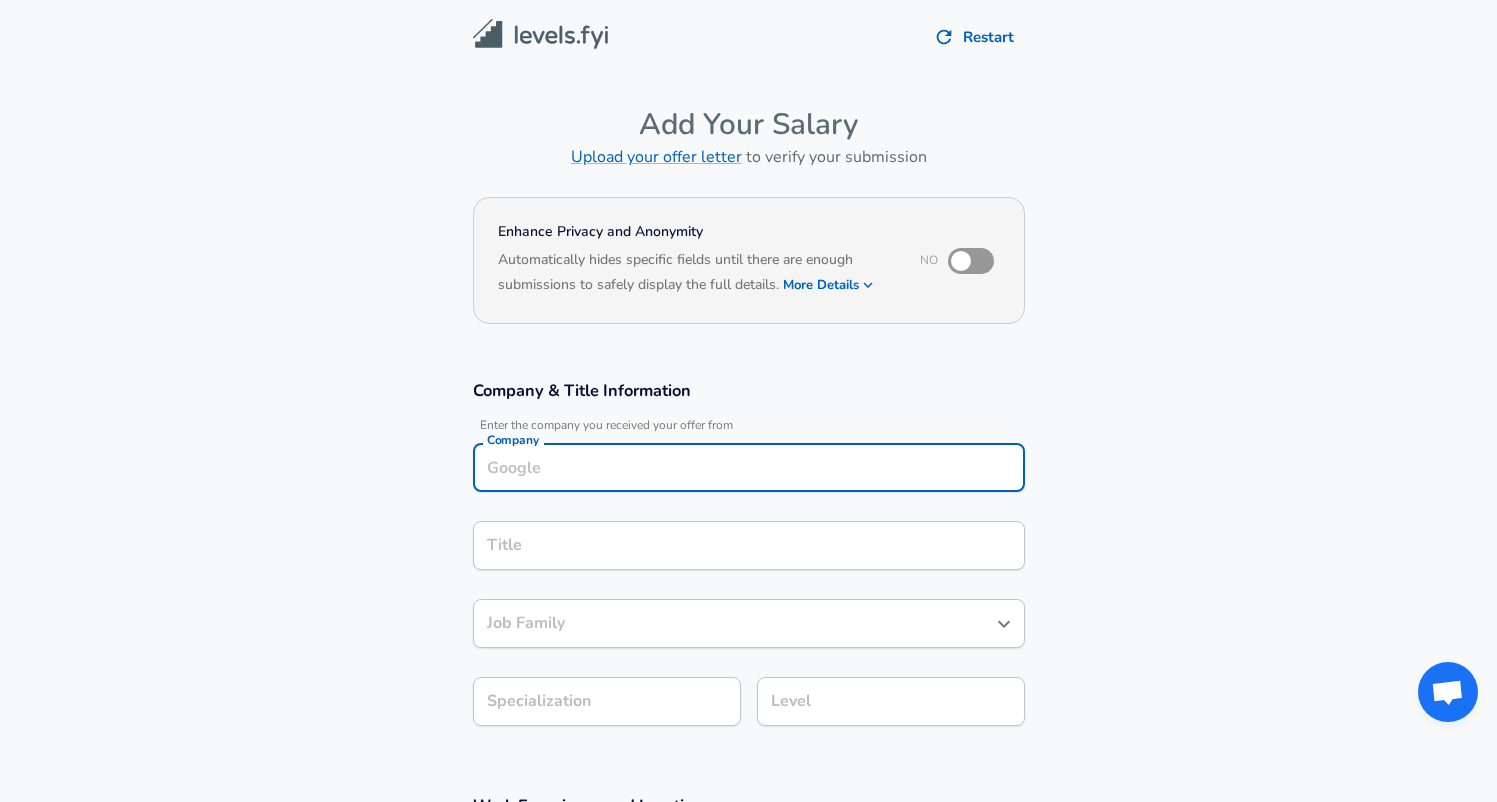 scroll, scrollTop: 20, scrollLeft: 0, axis: vertical 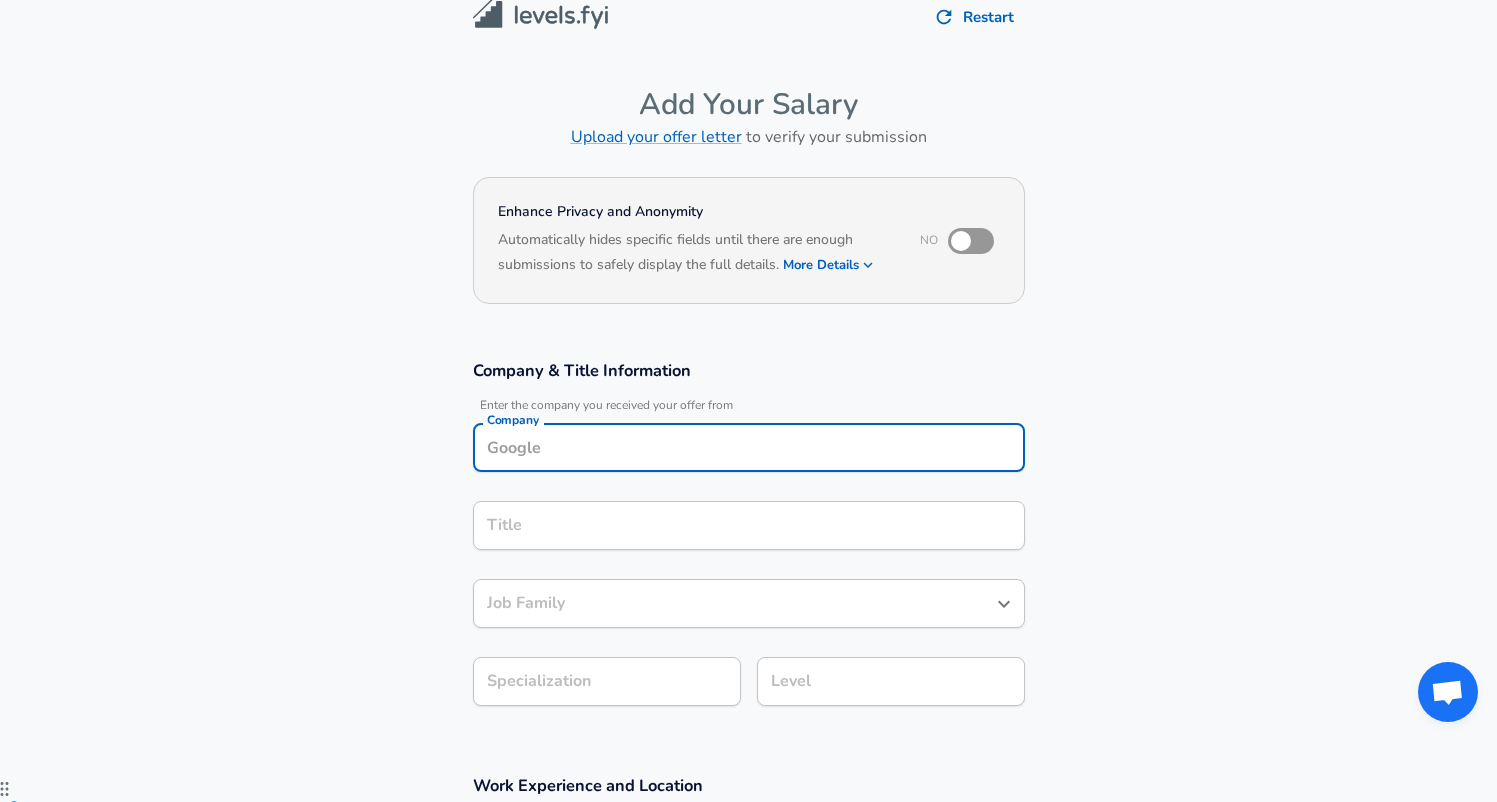 click on "Company" at bounding box center (749, 447) 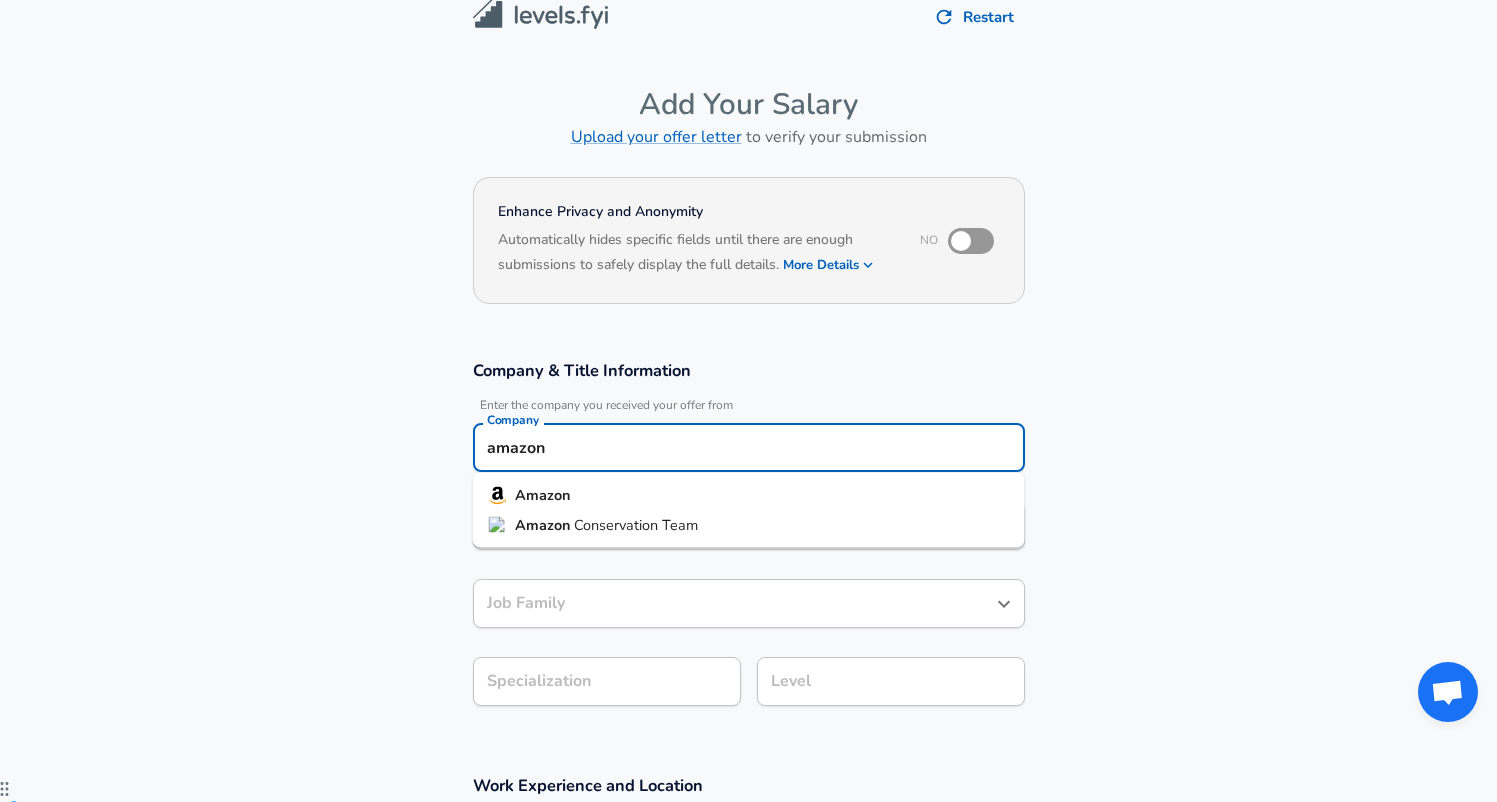 click on "Amazon" at bounding box center [749, 496] 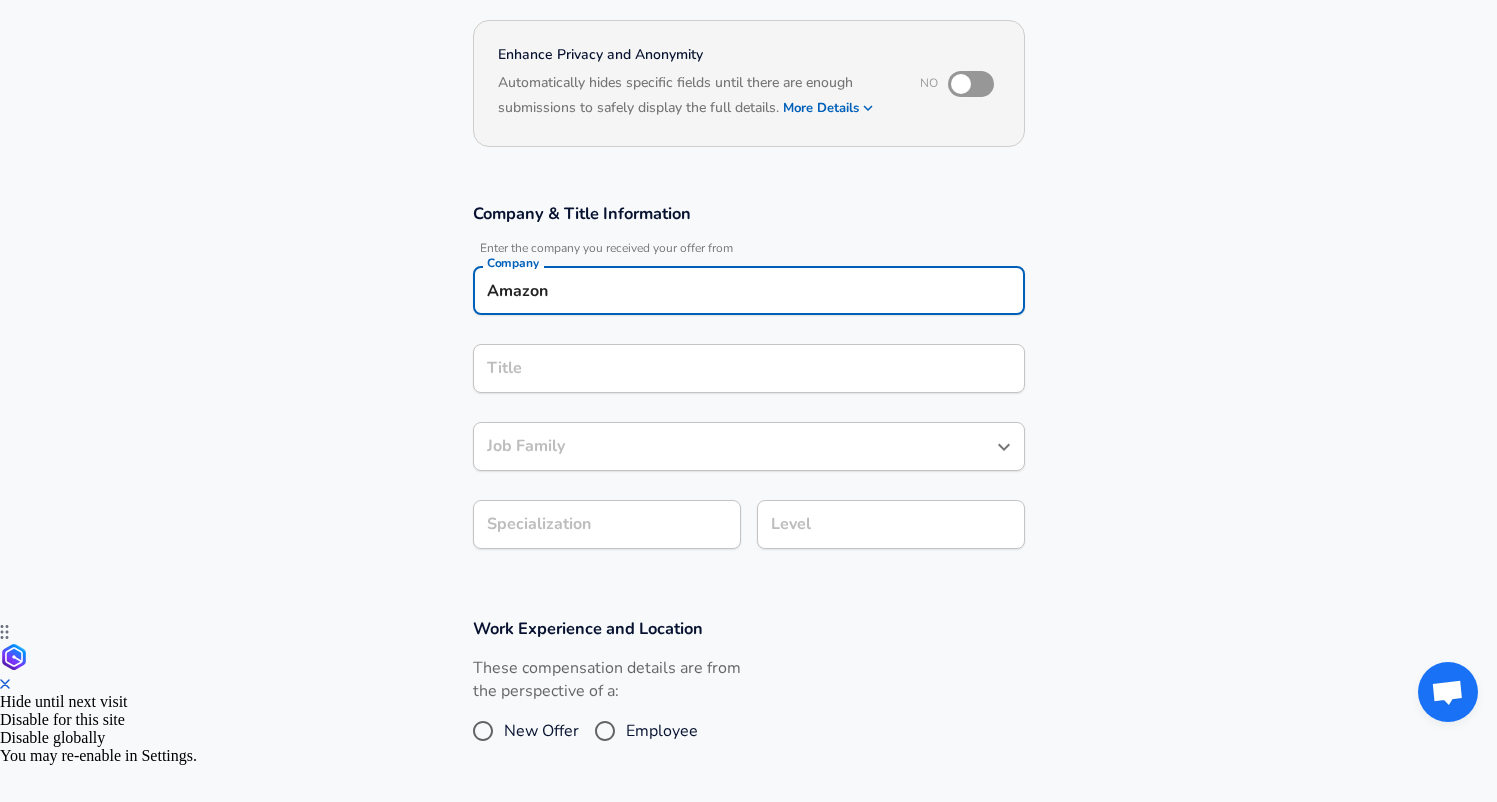 type on "Amazon" 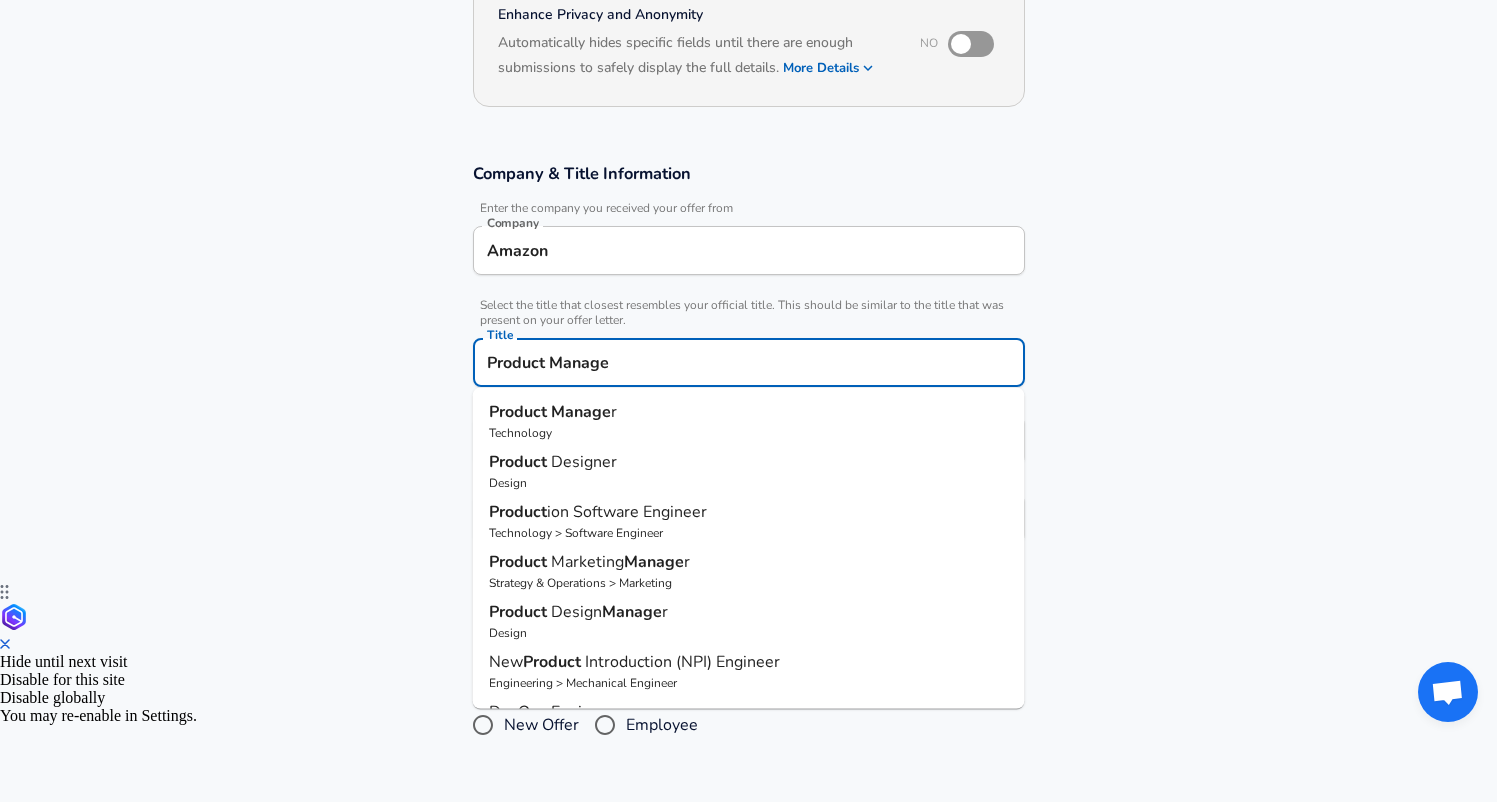 type on "Product Manager" 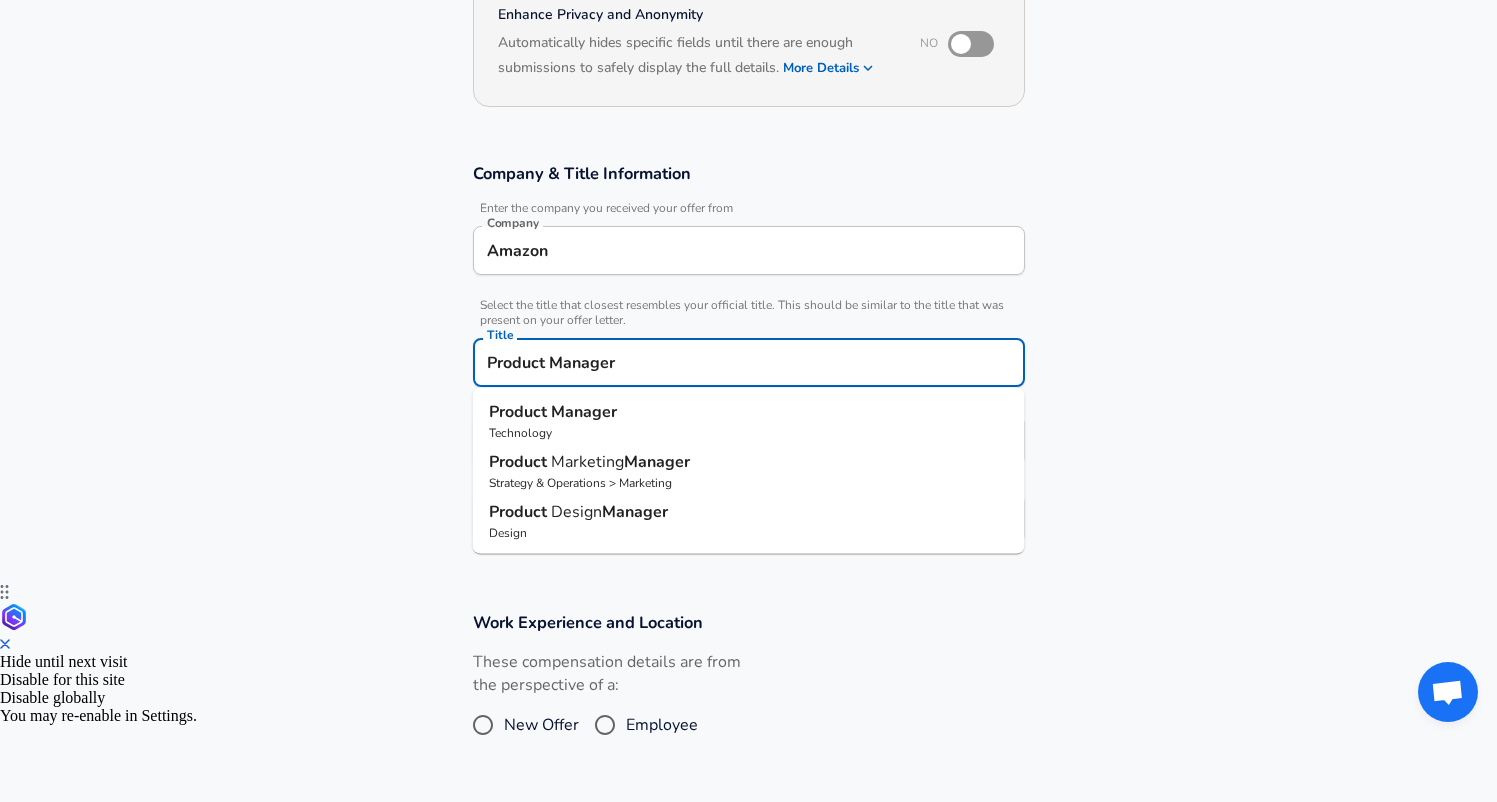click on "Technology" at bounding box center [749, 433] 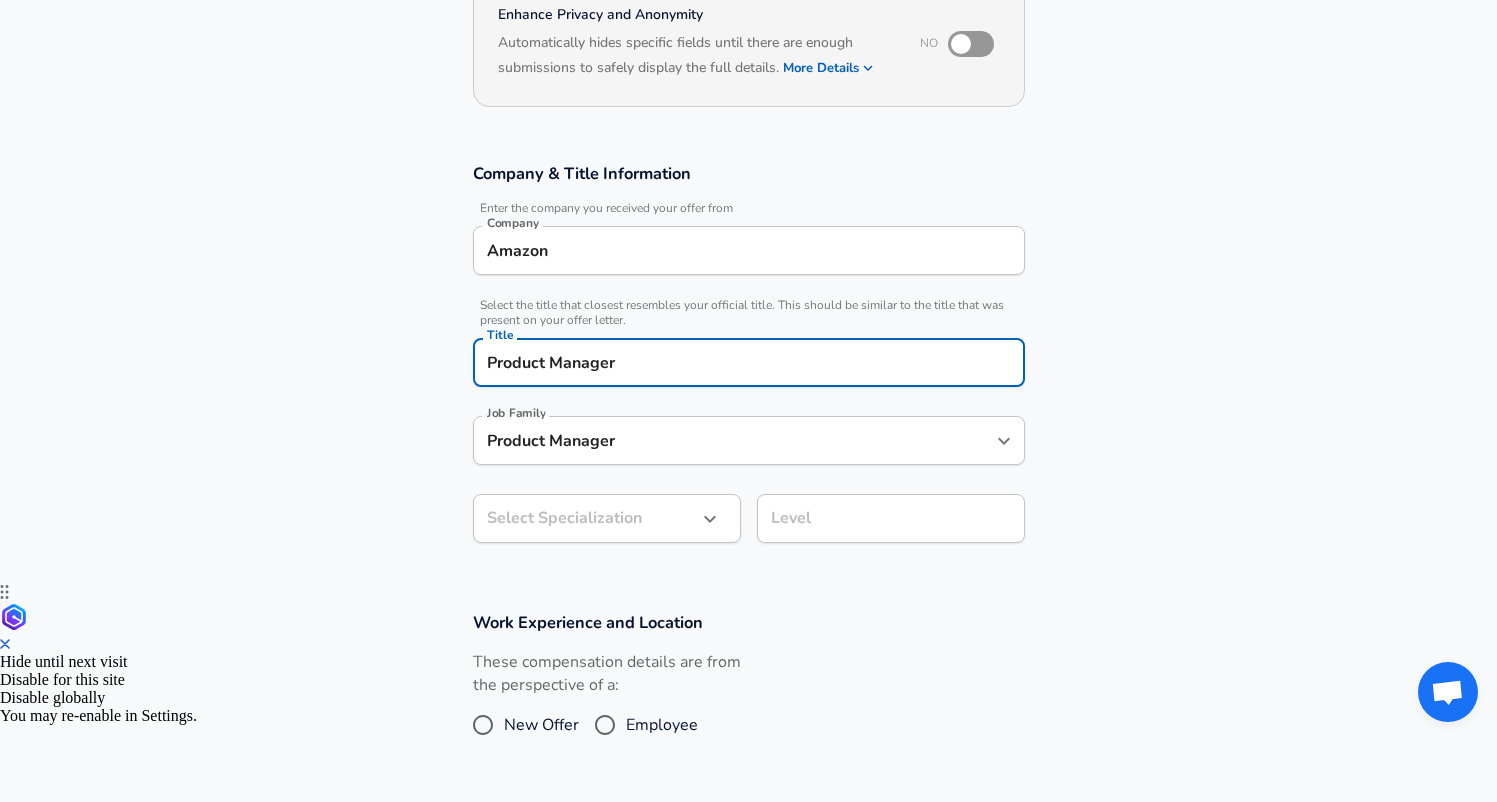 type on "Product Manager" 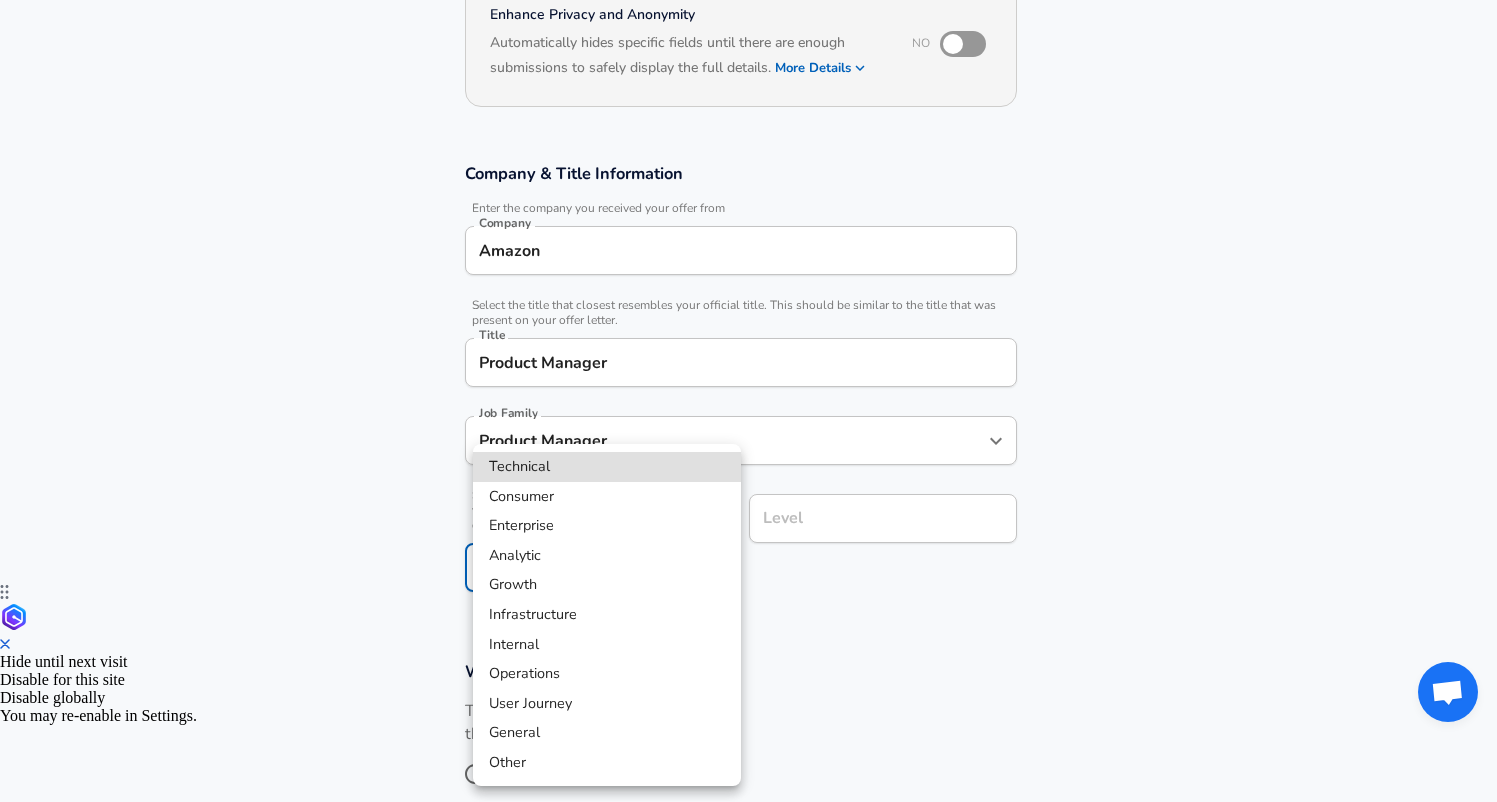 scroll, scrollTop: 277, scrollLeft: 0, axis: vertical 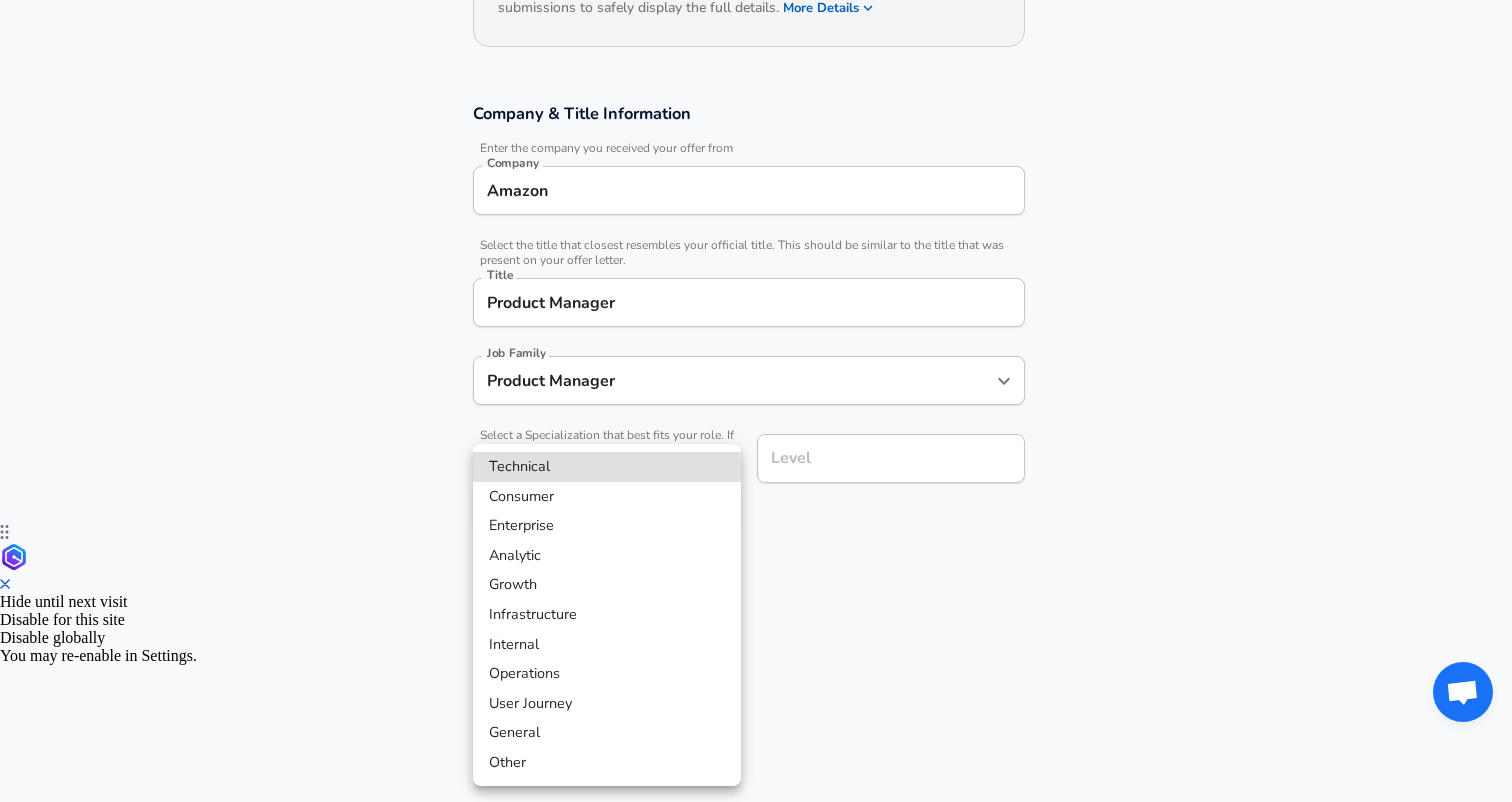 click on "We value your privacy We use cookies to enhance your browsing experience, serve personalized ads or content, and analyze our traffic. By clicking "Accept All", you consent to our use of cookies. Customize    Accept All   Customize Consent Preferences   We use cookies to help you navigate efficiently and perform certain functions. You will find detailed information about all cookies under each consent category below. The cookies that are categorized as "Necessary" are stored on your browser as they are essential for enabling the basic functionalities of the site. ...  Show more Necessary Always Active Necessary cookies are required to enable the basic features of this site, such as providing secure log-in or adjusting your consent preferences. These cookies do not store any personally identifiable data. Cookie _GRECAPTCHA Duration 5 months 27 days Description Google Recaptcha service sets this cookie to identify bots to protect the website against malicious spam attacks. Cookie __stripe_mid Duration 1 year MR" at bounding box center [756, 124] 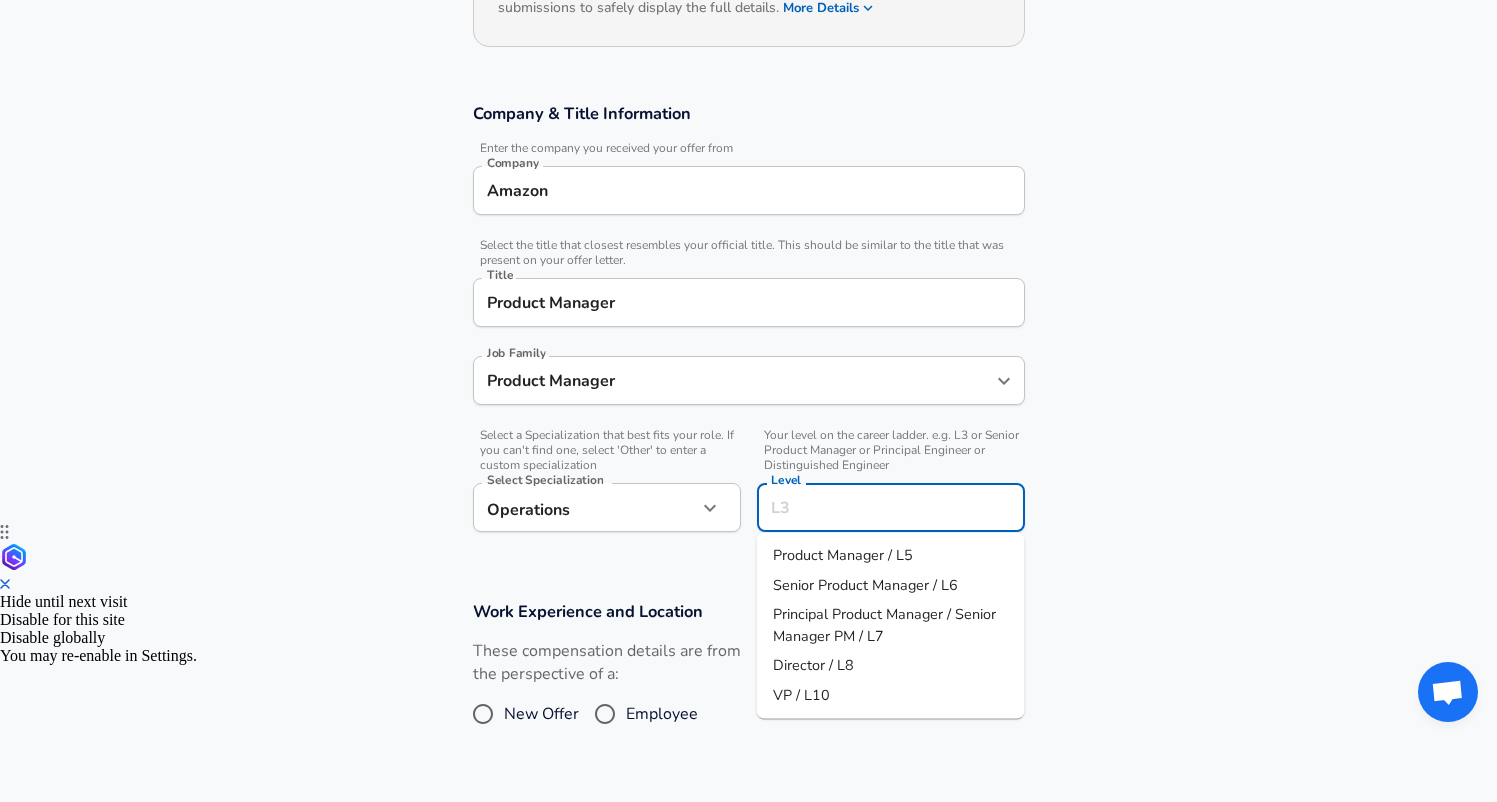 scroll, scrollTop: 317, scrollLeft: 0, axis: vertical 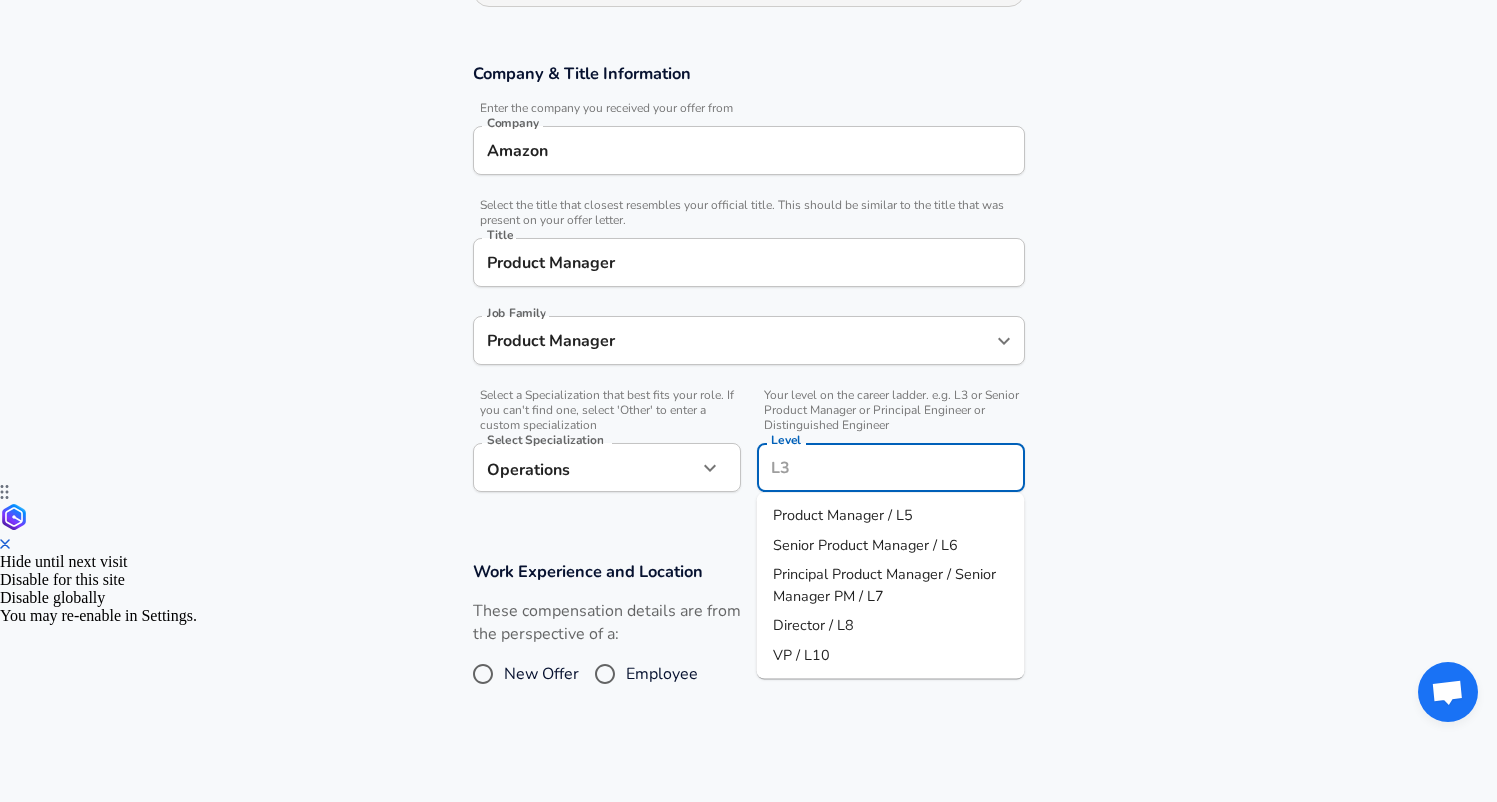click on "Level" at bounding box center (891, 467) 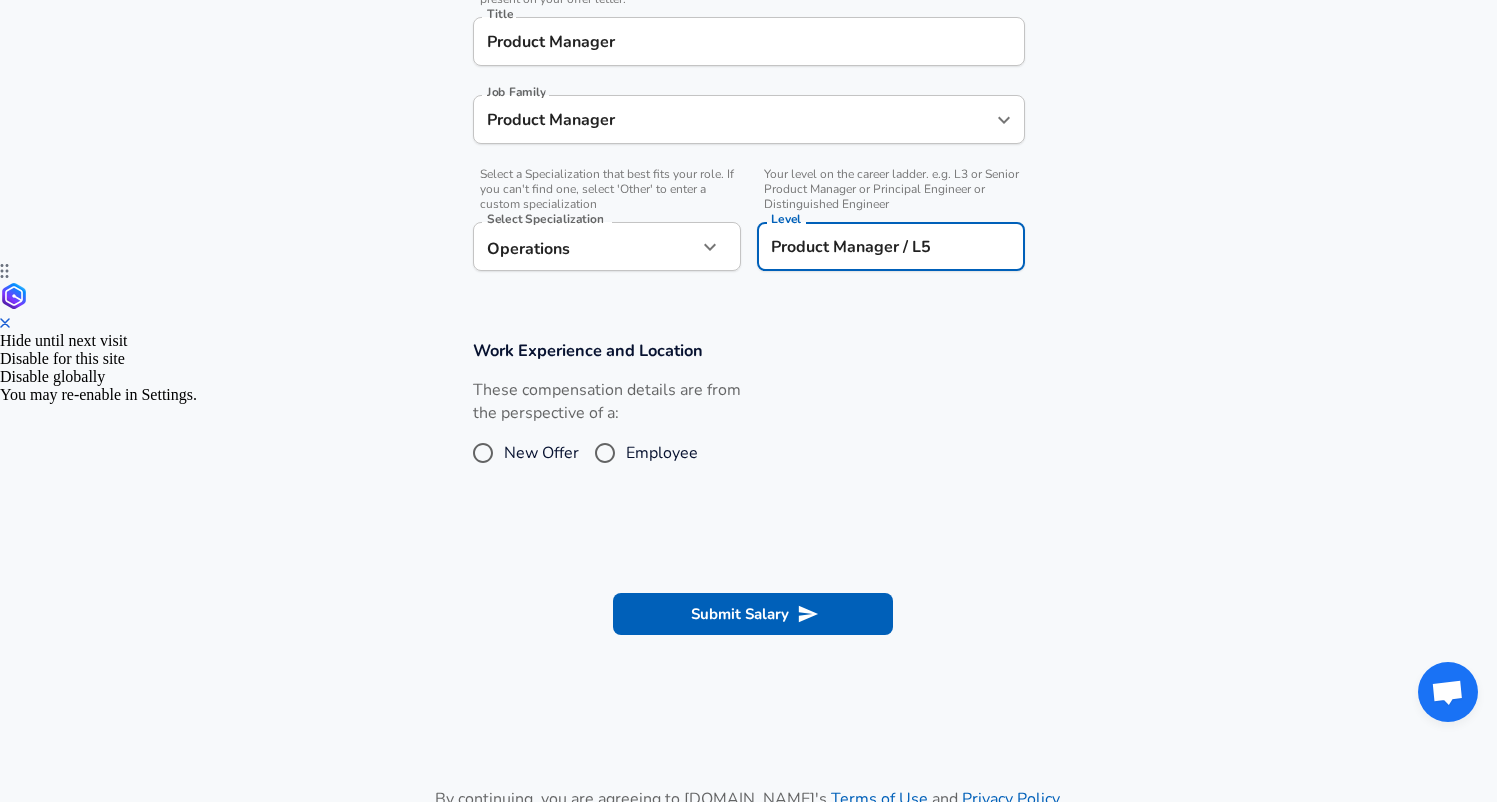 scroll, scrollTop: 538, scrollLeft: 0, axis: vertical 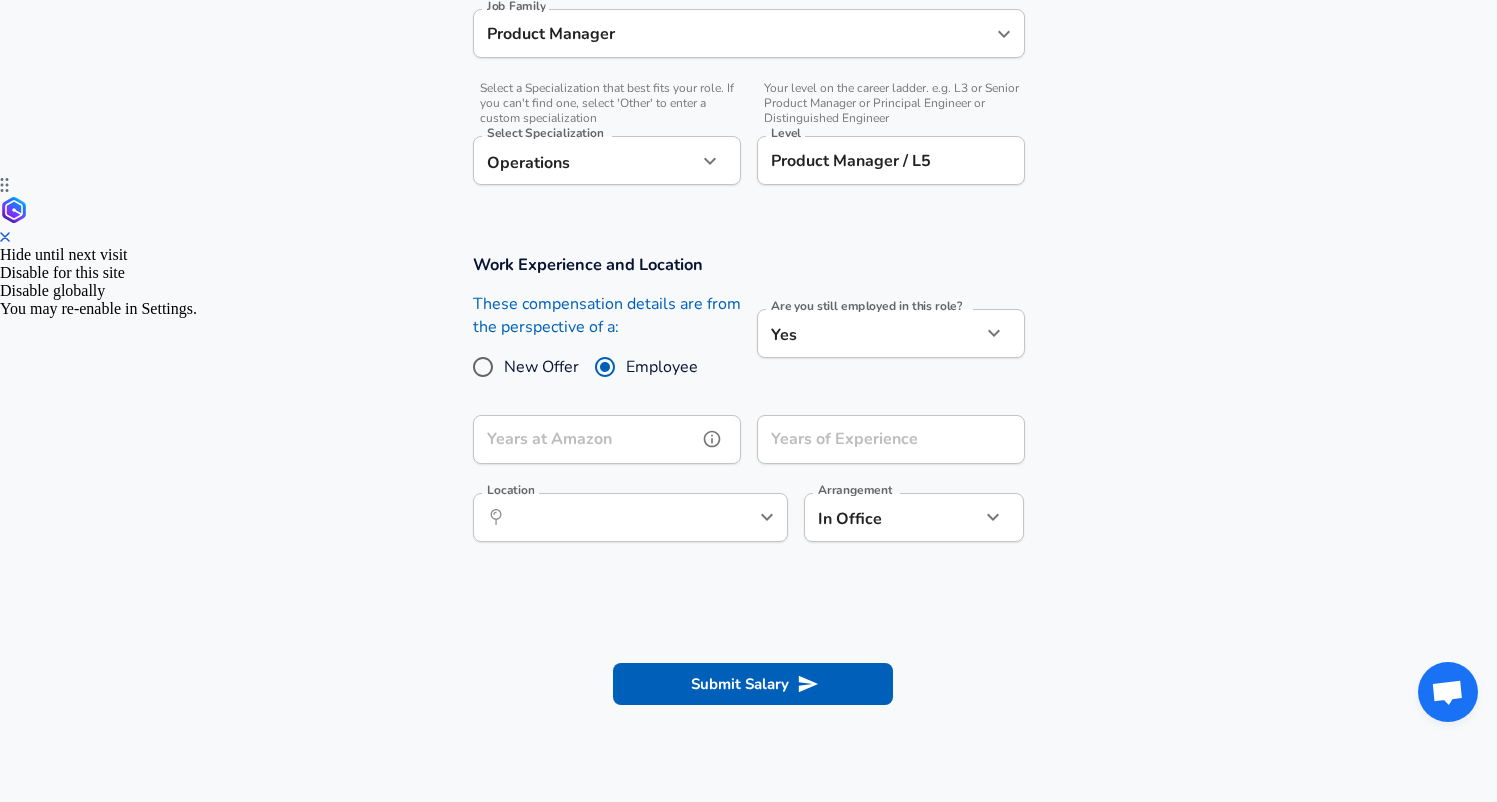click on "Years at Amazon" at bounding box center (585, 439) 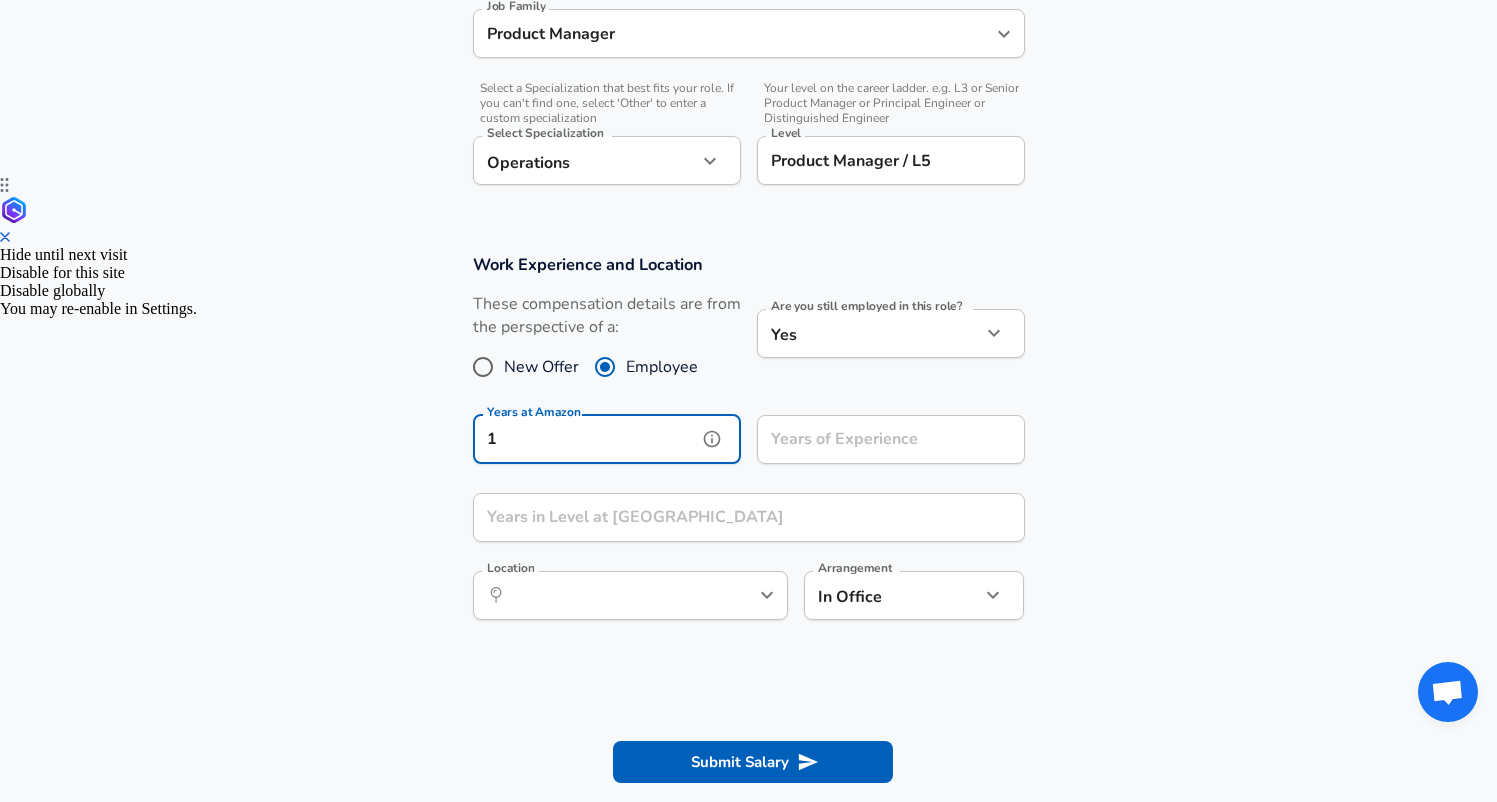 type on "1" 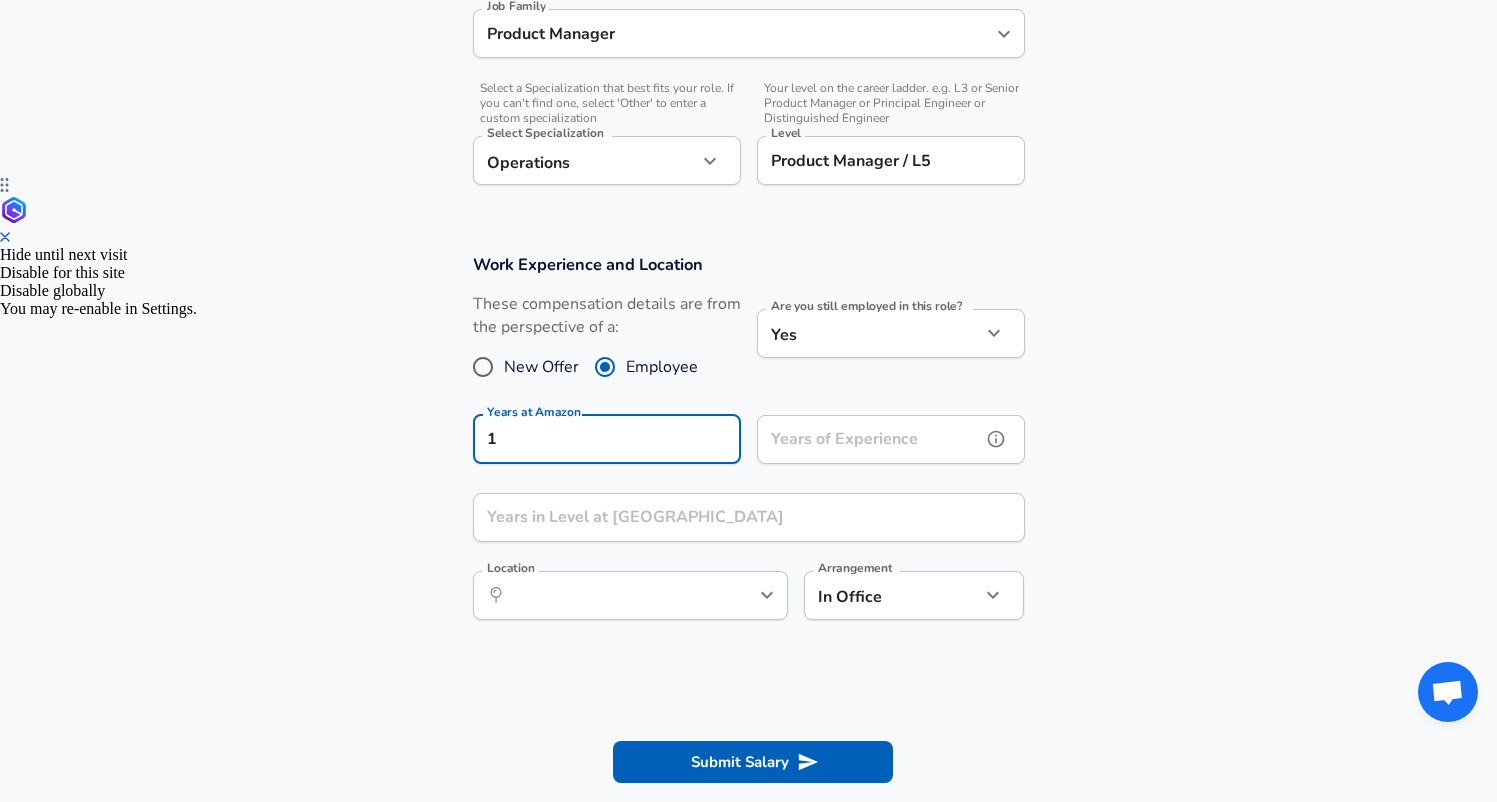click on "Years of Experience" at bounding box center (869, 439) 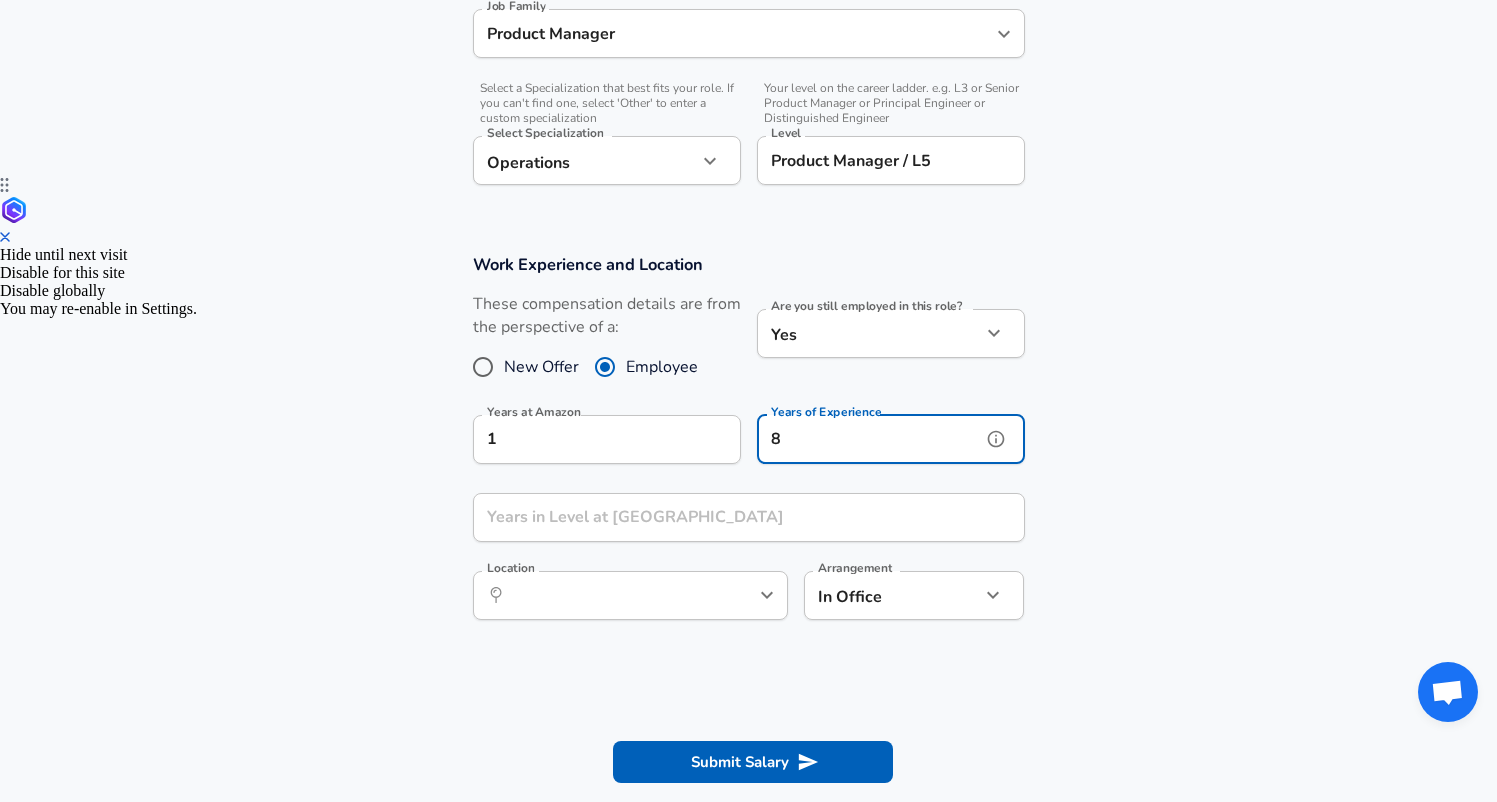 type on "8" 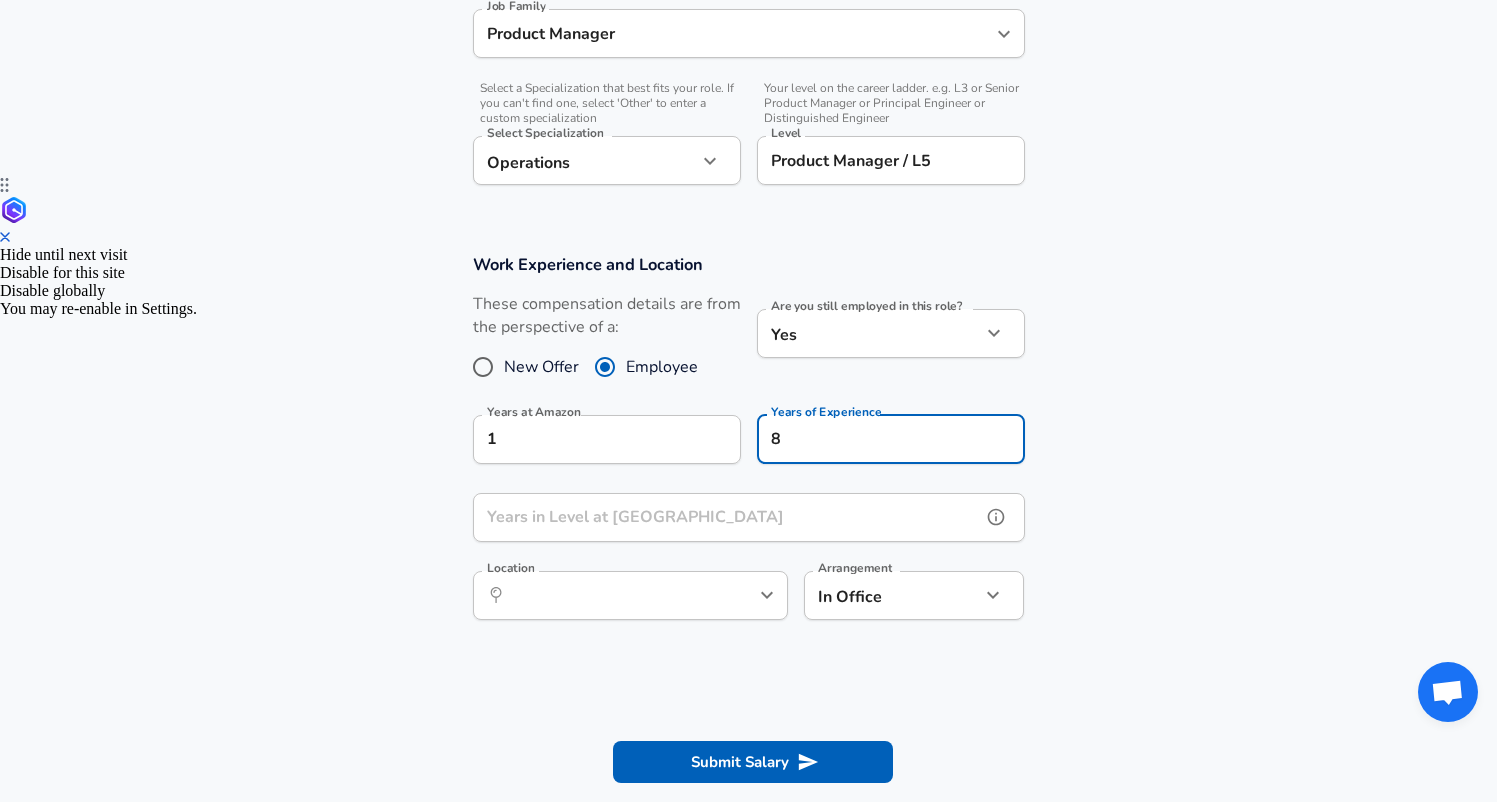 click on "Years in Level at [GEOGRAPHIC_DATA]" at bounding box center (727, 517) 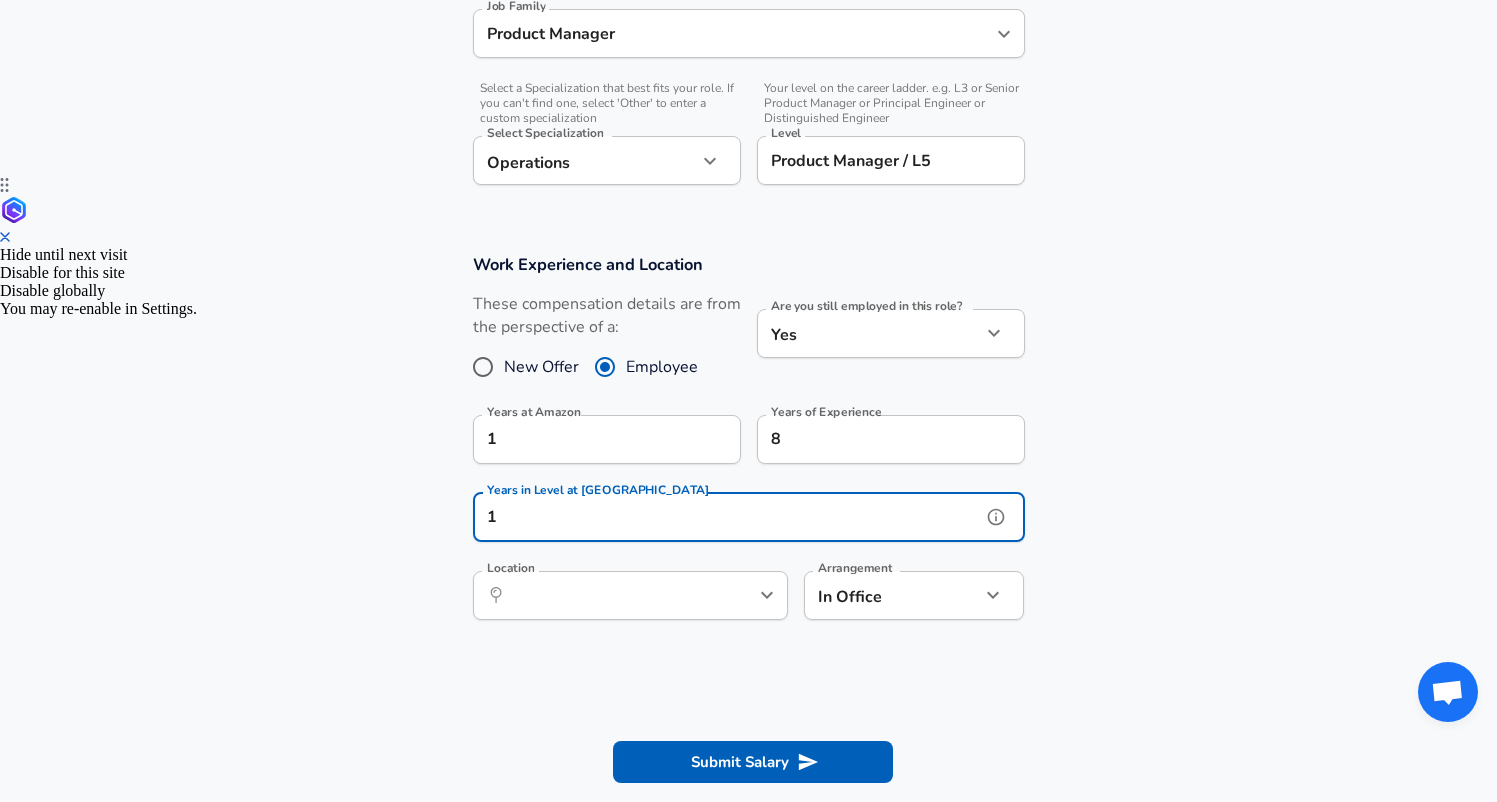 type on "1" 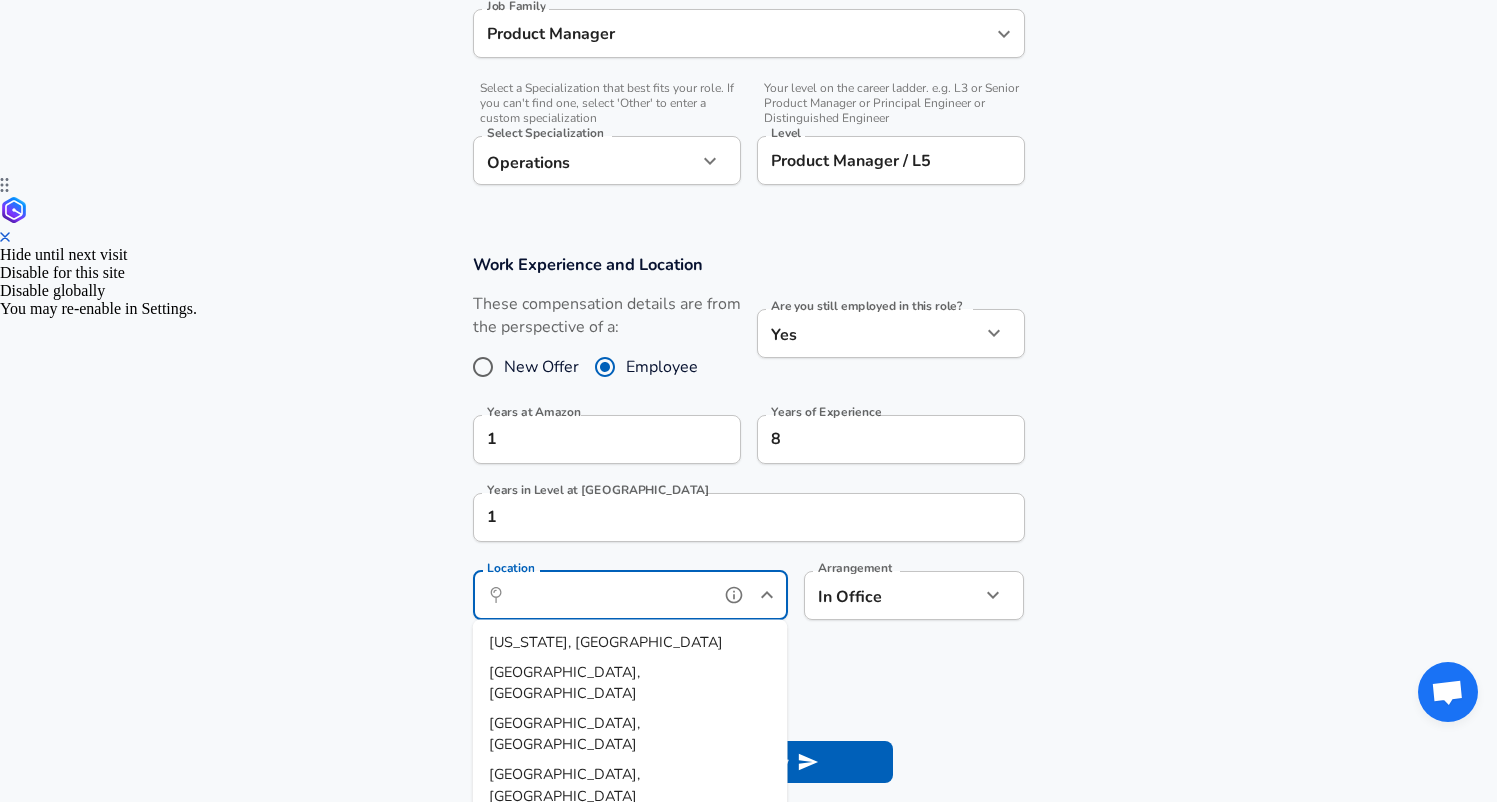 click on "Location" at bounding box center [608, 595] 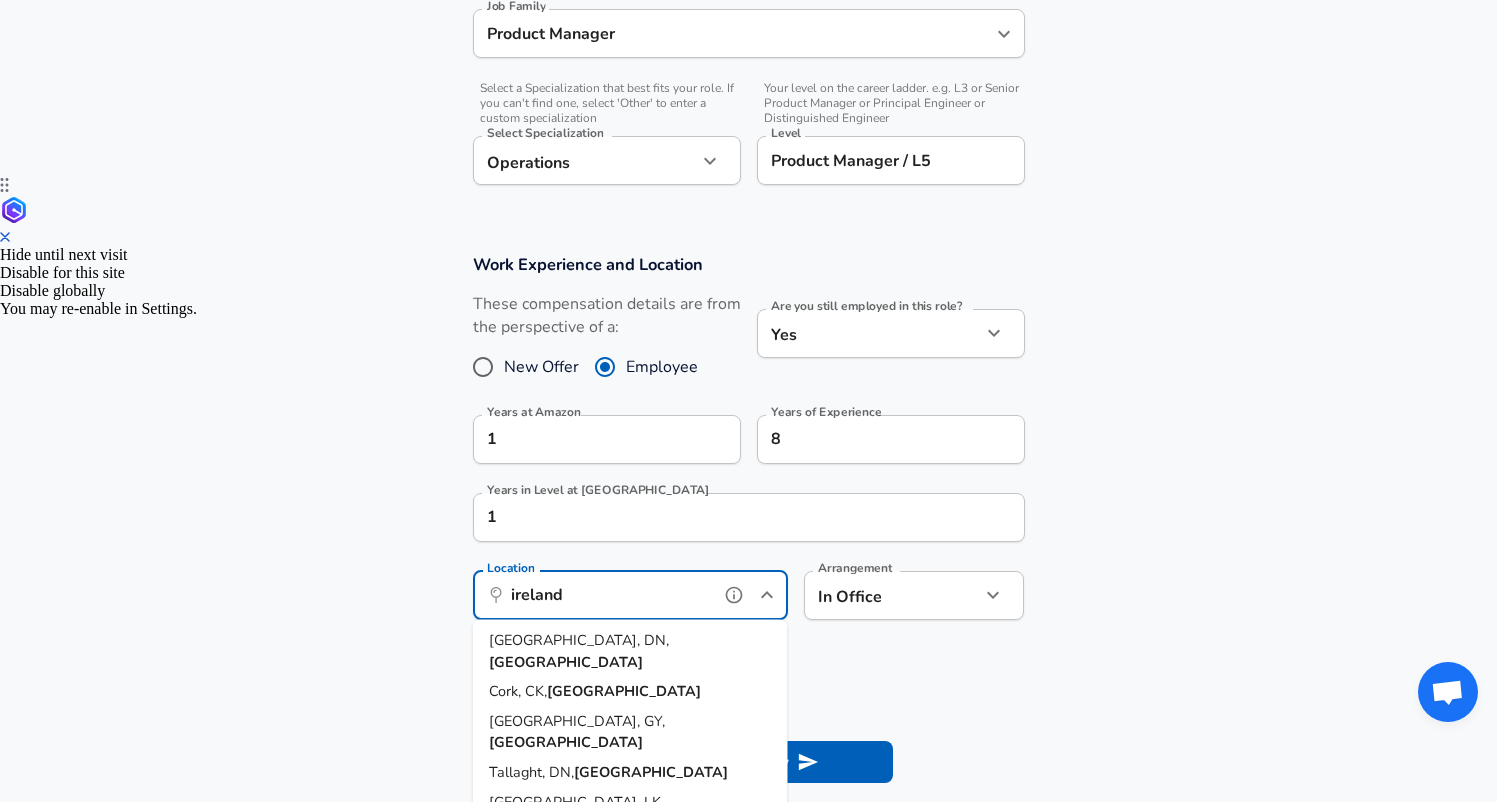 scroll, scrollTop: 4, scrollLeft: 0, axis: vertical 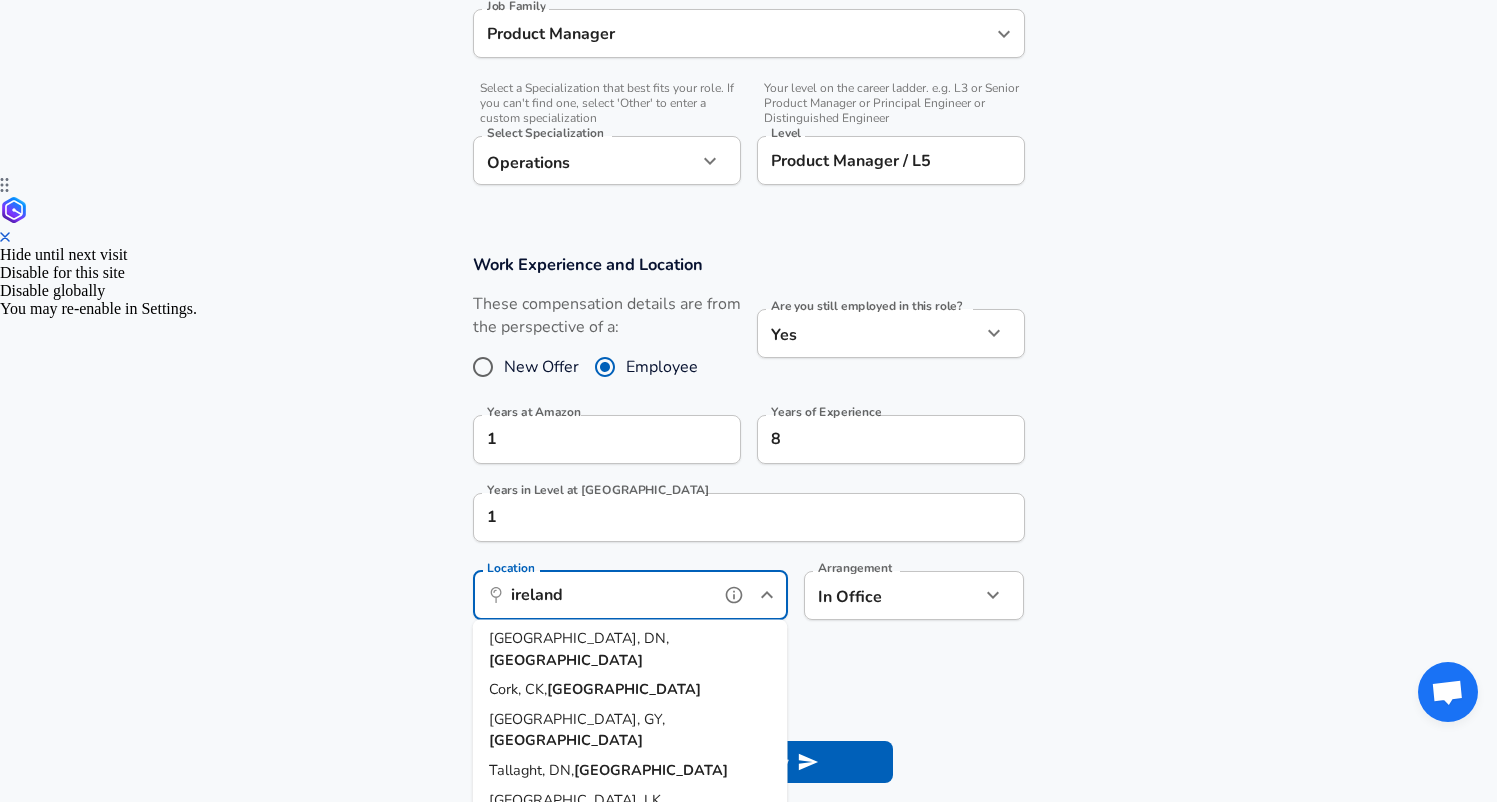 click on "[GEOGRAPHIC_DATA]" at bounding box center (566, 659) 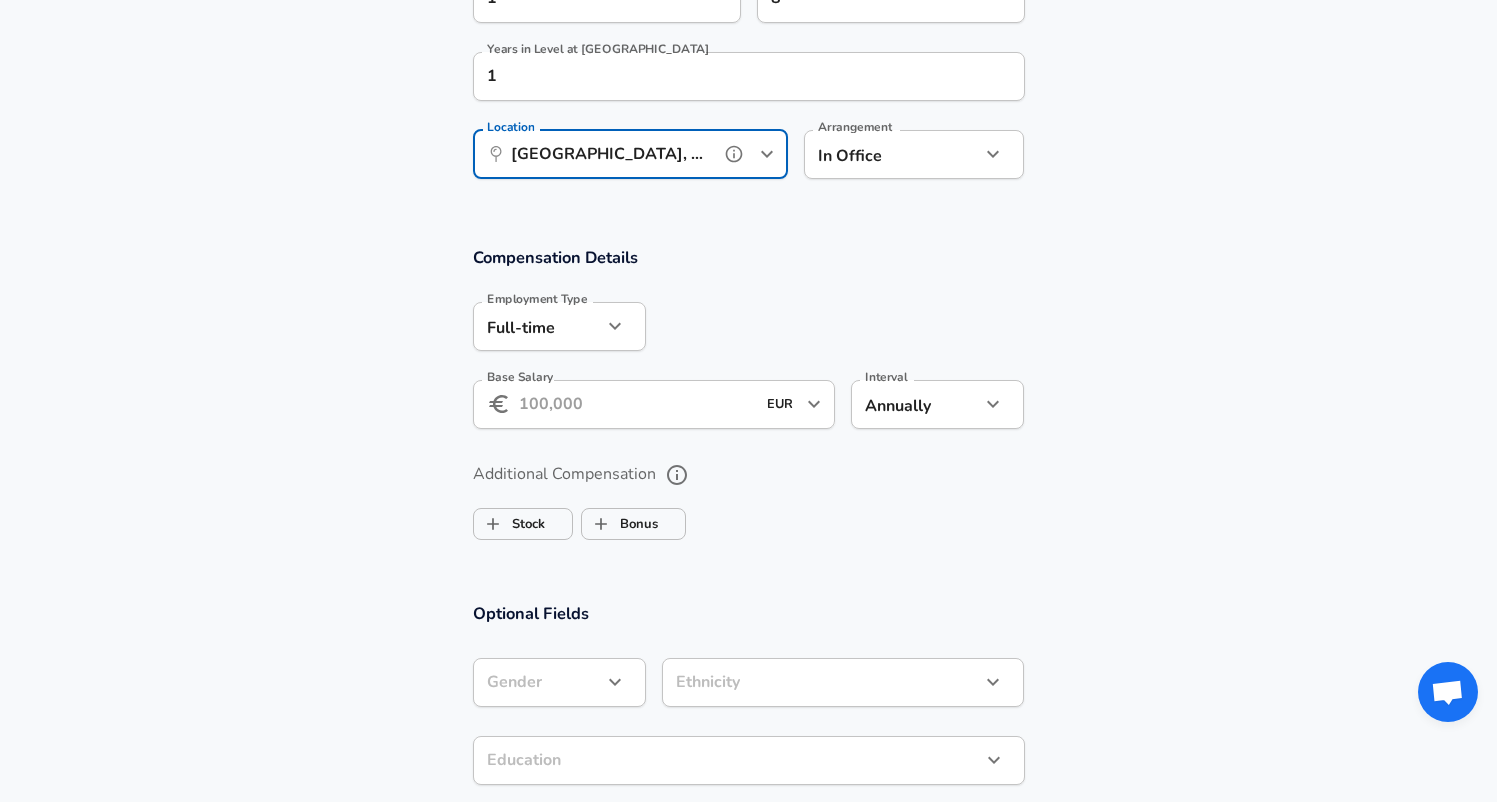 scroll, scrollTop: 1067, scrollLeft: 0, axis: vertical 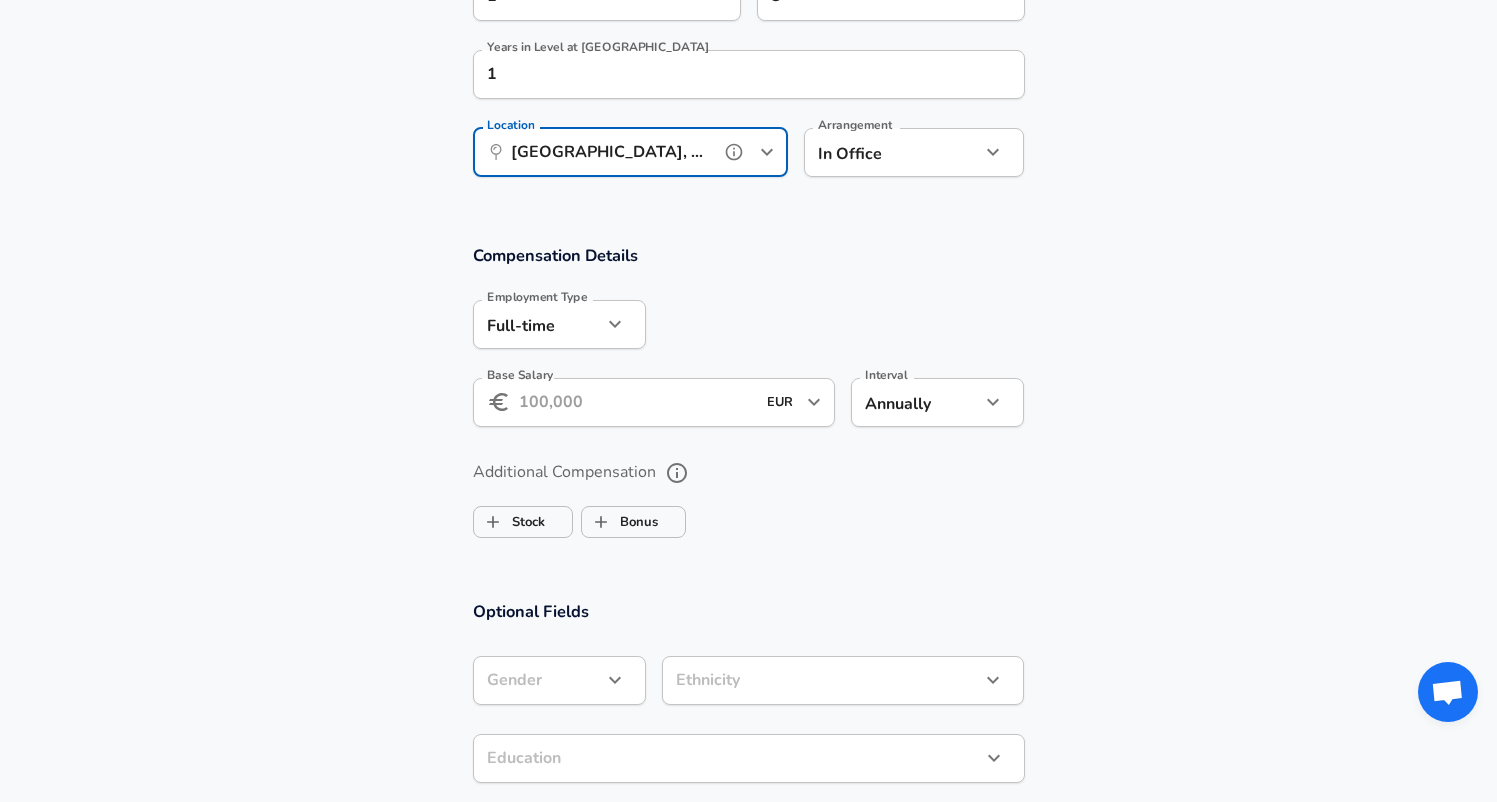 type on "[GEOGRAPHIC_DATA], [GEOGRAPHIC_DATA], [GEOGRAPHIC_DATA]" 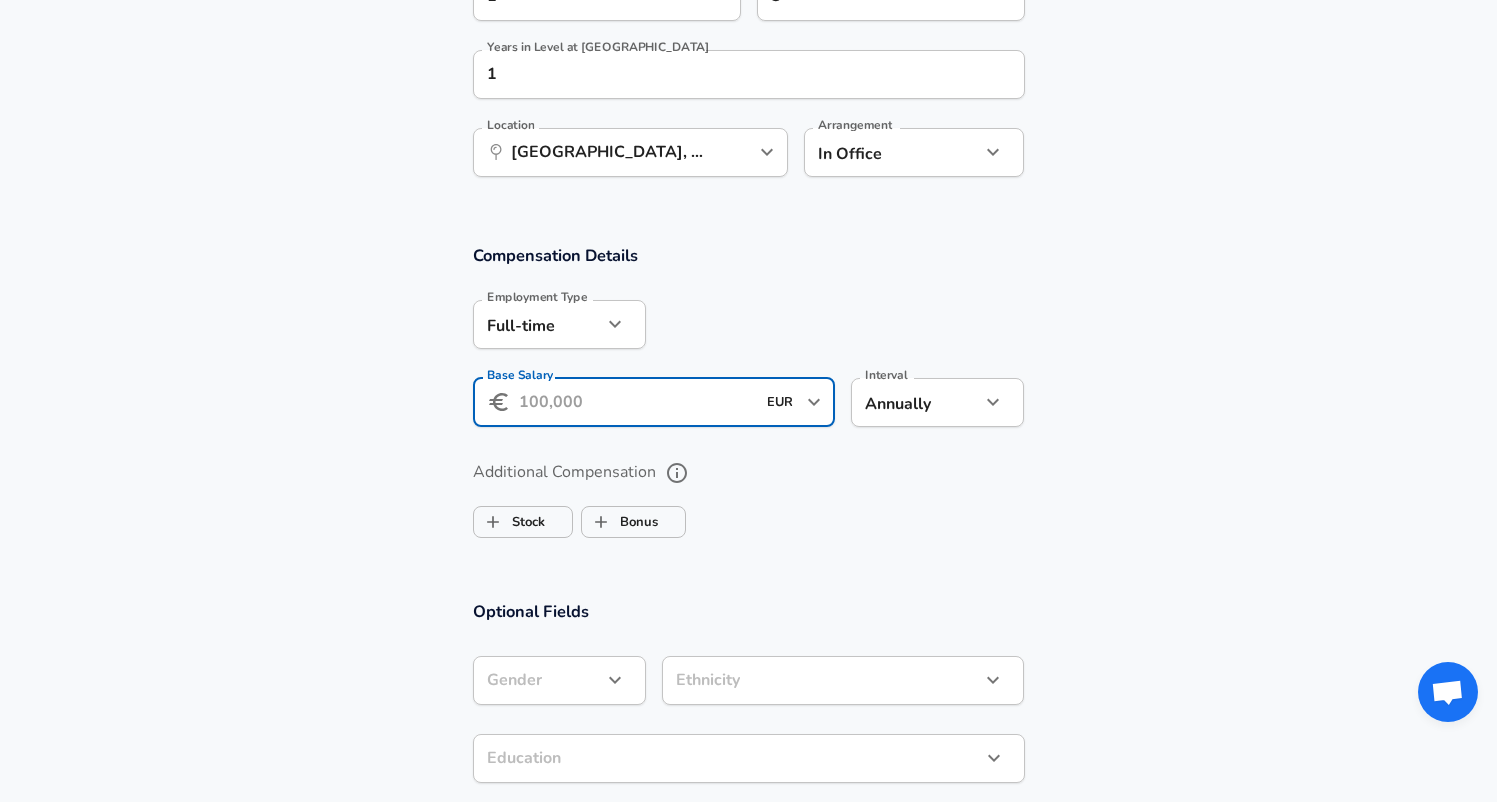 click on "Base Salary" at bounding box center [637, 402] 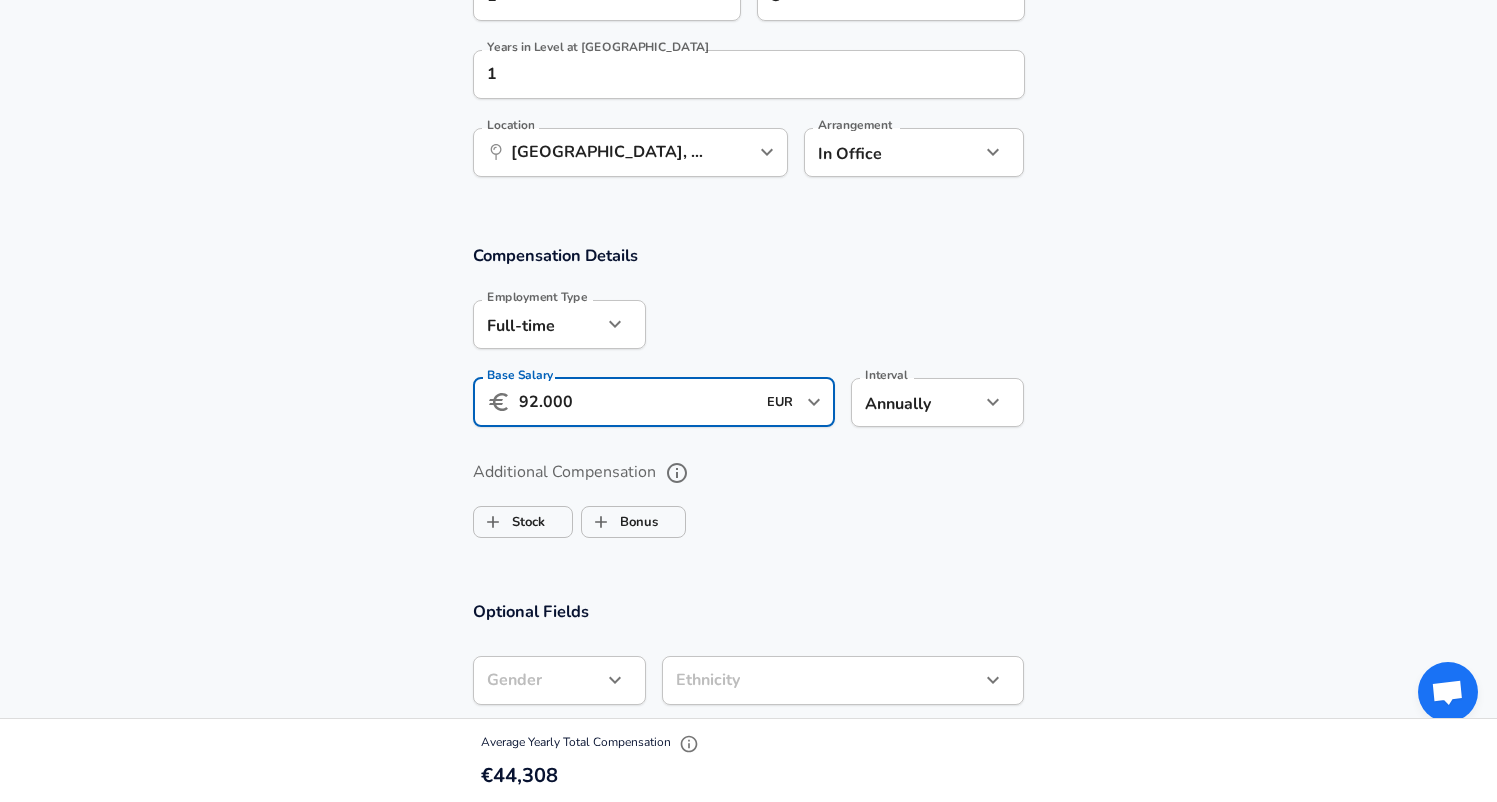 type on "92.000" 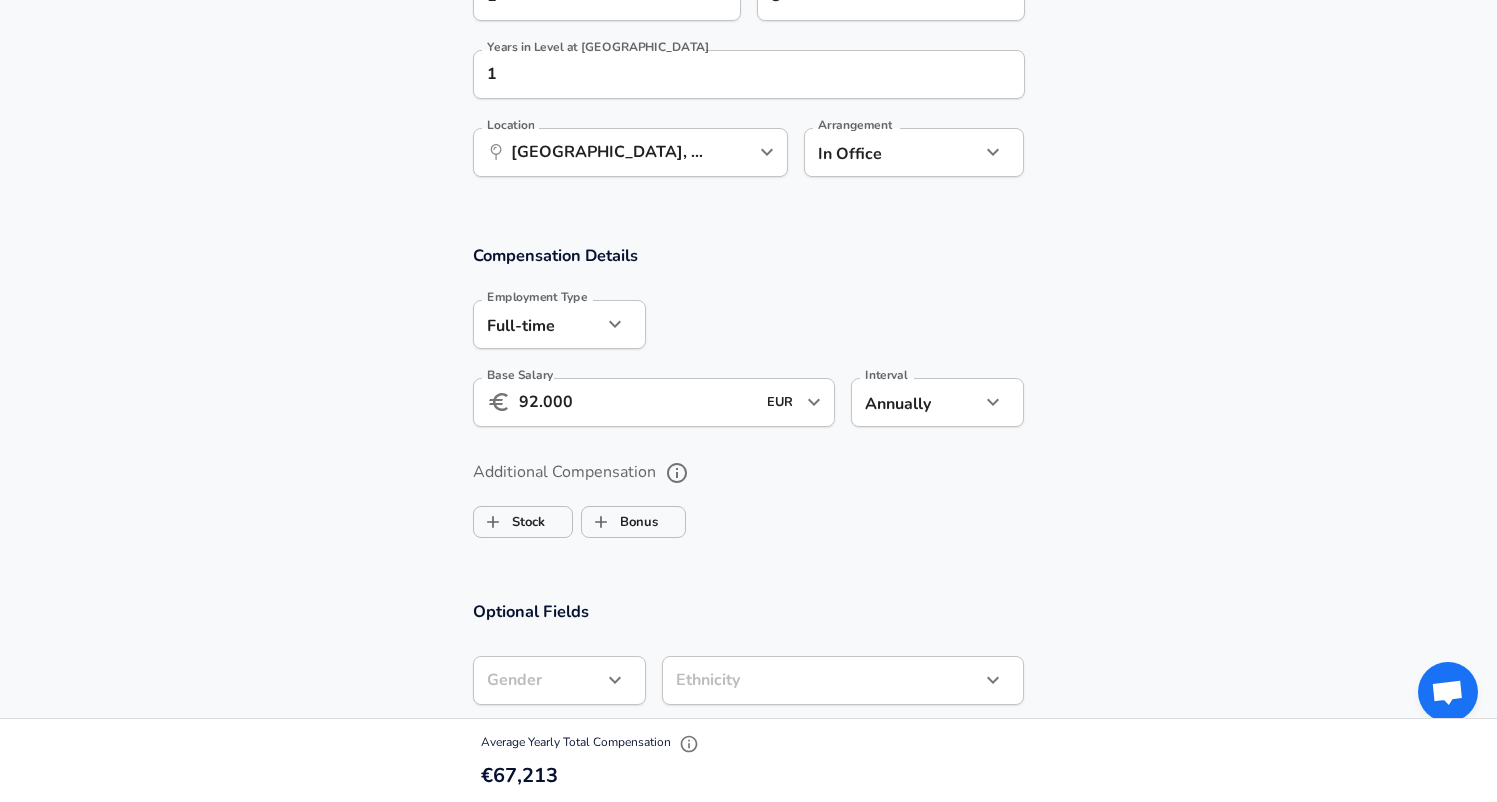 click on "Additional Compensation   Stock Bonus" at bounding box center [749, 501] 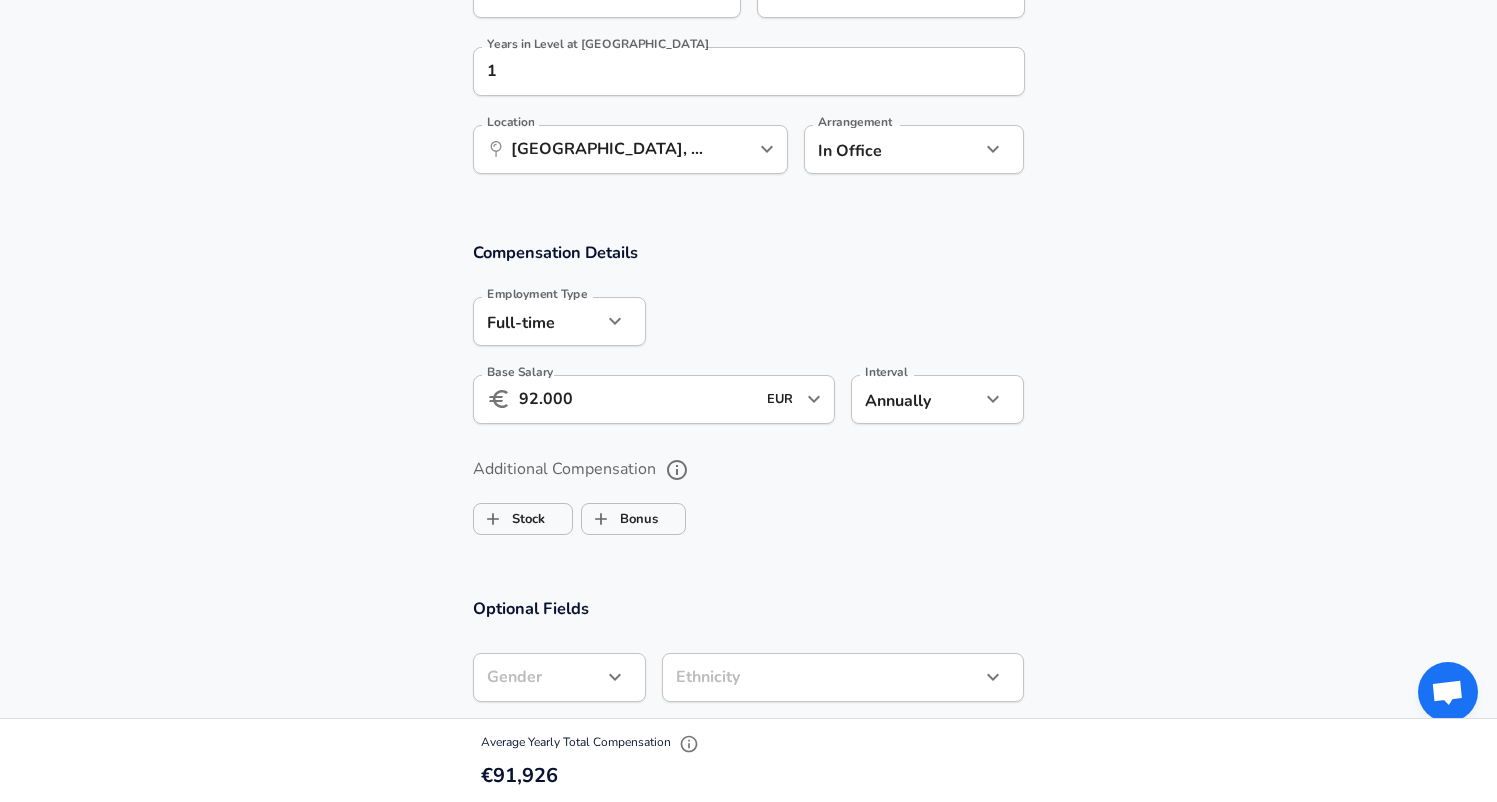 scroll, scrollTop: 1209, scrollLeft: 0, axis: vertical 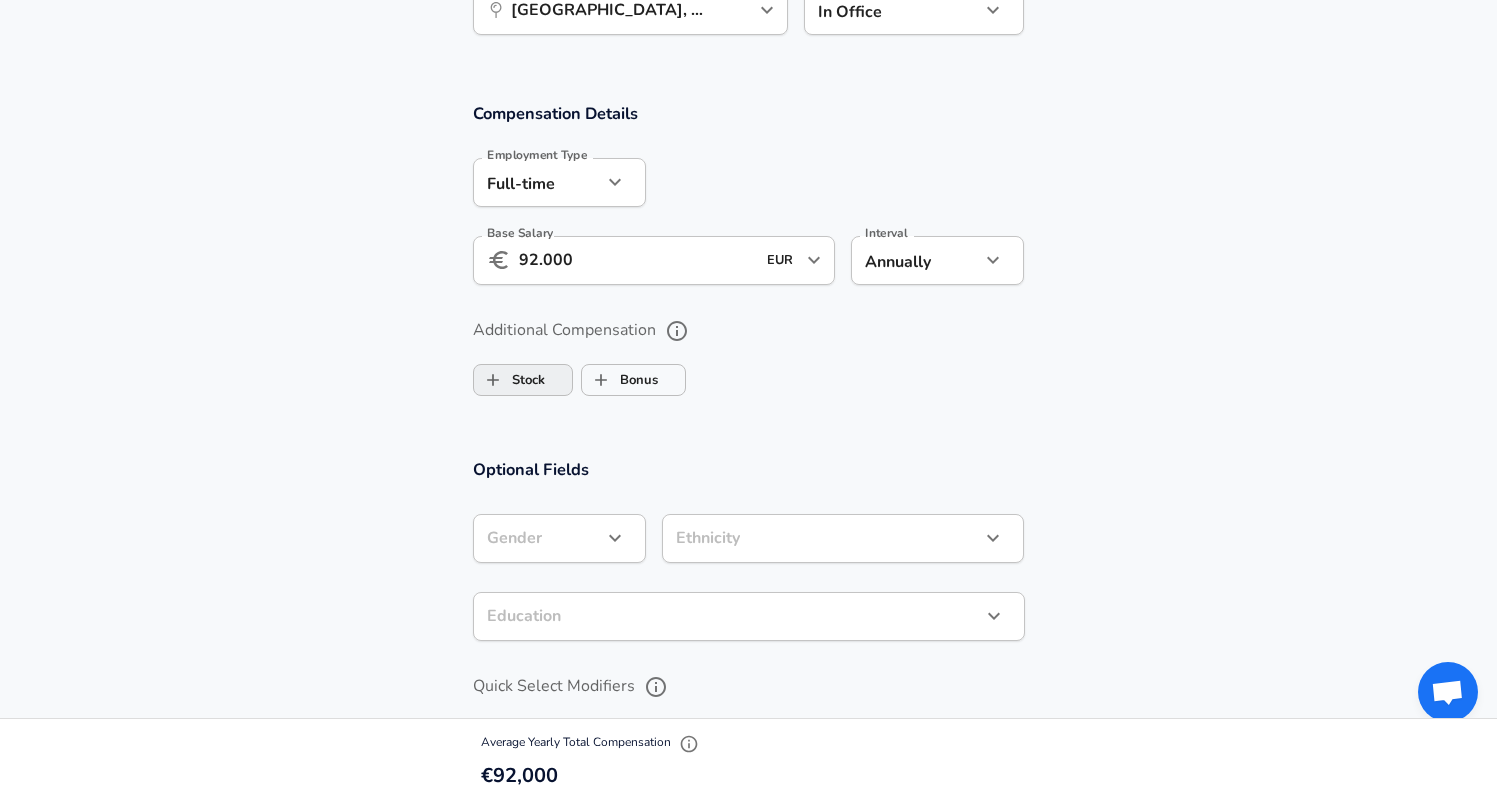 click on "Stock" at bounding box center (523, 380) 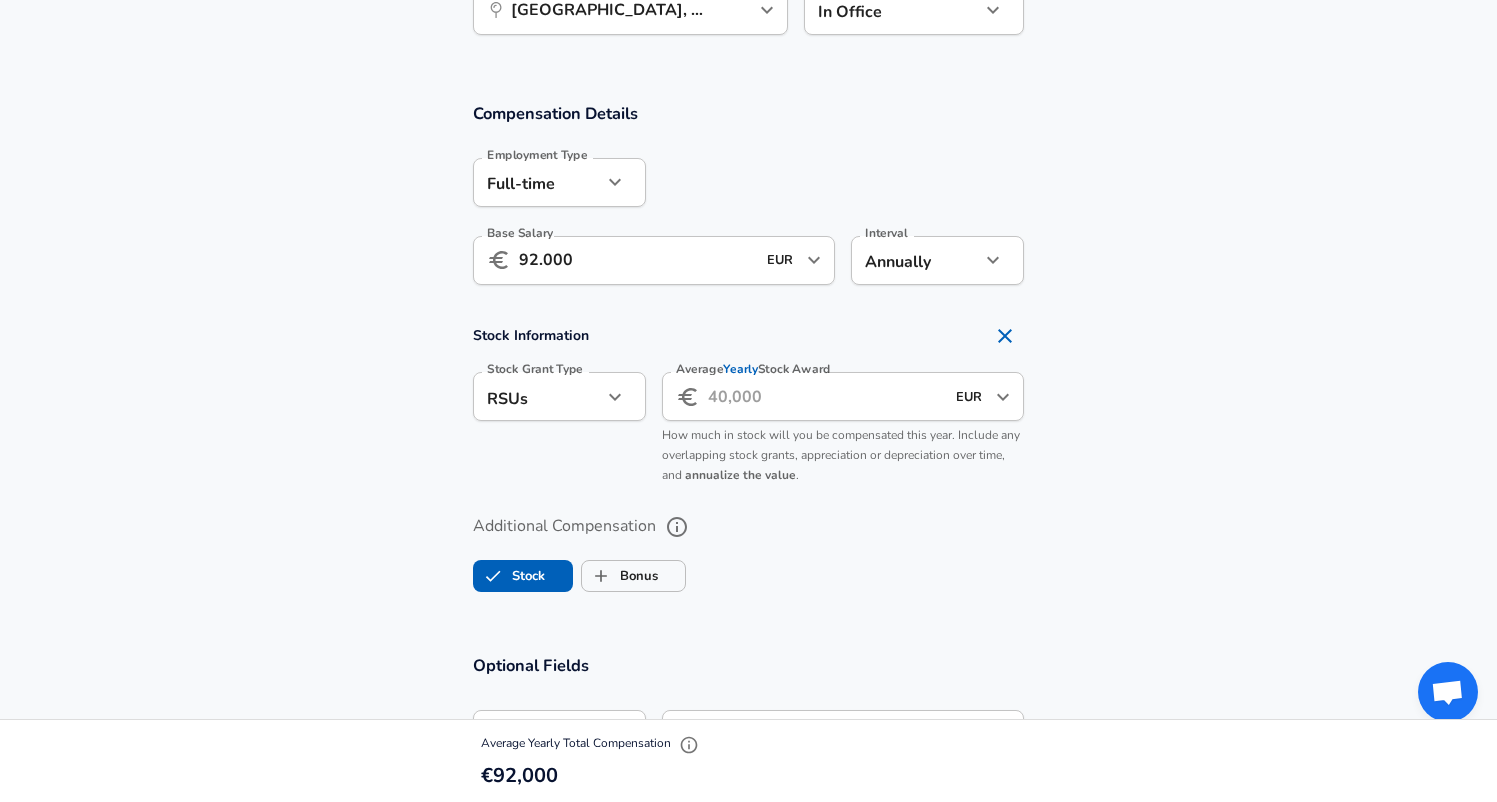 scroll, scrollTop: 0, scrollLeft: 0, axis: both 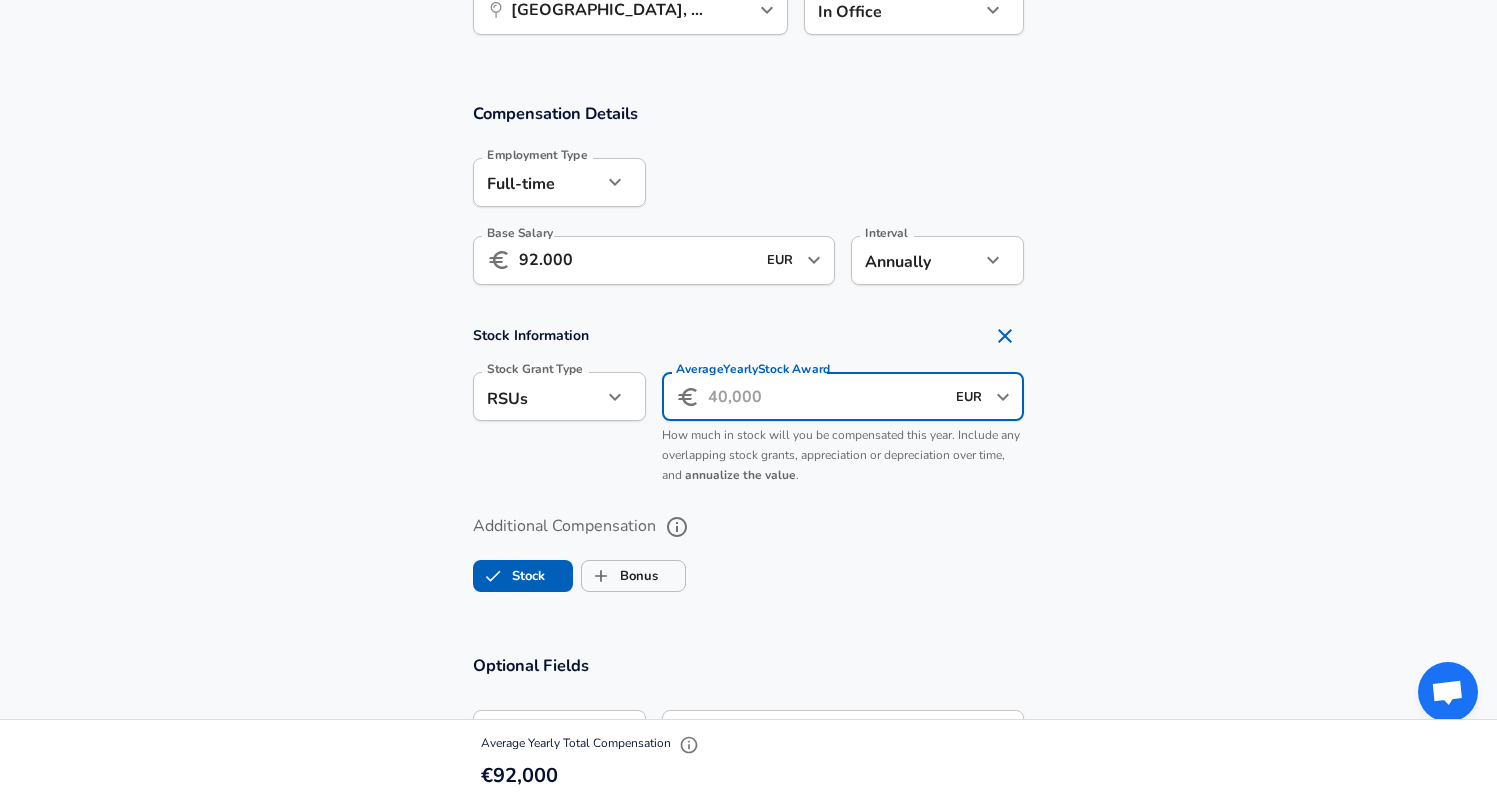 click on "Average  Yearly  Stock Award" at bounding box center (826, 396) 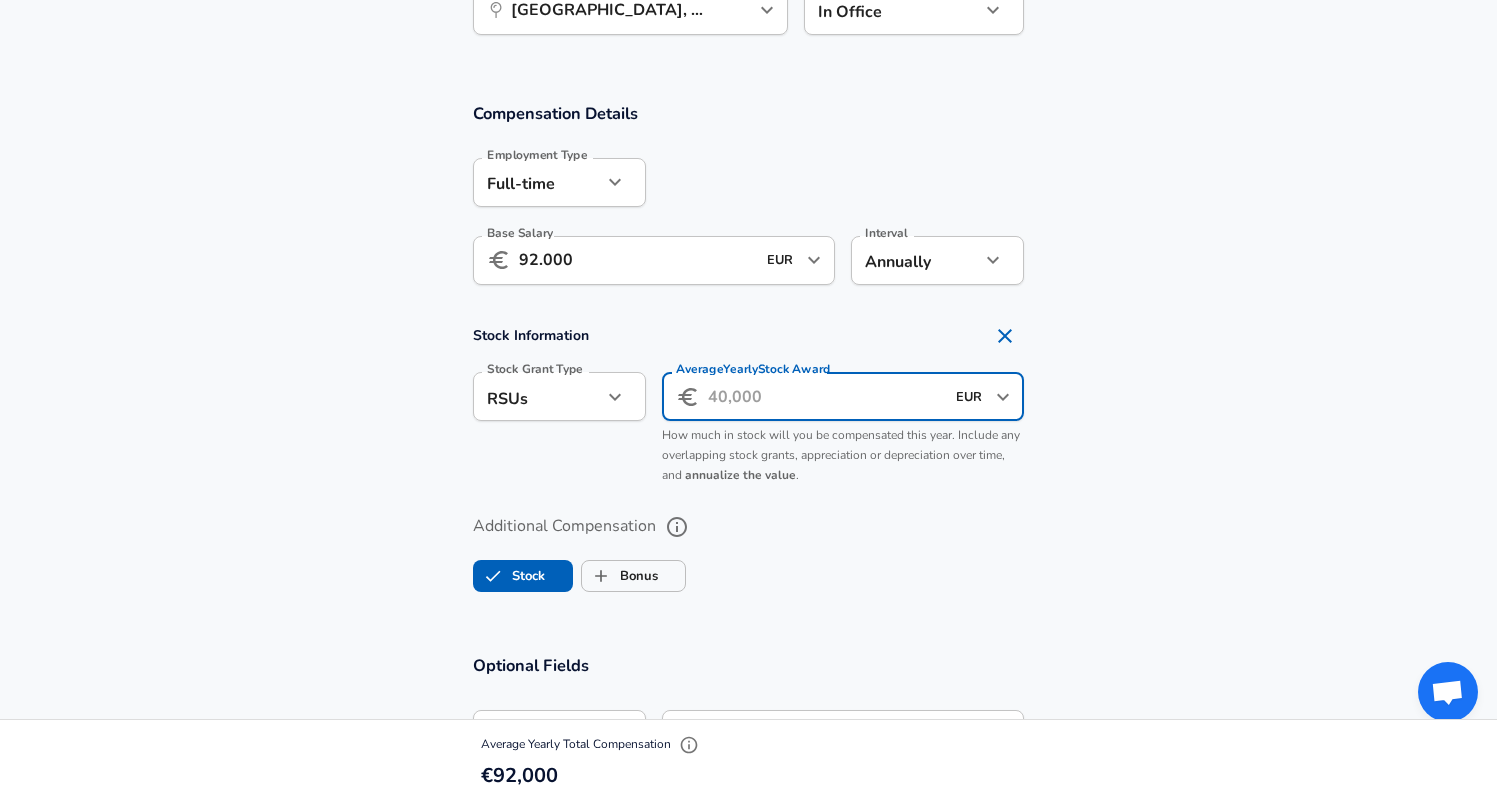 type on "5" 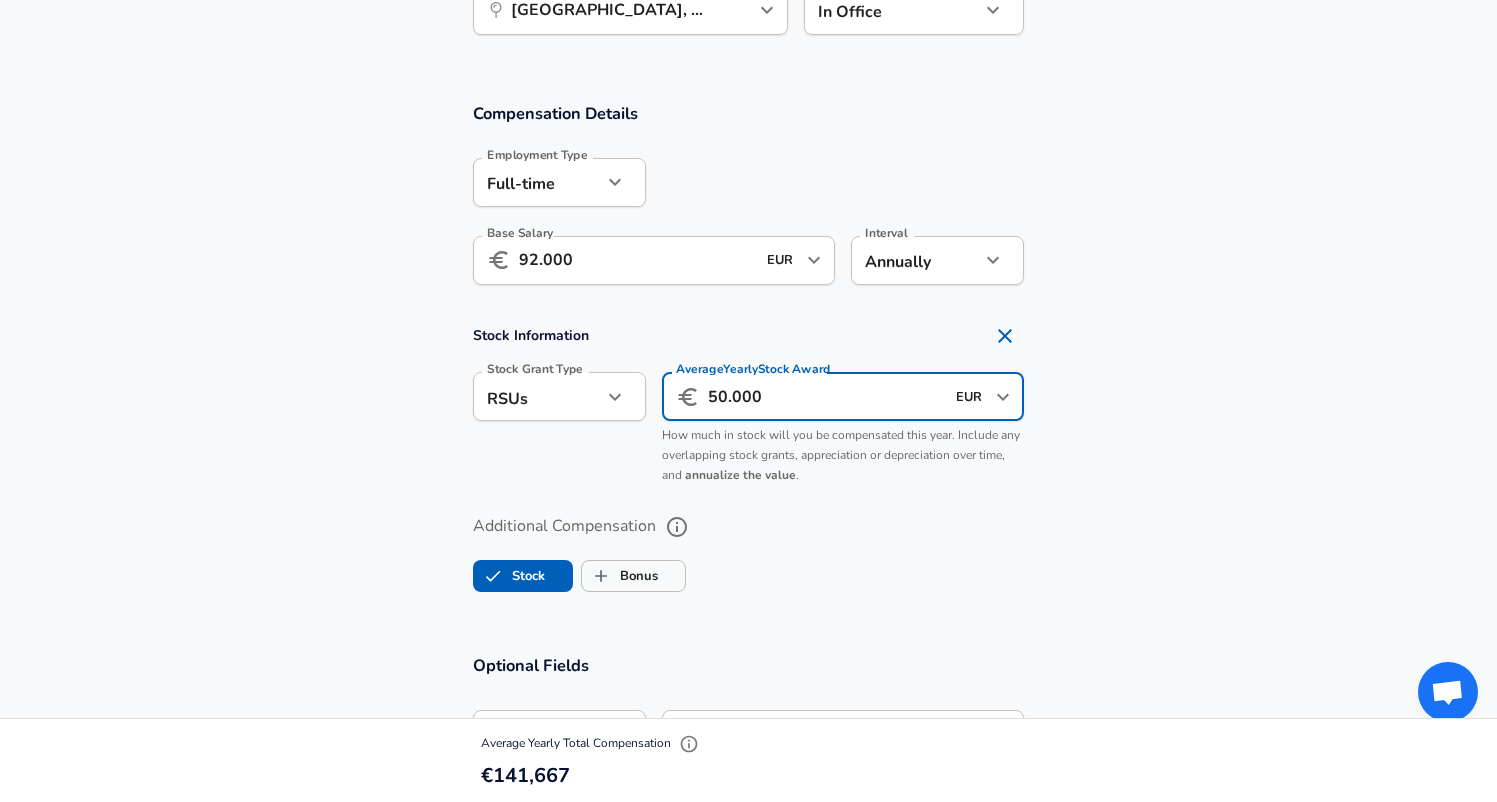 click on "Compensation Details Employment Type [DEMOGRAPHIC_DATA] full_time Employment Type Base Salary ​ 92.000 EUR ​ Base Salary Interval Annually yearly Interval Stock Information  Stock Grant Type RSUs stock Stock Grant Type Average  Yearly  Stock Award ​ 50.000 EUR ​ Average  Yearly  Stock Award   How much in stock will you be compensated this year. Include any overlapping stock grants, appreciation or depreciation over time, and   annualize the value . Additional Compensation   Stock Bonus" at bounding box center (748, 356) 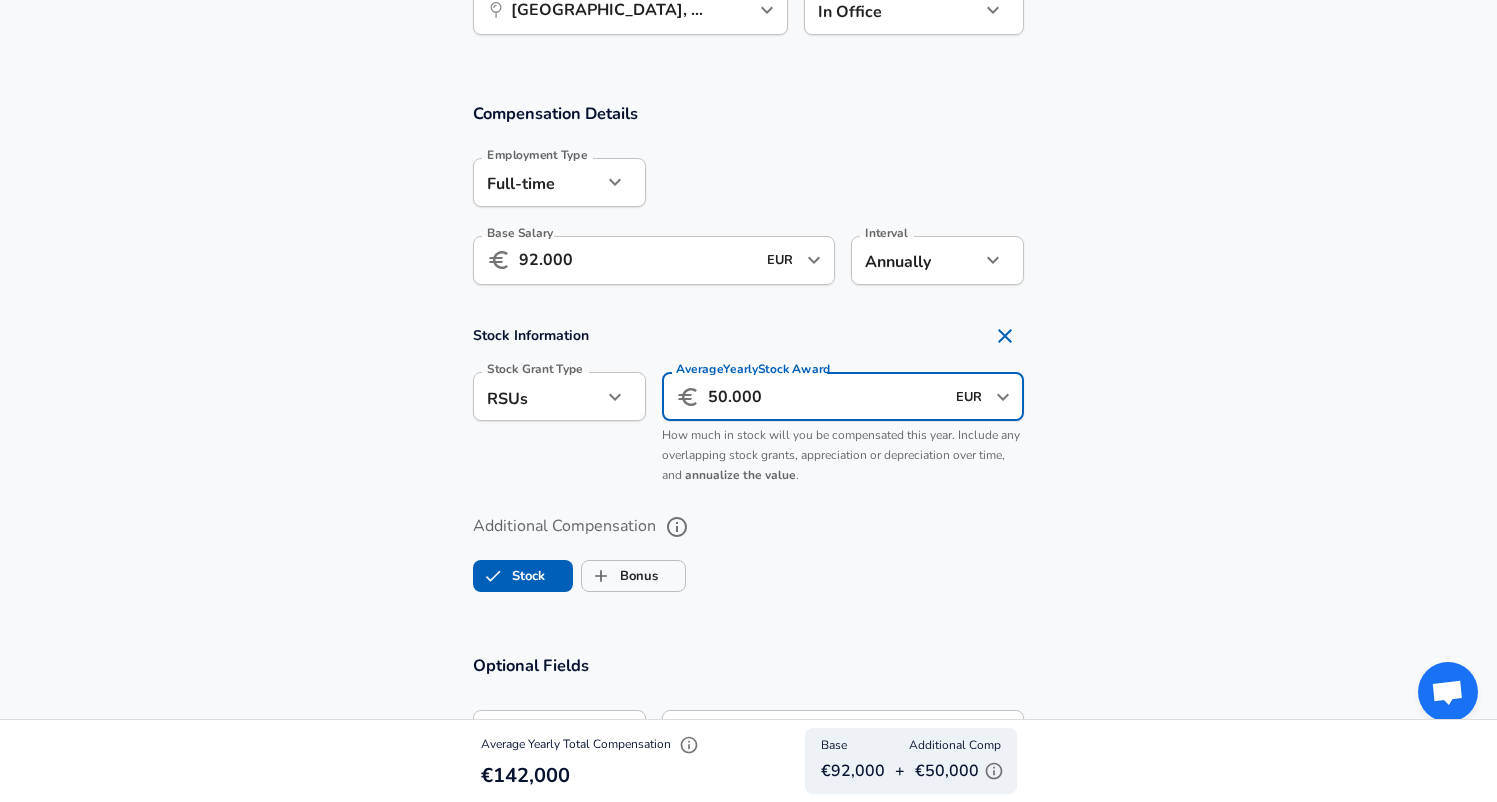 click on "50.000" at bounding box center [826, 396] 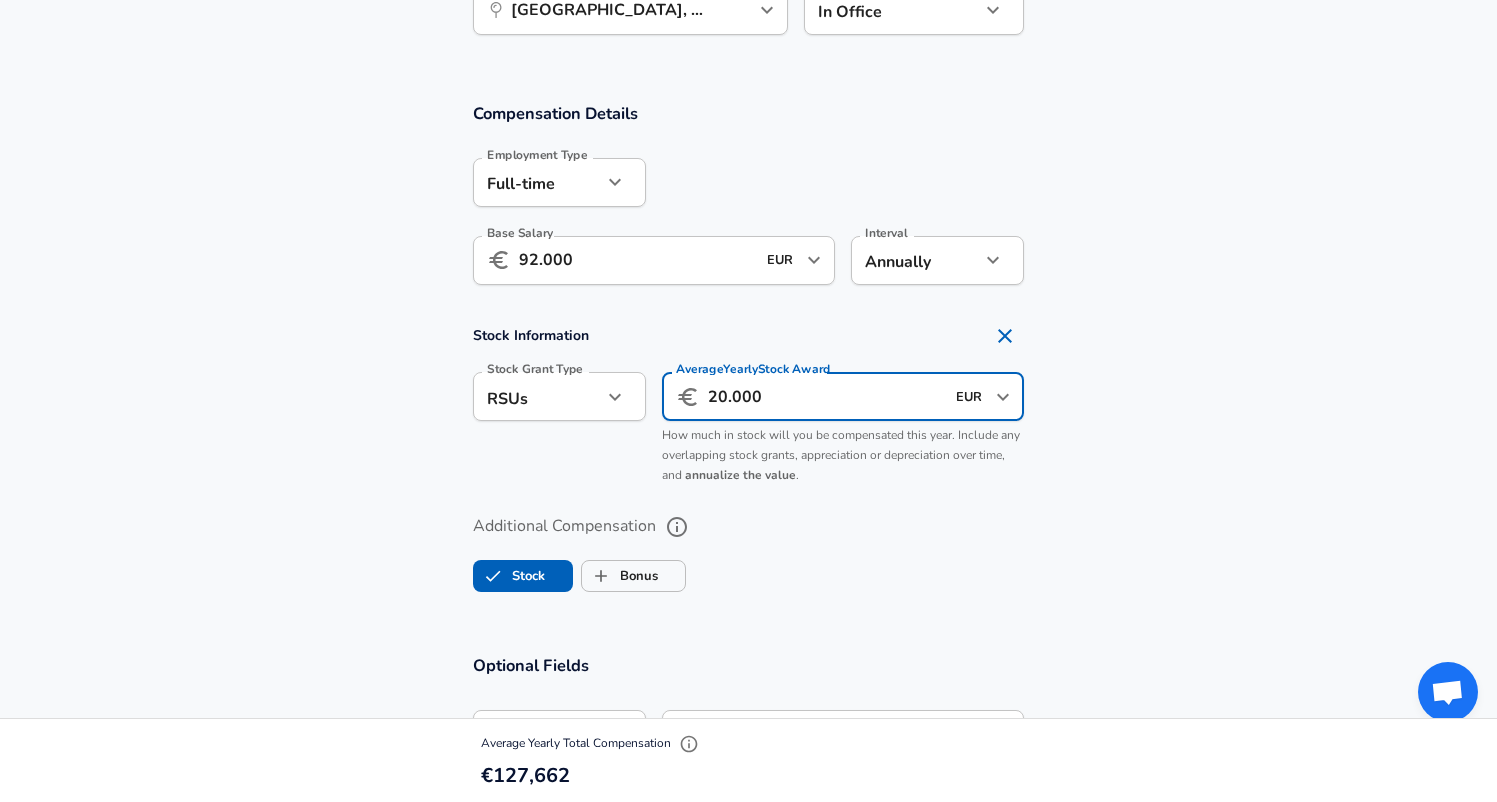 type on "20.000" 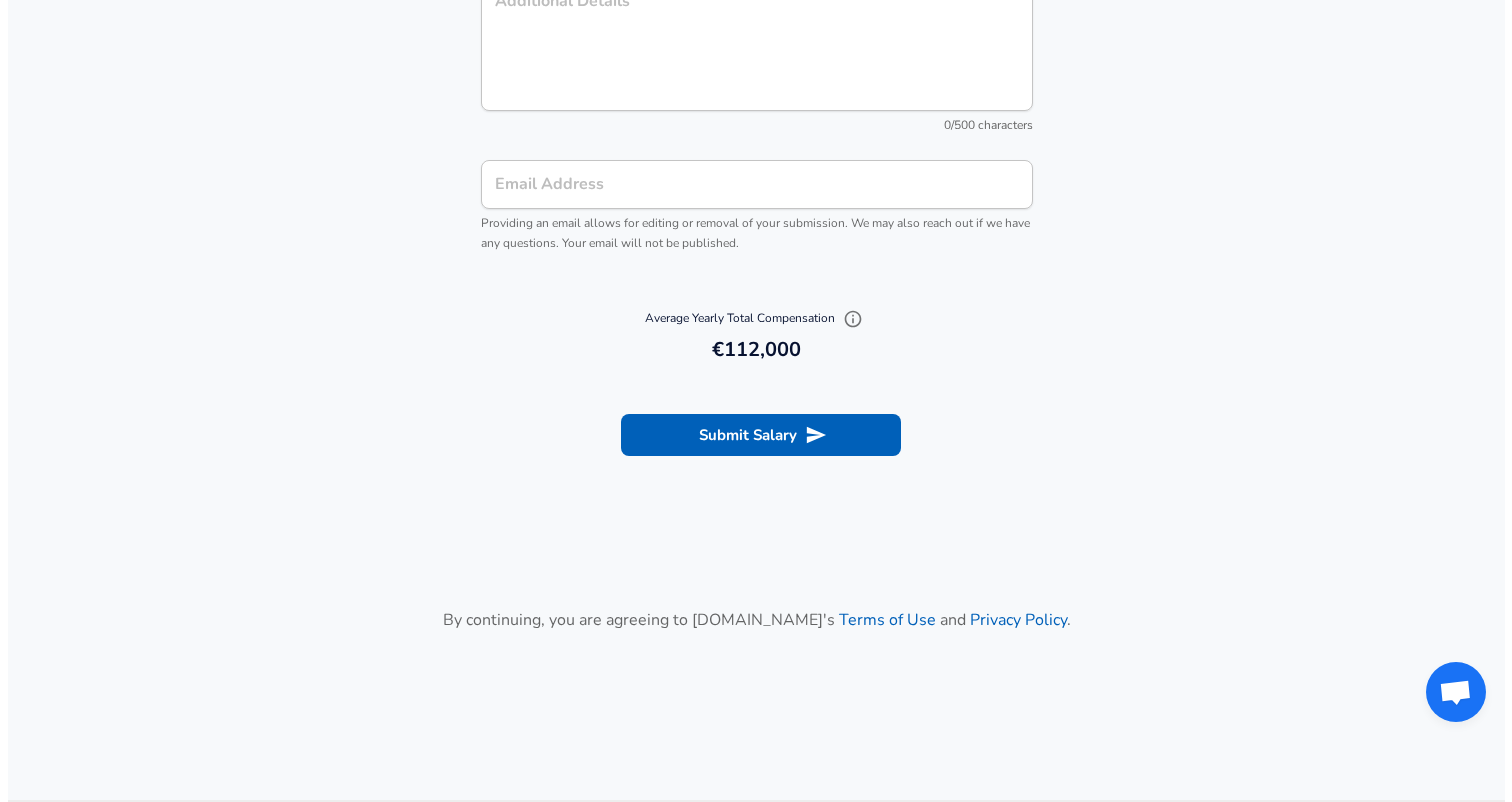 scroll, scrollTop: 2342, scrollLeft: 0, axis: vertical 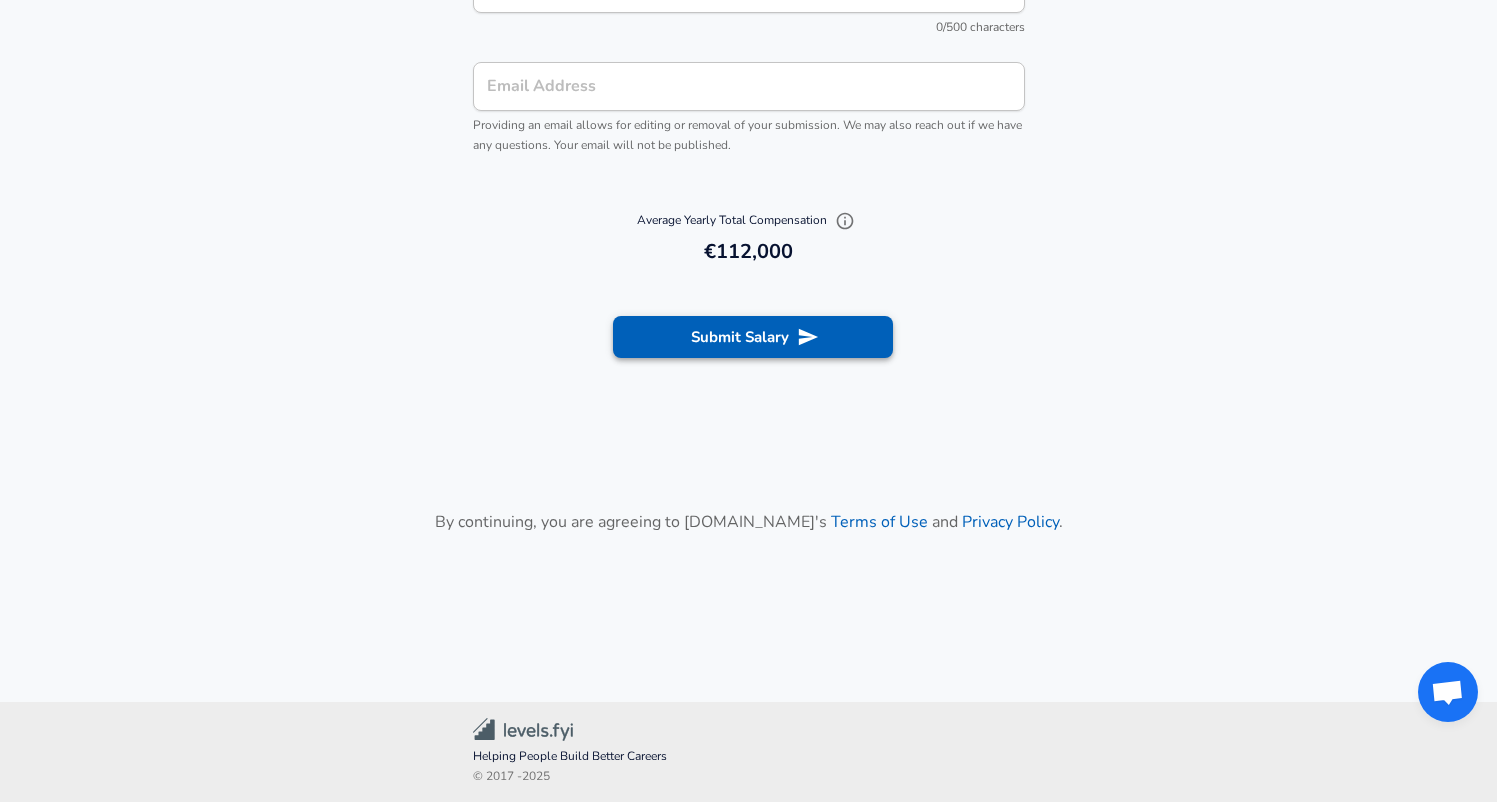 click on "Submit Salary" at bounding box center [753, 337] 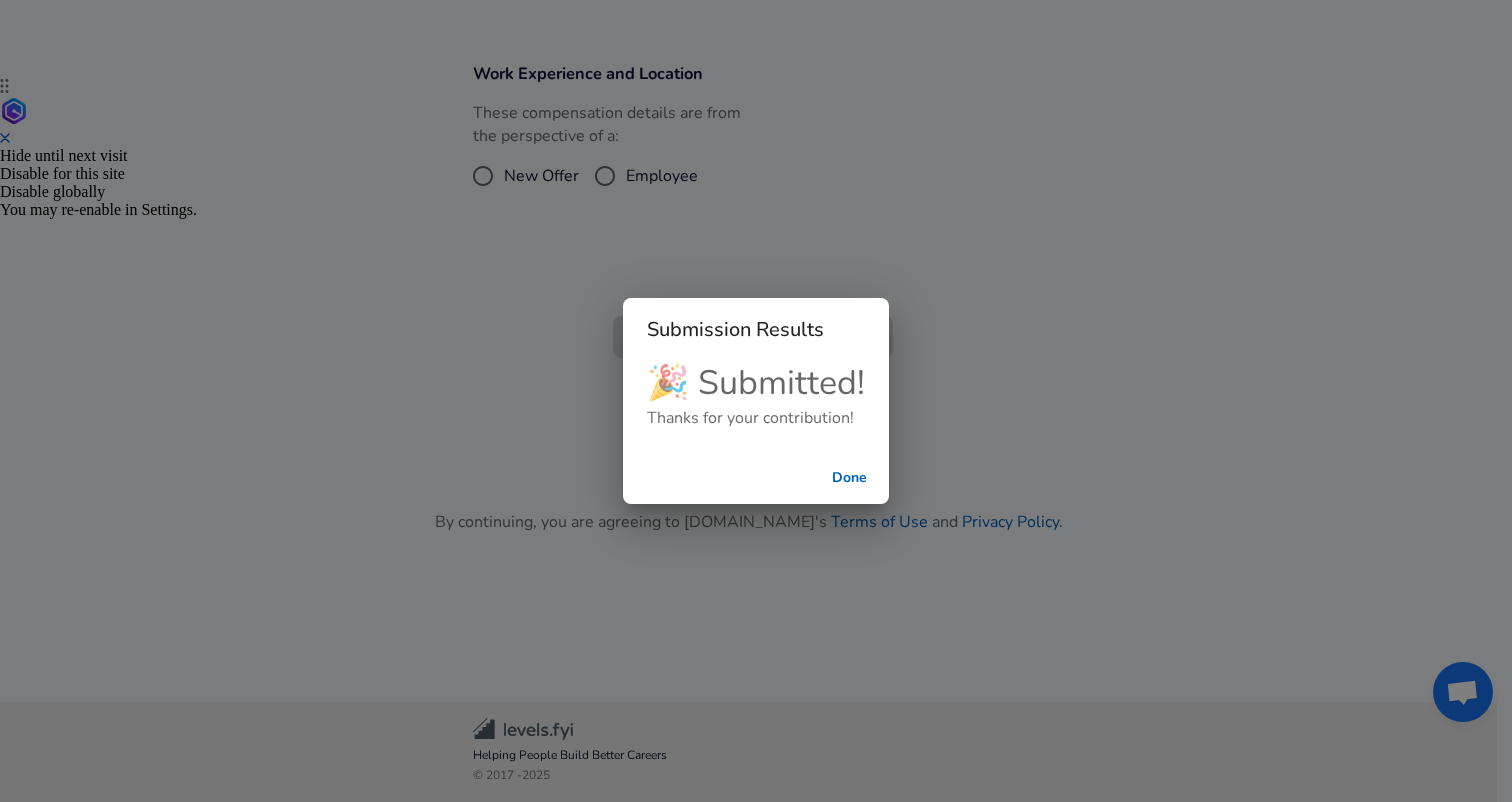 scroll, scrollTop: 723, scrollLeft: 0, axis: vertical 